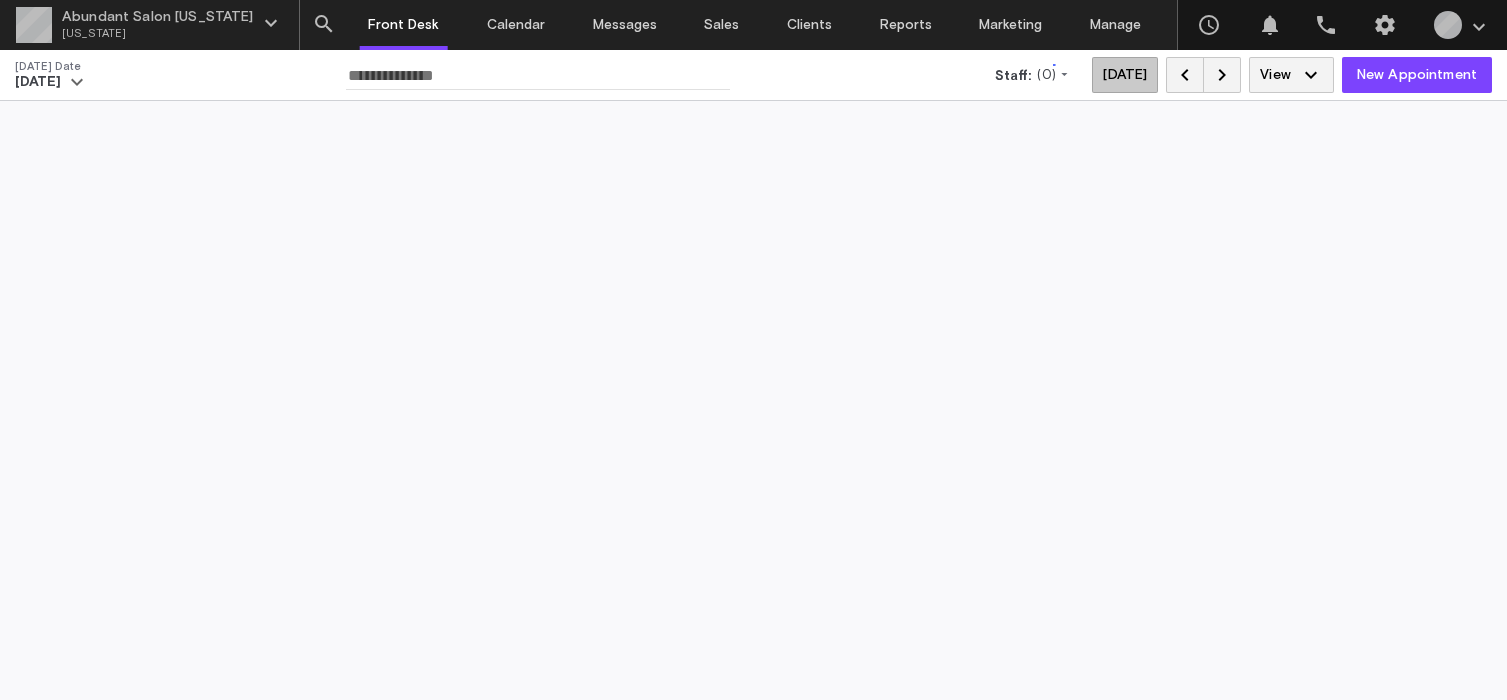 scroll, scrollTop: 0, scrollLeft: 0, axis: both 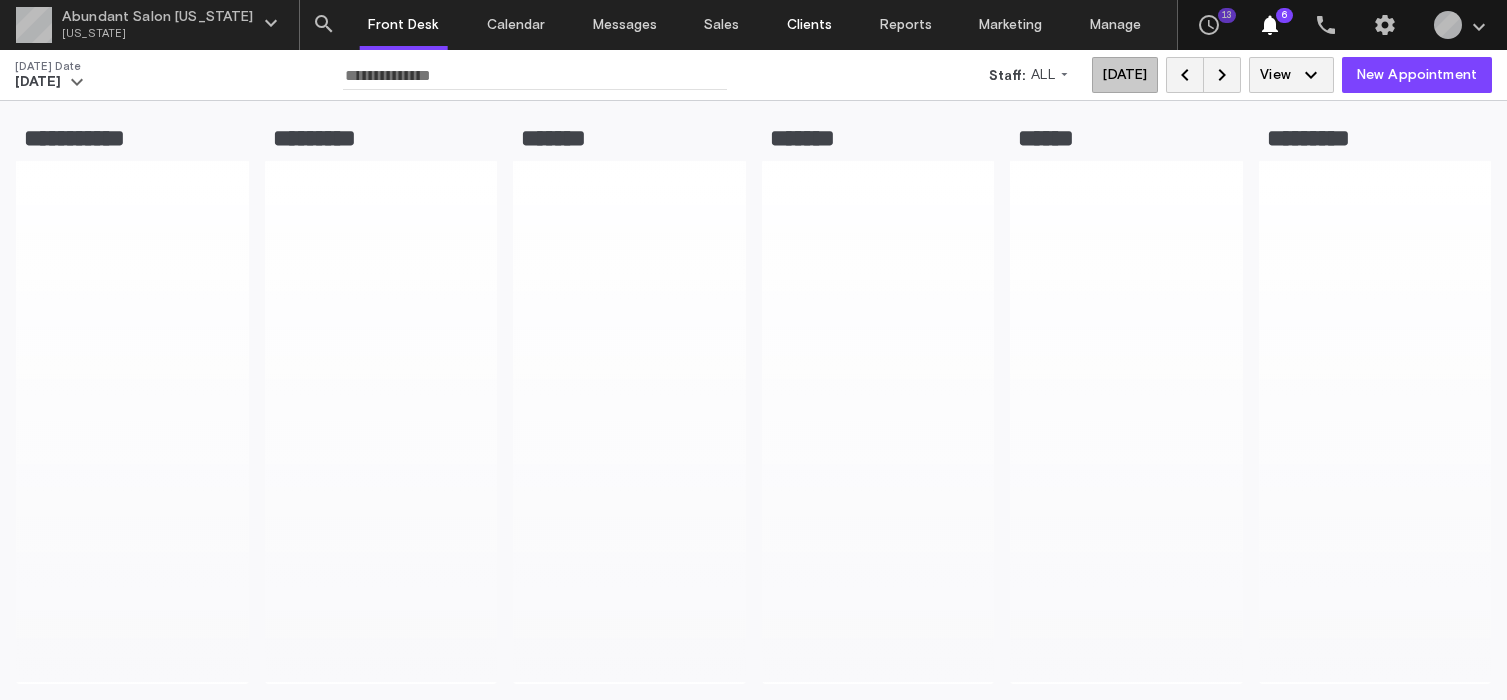 click on "Clients" at bounding box center [809, 25] 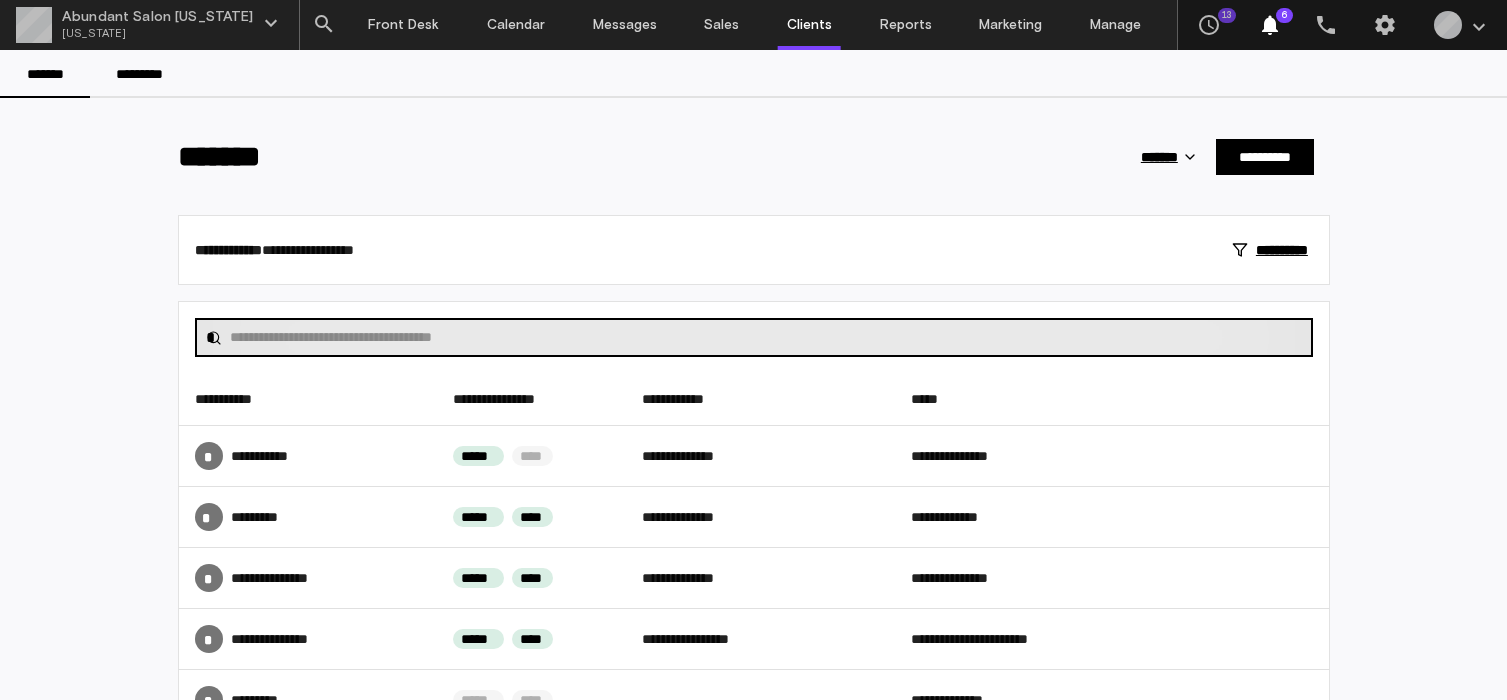 click at bounding box center (766, 337) 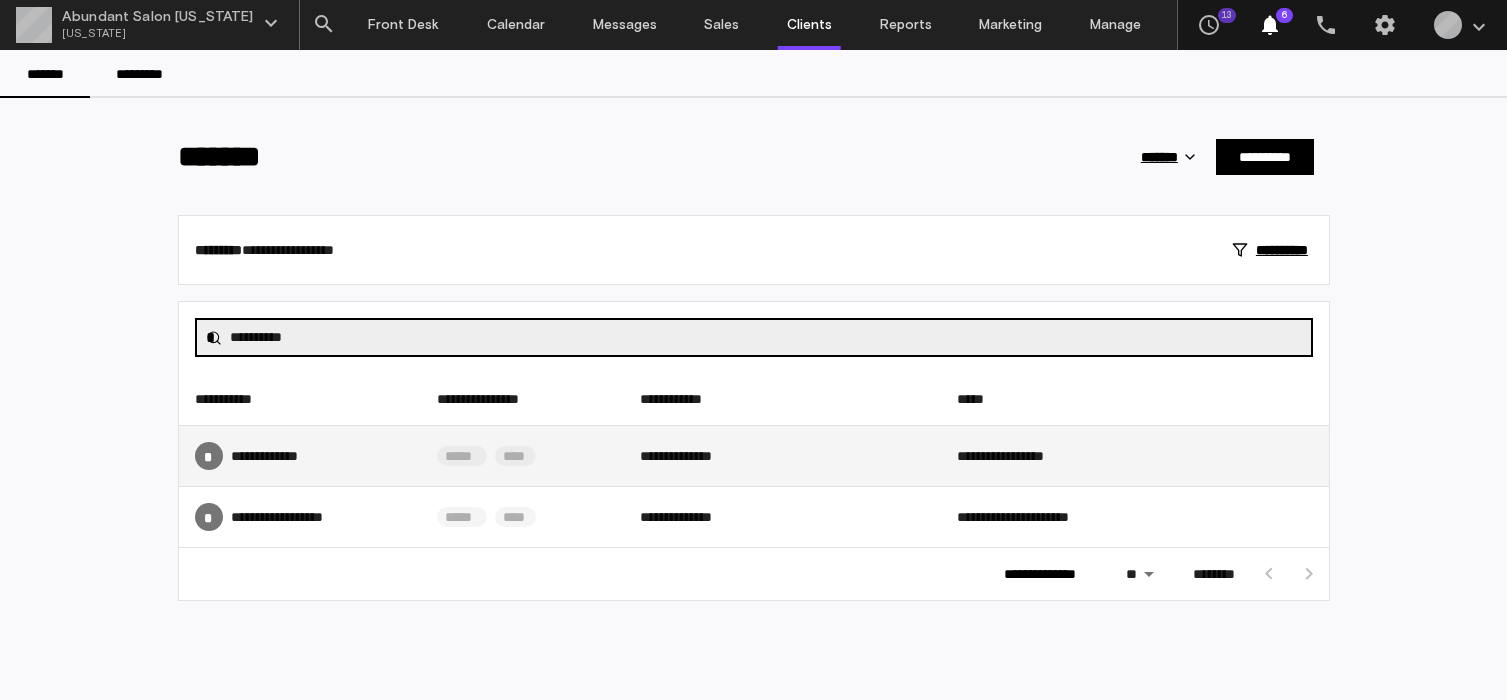 type on "**********" 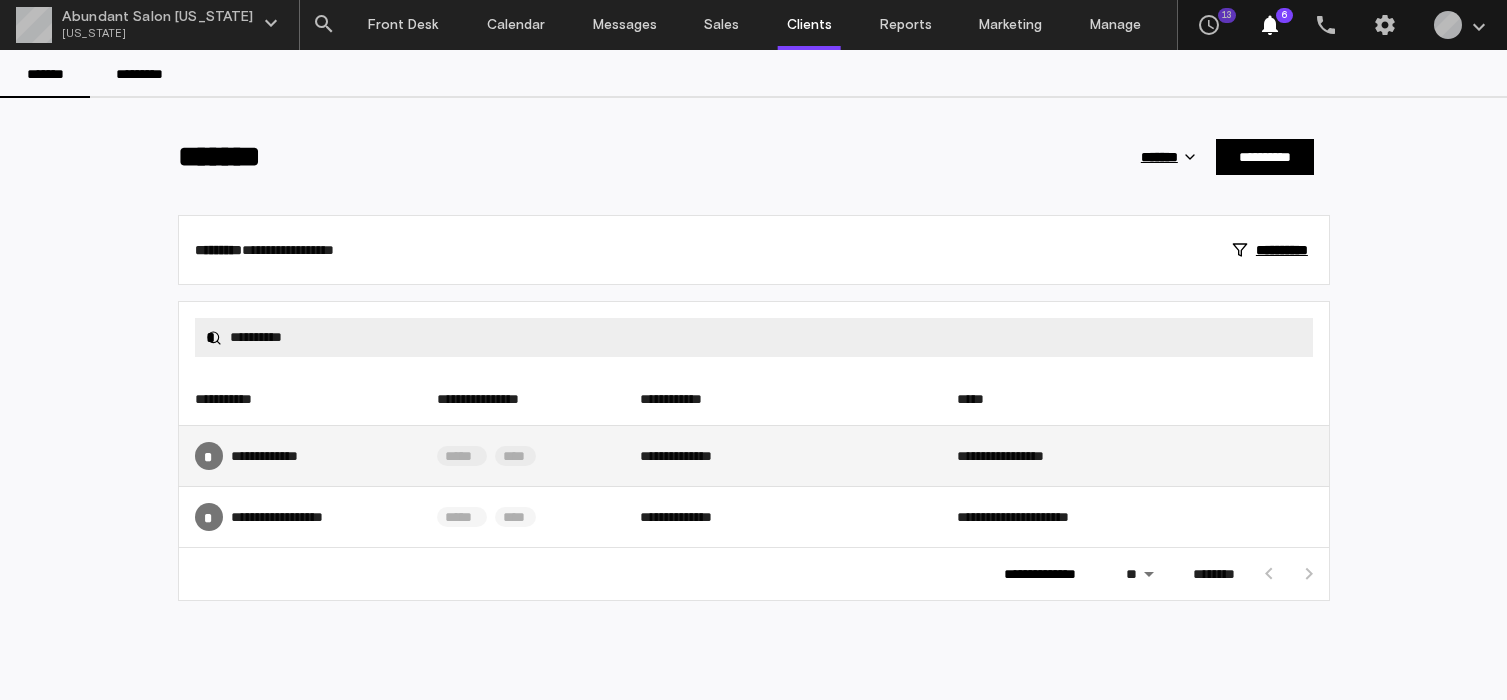 click on "* ****   ********" at bounding box center [300, 456] 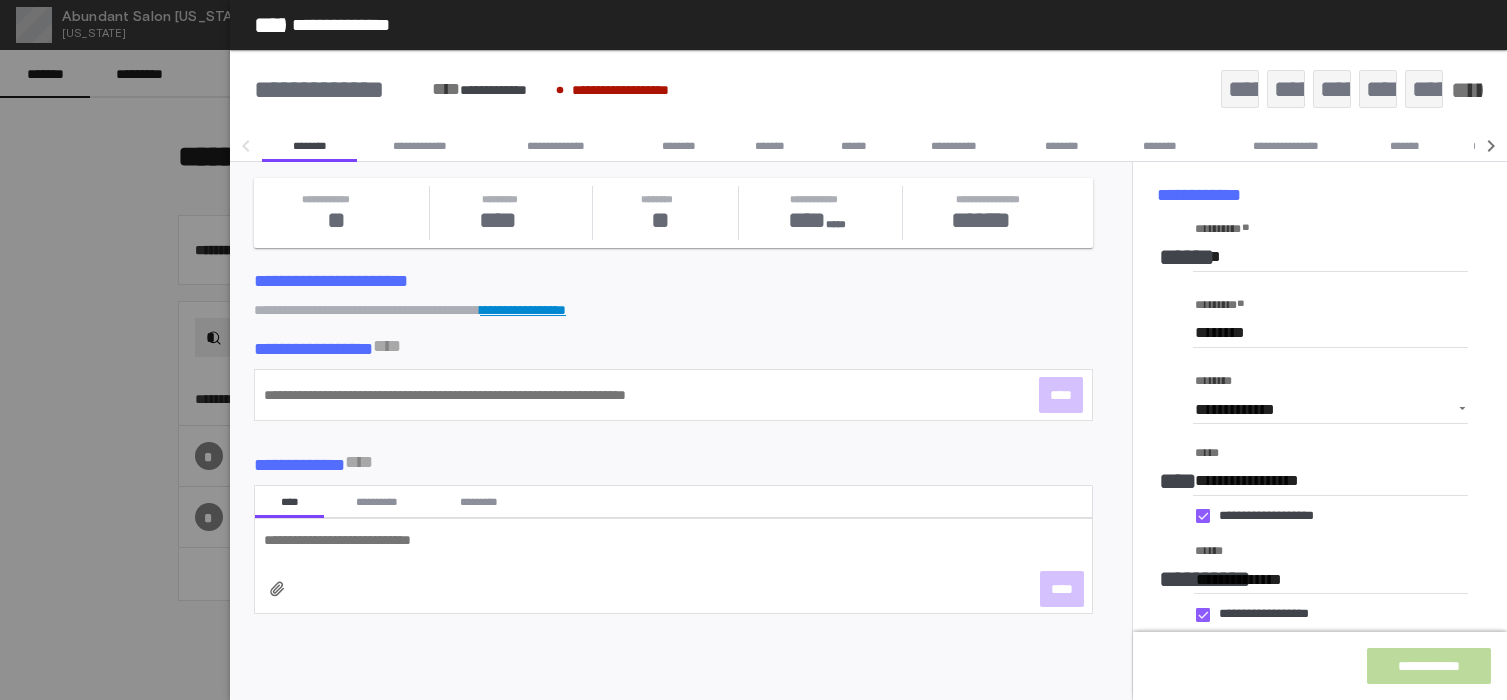 click on "**********" at bounding box center (954, 146) 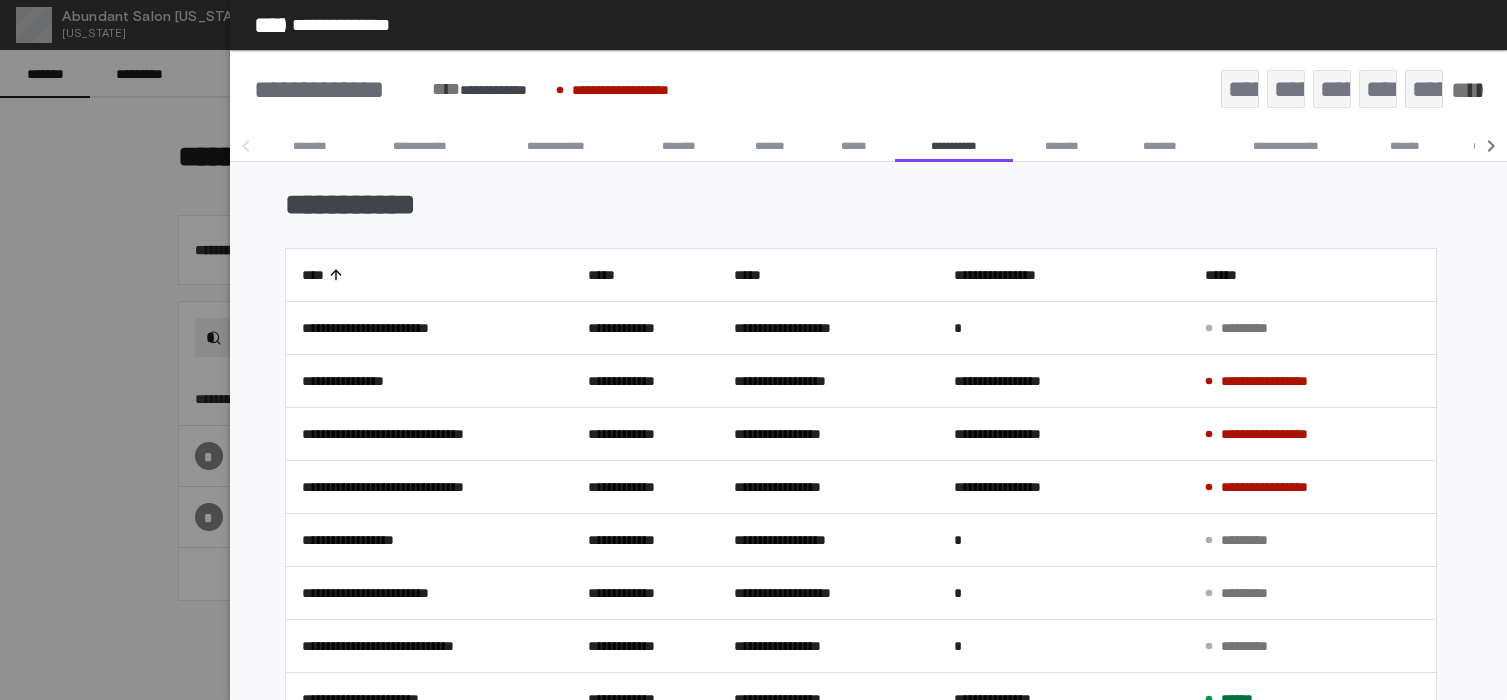 click on "******" at bounding box center [854, 146] 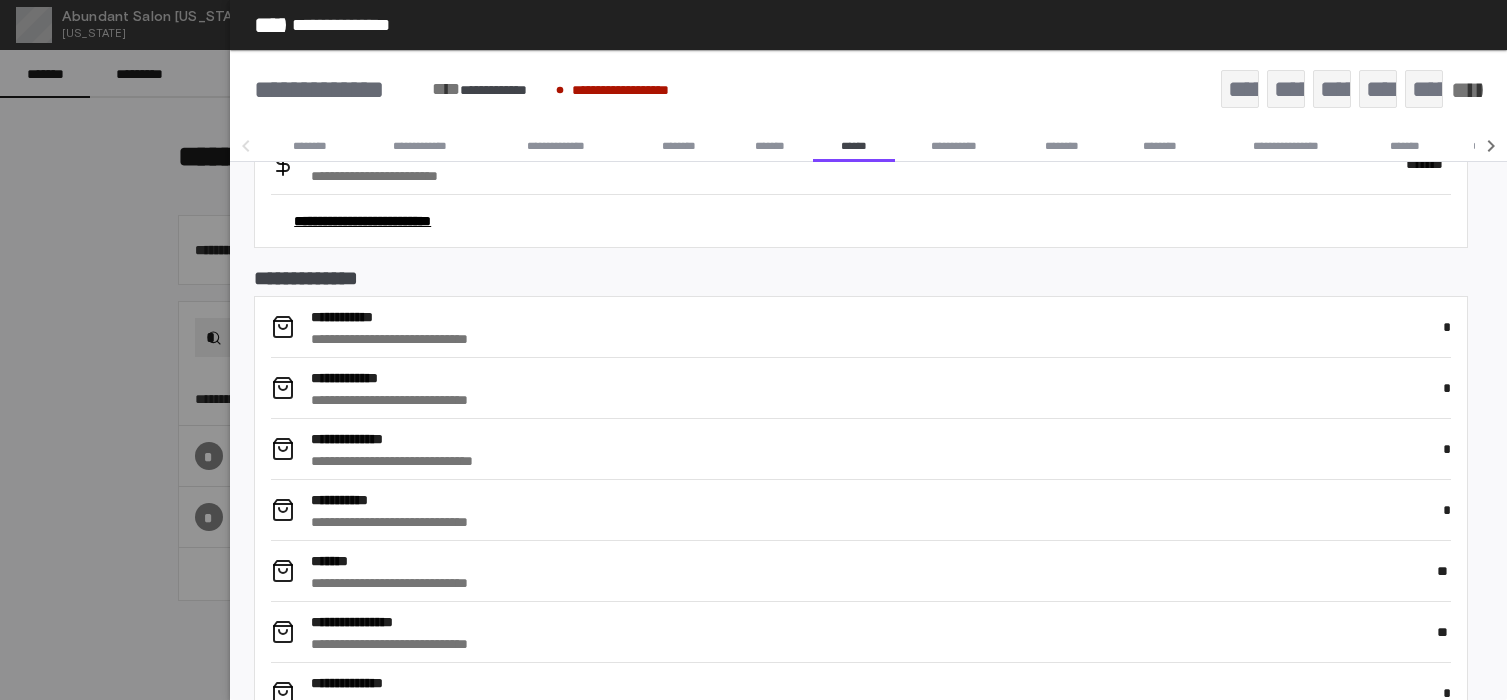 scroll, scrollTop: 863, scrollLeft: 0, axis: vertical 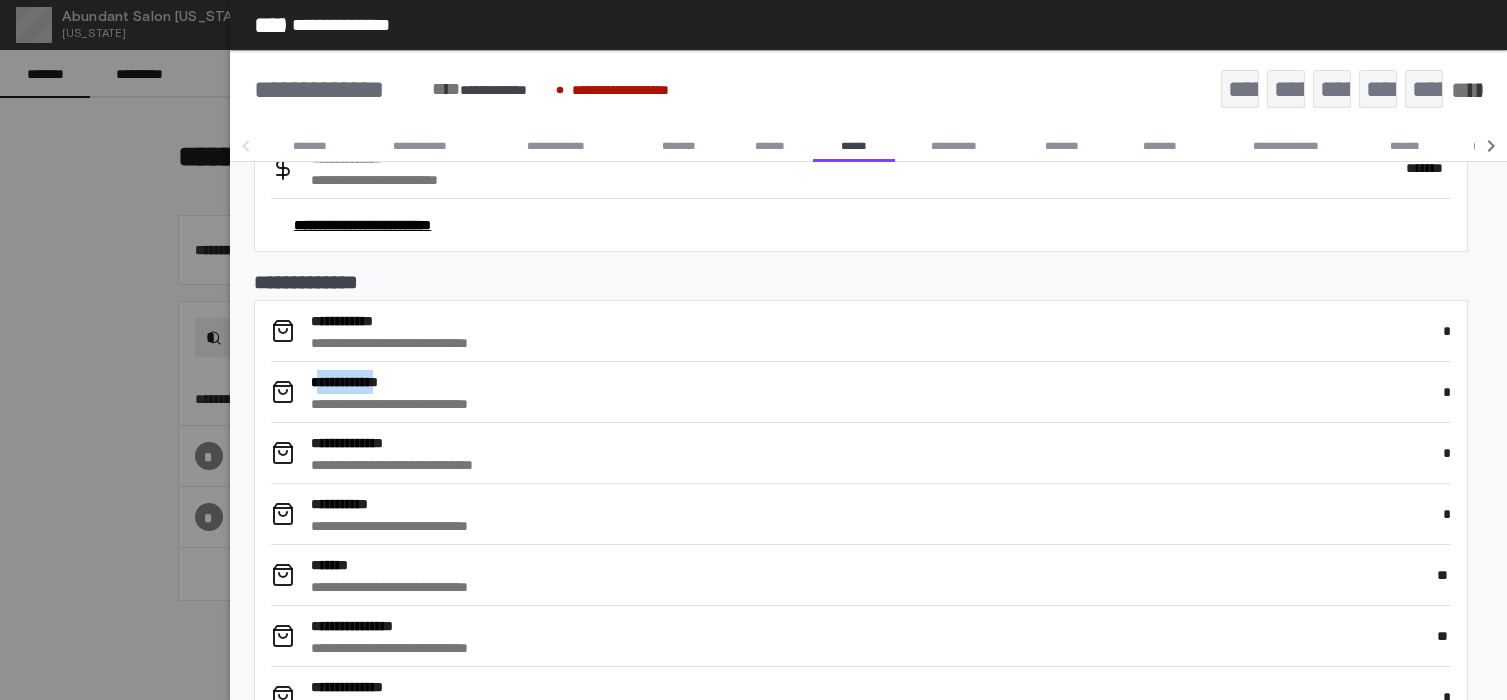 drag, startPoint x: 318, startPoint y: 385, endPoint x: 401, endPoint y: 384, distance: 83.00603 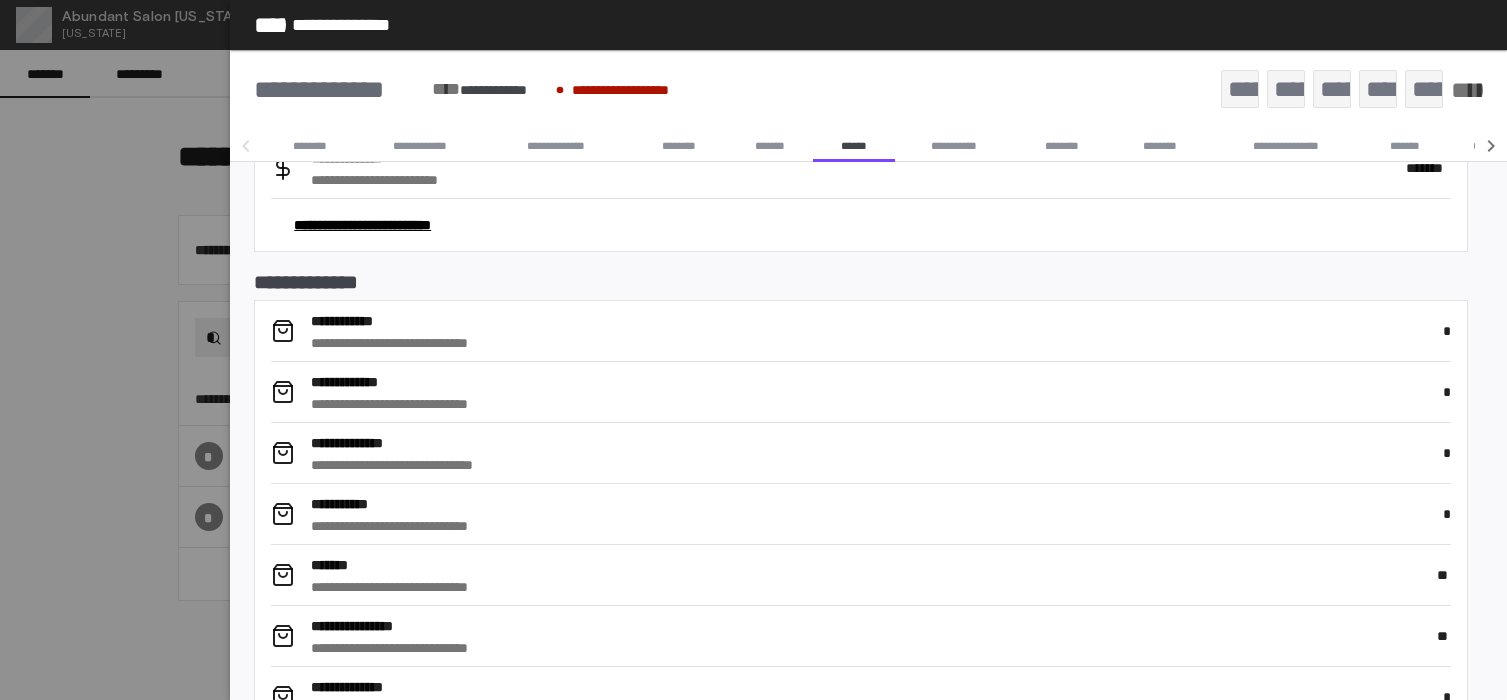 click on "**********" at bounding box center (344, 382) 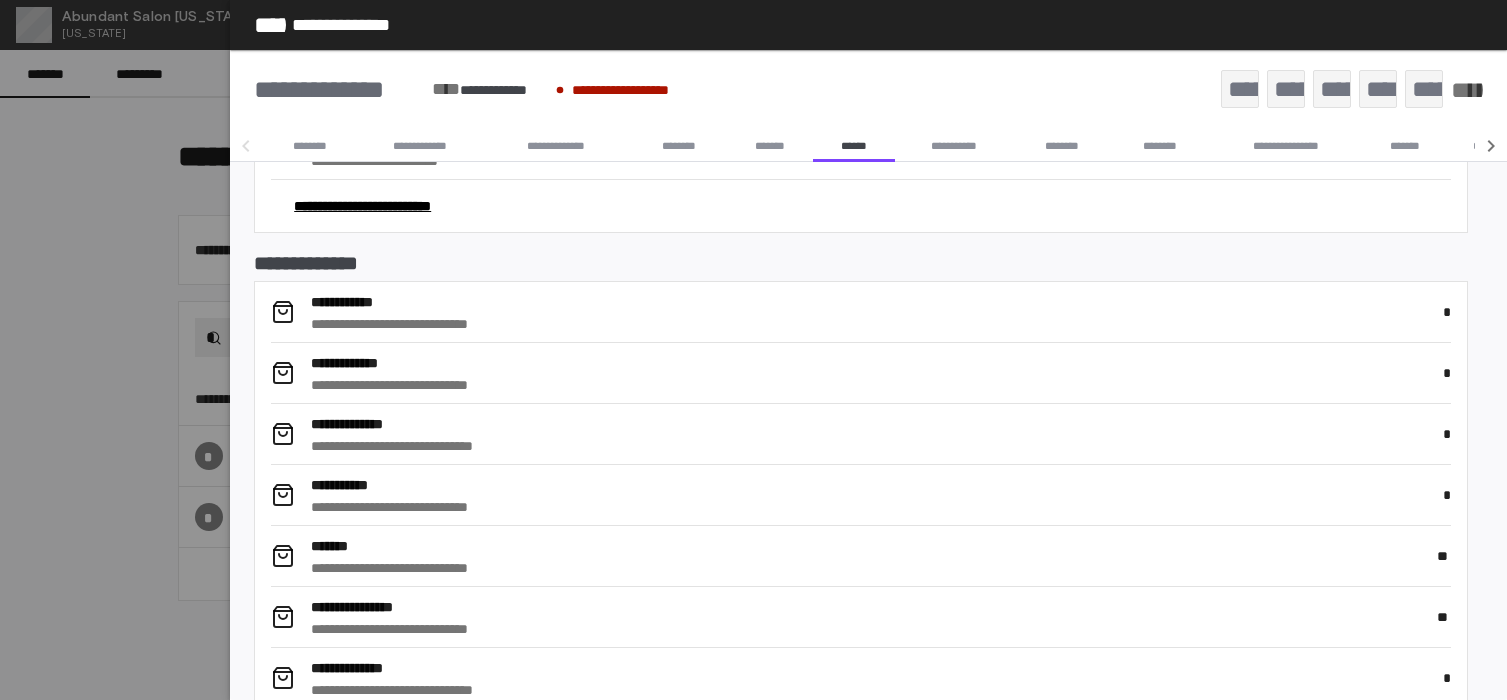 scroll, scrollTop: 934, scrollLeft: 0, axis: vertical 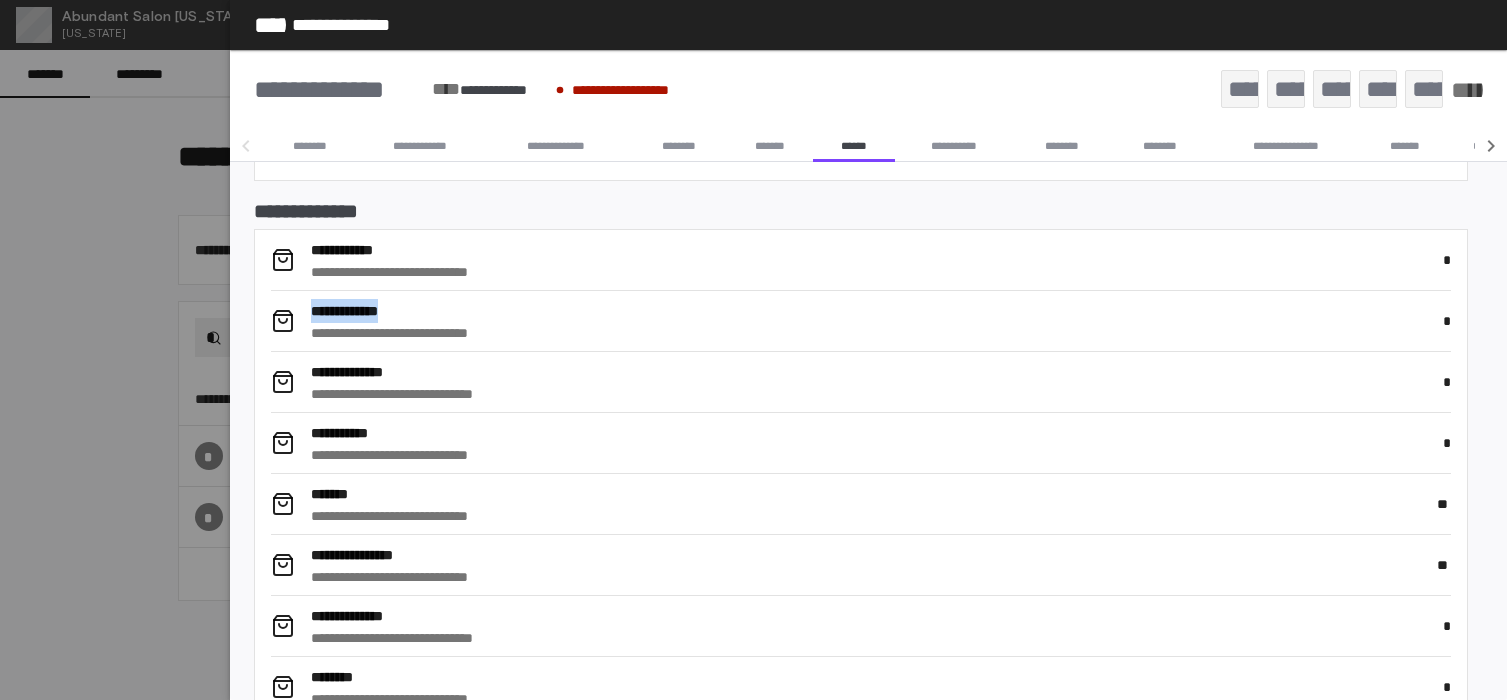drag, startPoint x: 310, startPoint y: 314, endPoint x: 443, endPoint y: 310, distance: 133.06013 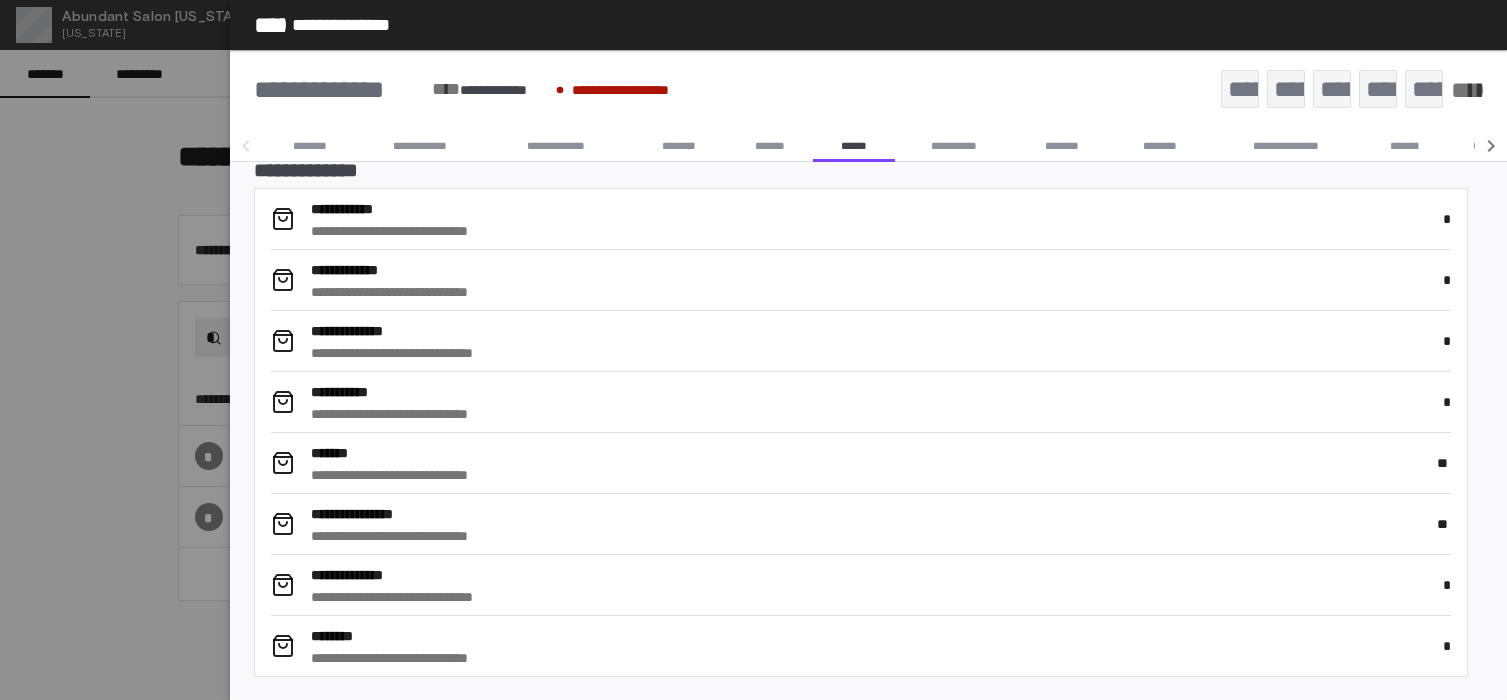 scroll, scrollTop: 977, scrollLeft: 0, axis: vertical 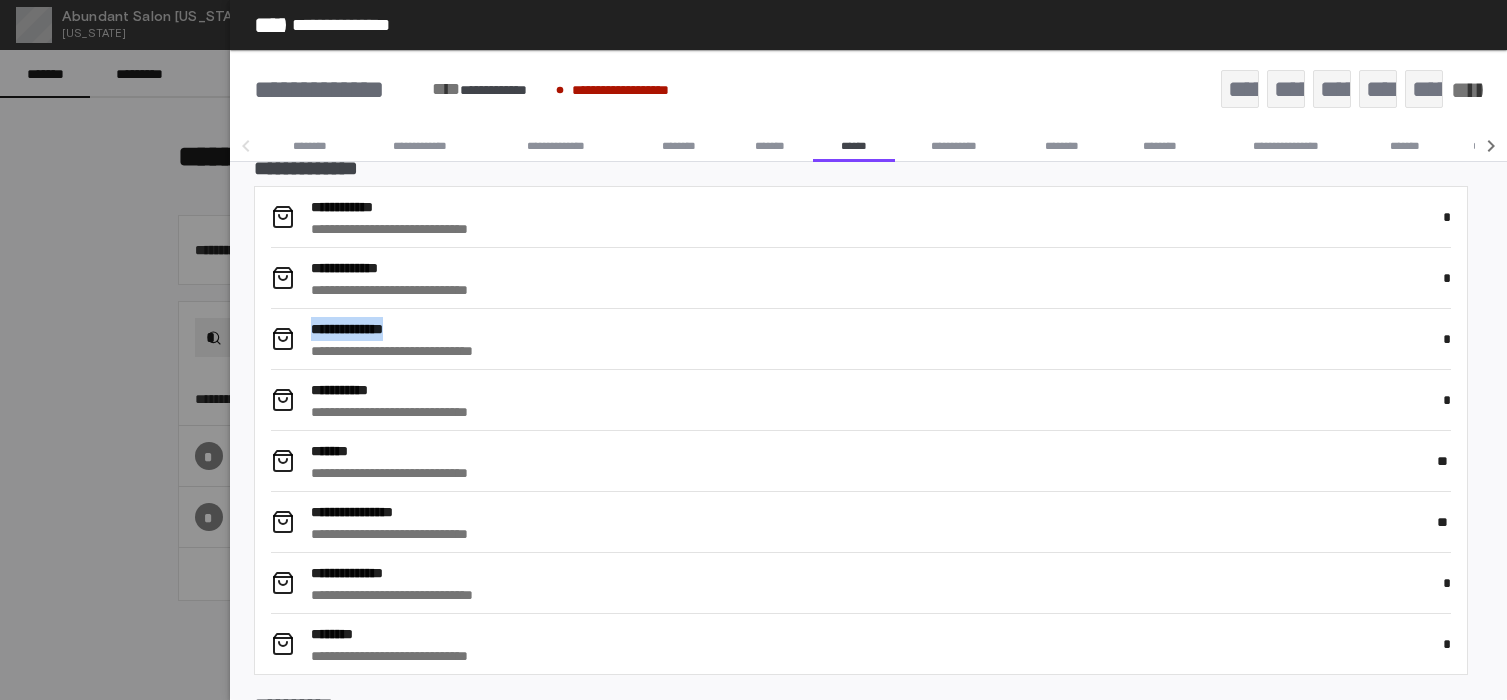 drag, startPoint x: 304, startPoint y: 330, endPoint x: 432, endPoint y: 332, distance: 128.01562 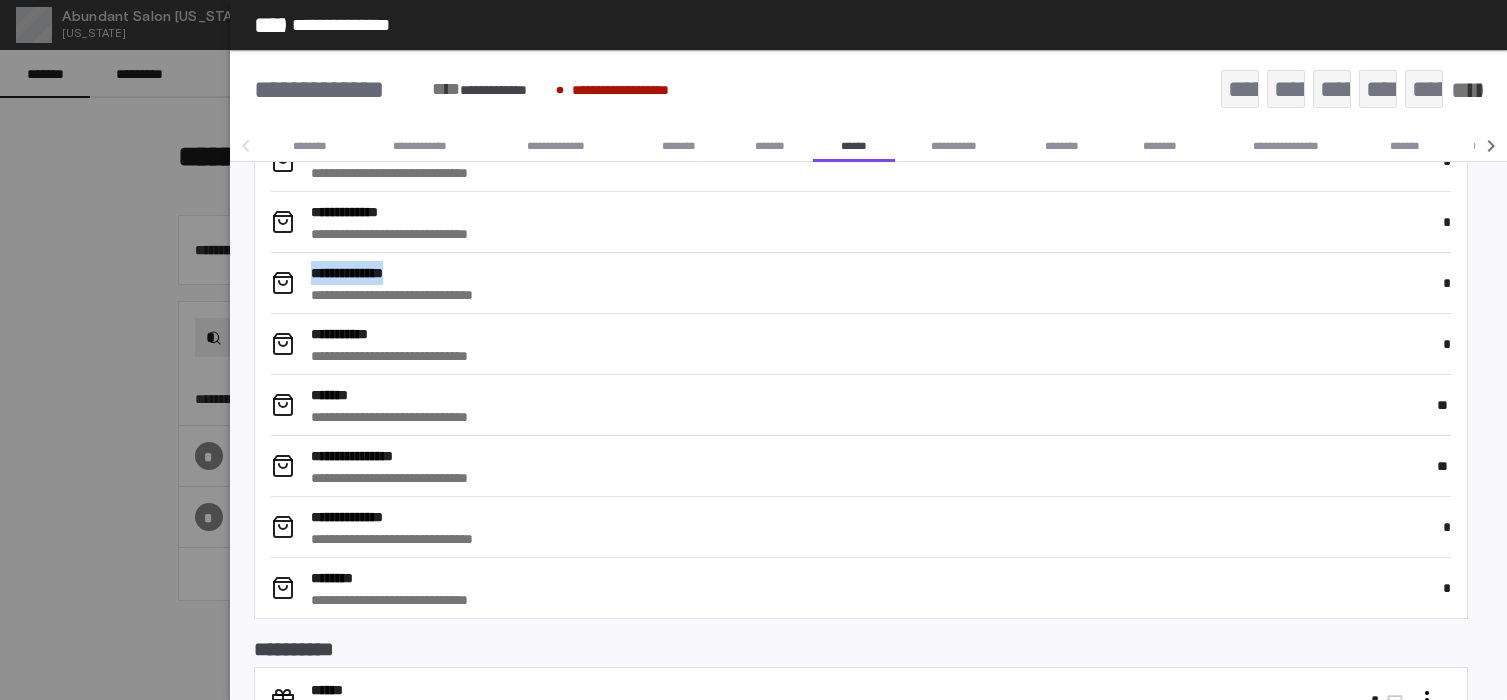 scroll, scrollTop: 1069, scrollLeft: 0, axis: vertical 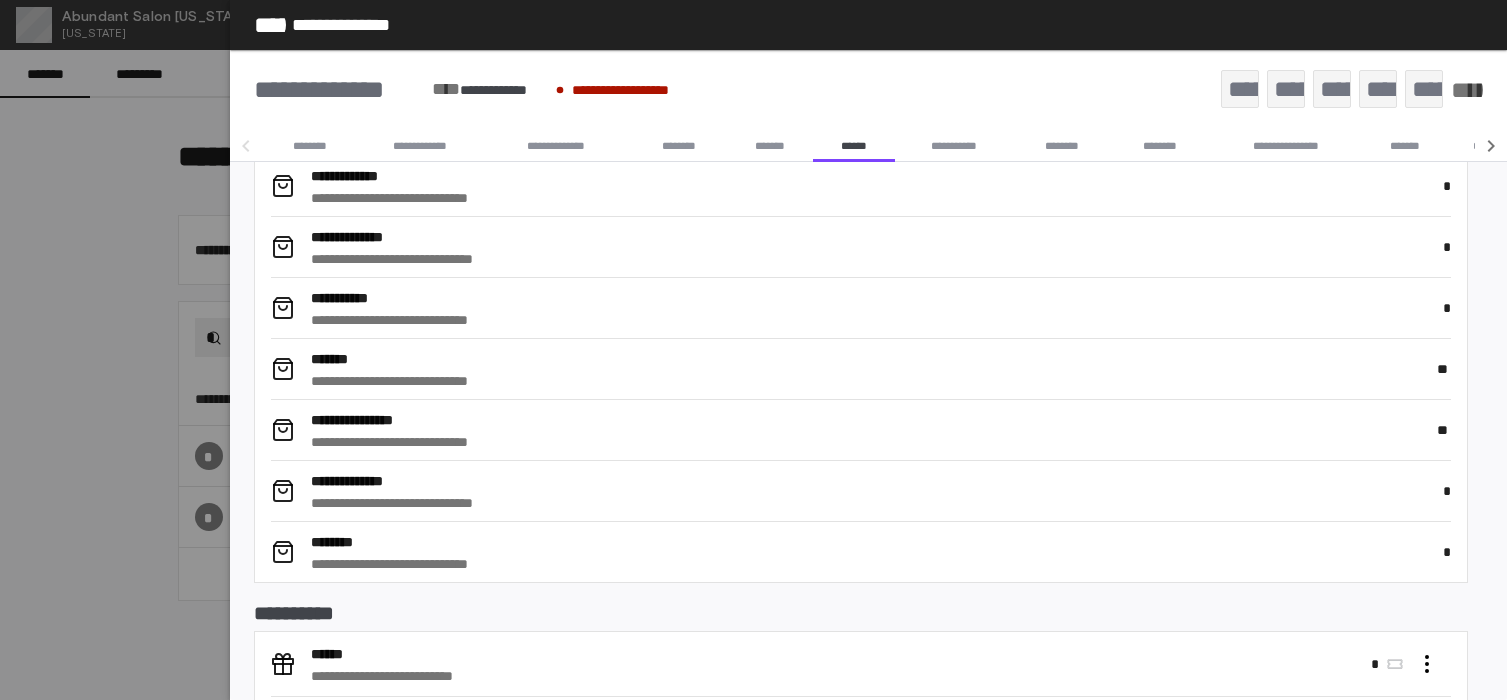 click on "**********" at bounding box center (336, 442) 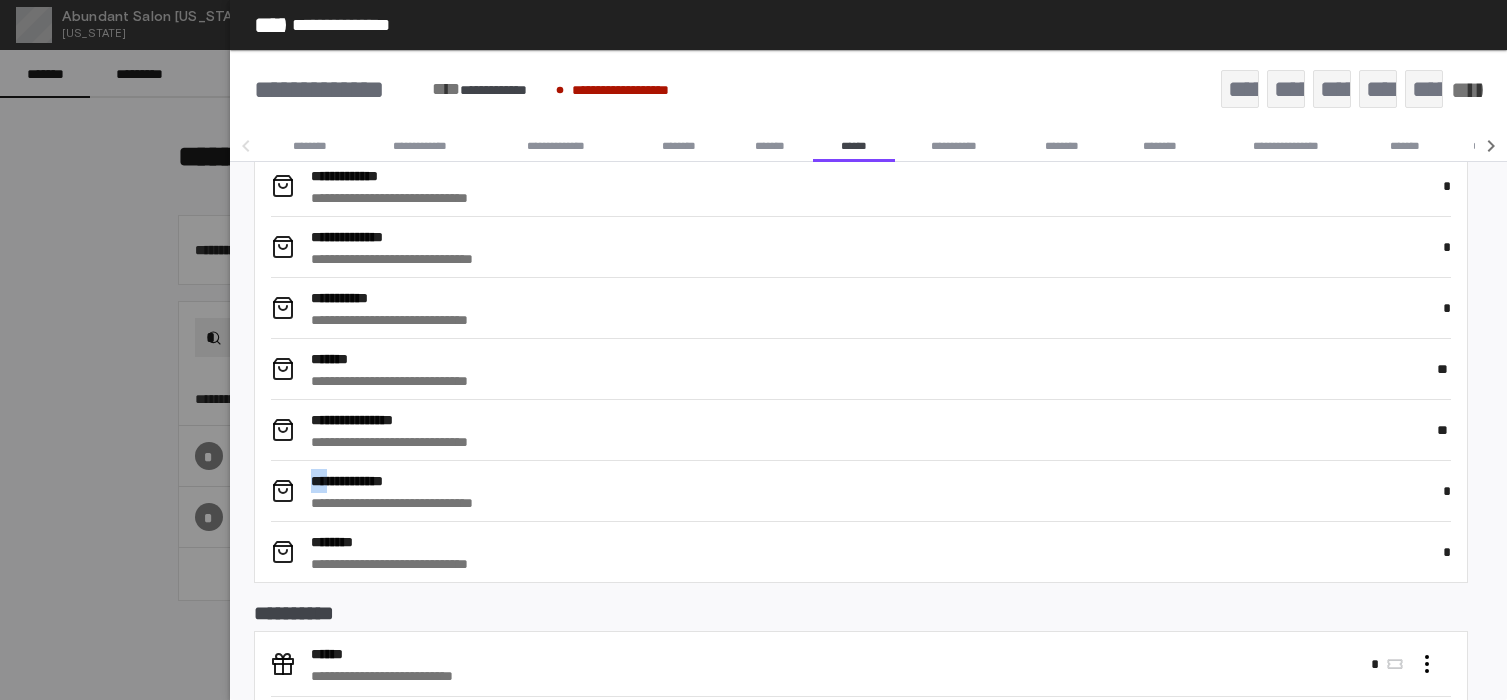 drag, startPoint x: 312, startPoint y: 476, endPoint x: 353, endPoint y: 479, distance: 41.109608 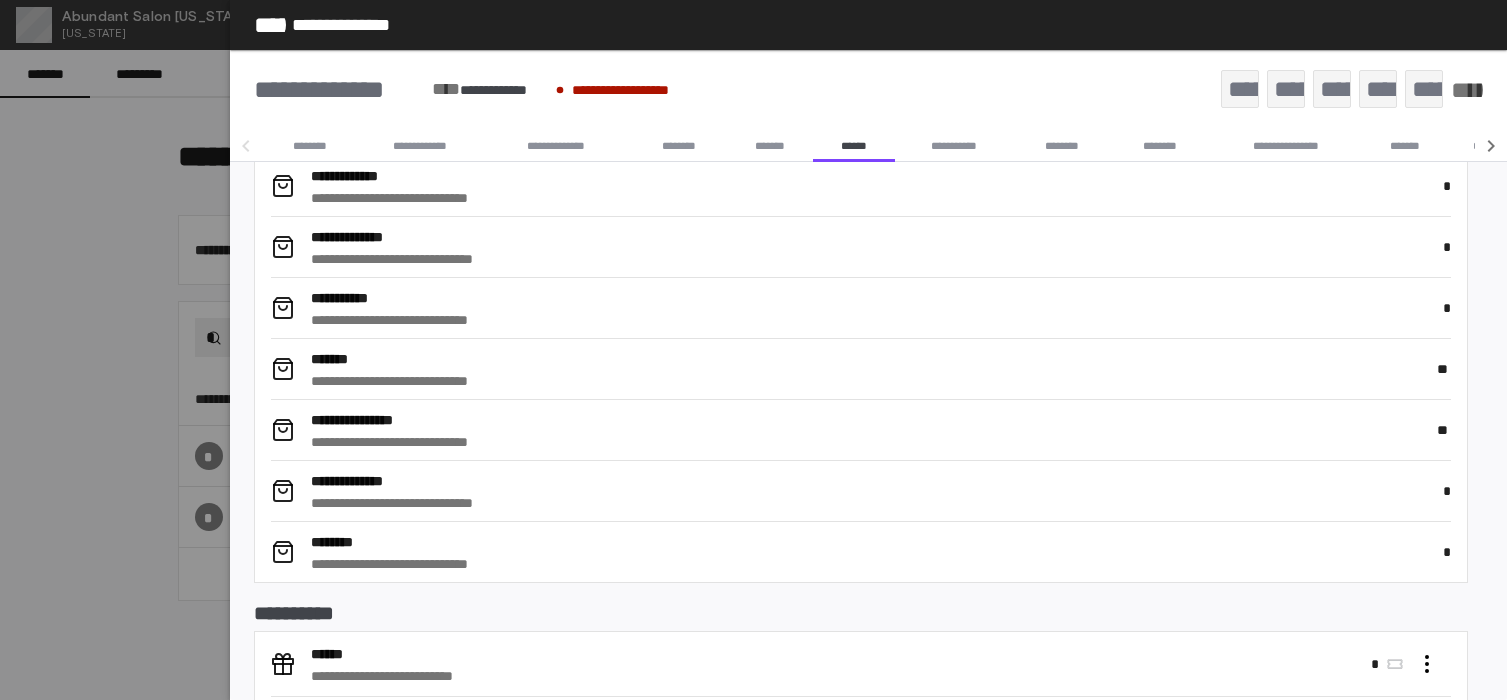 click on "**********" at bounding box center (347, 481) 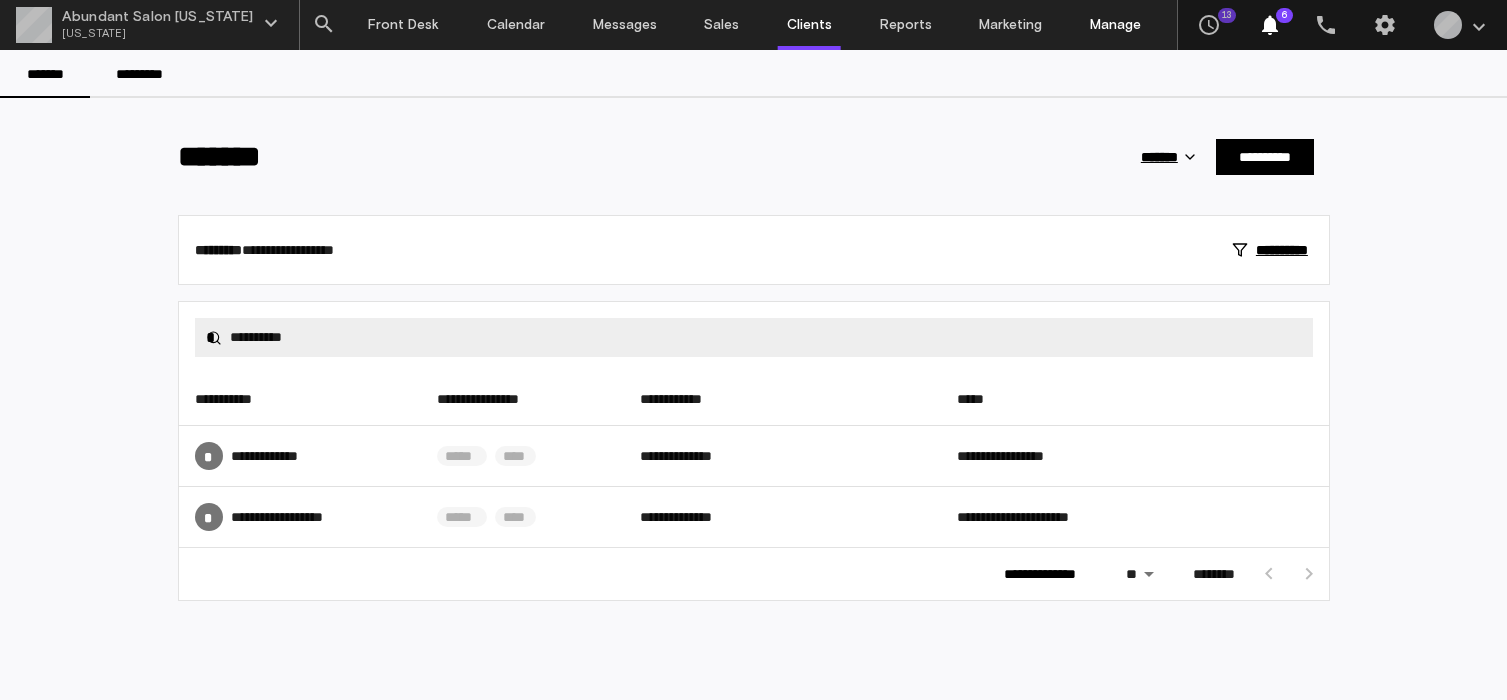 click on "Manage" at bounding box center [1115, 25] 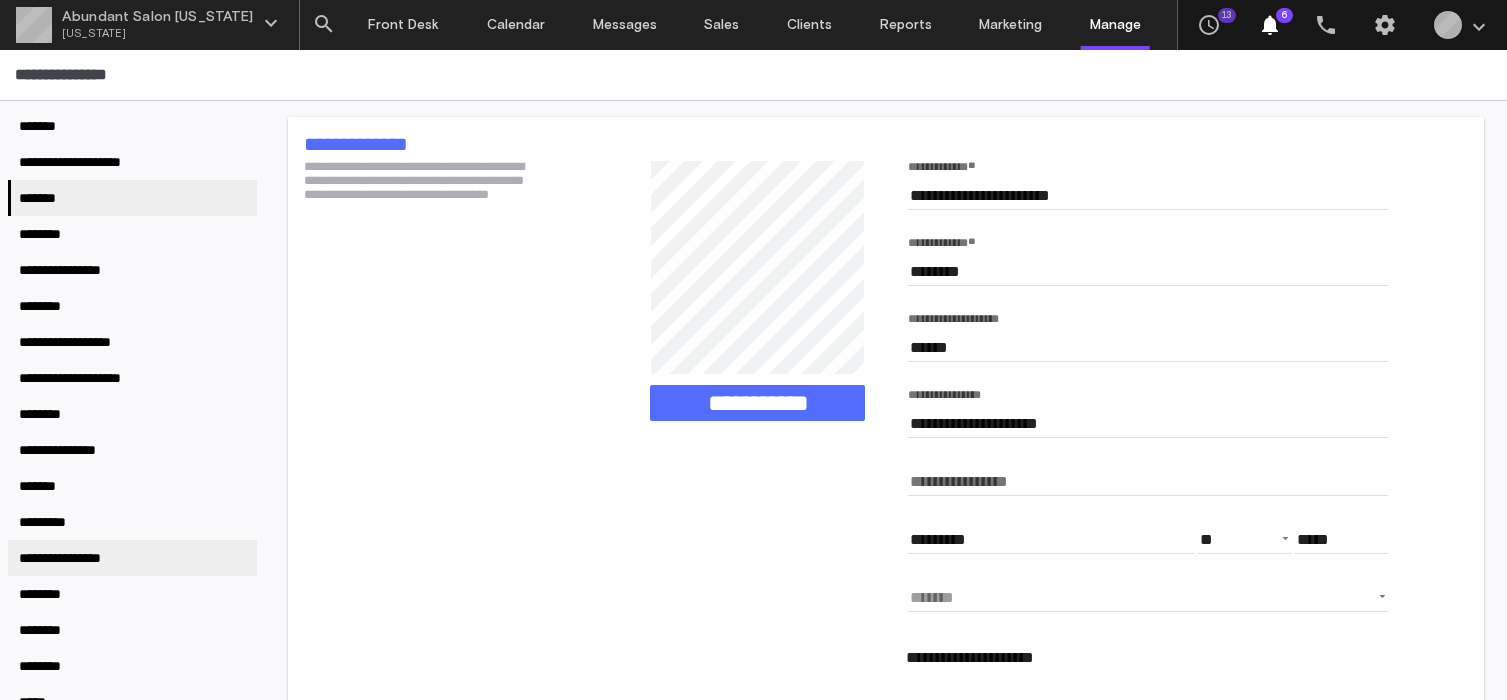scroll, scrollTop: 29, scrollLeft: 0, axis: vertical 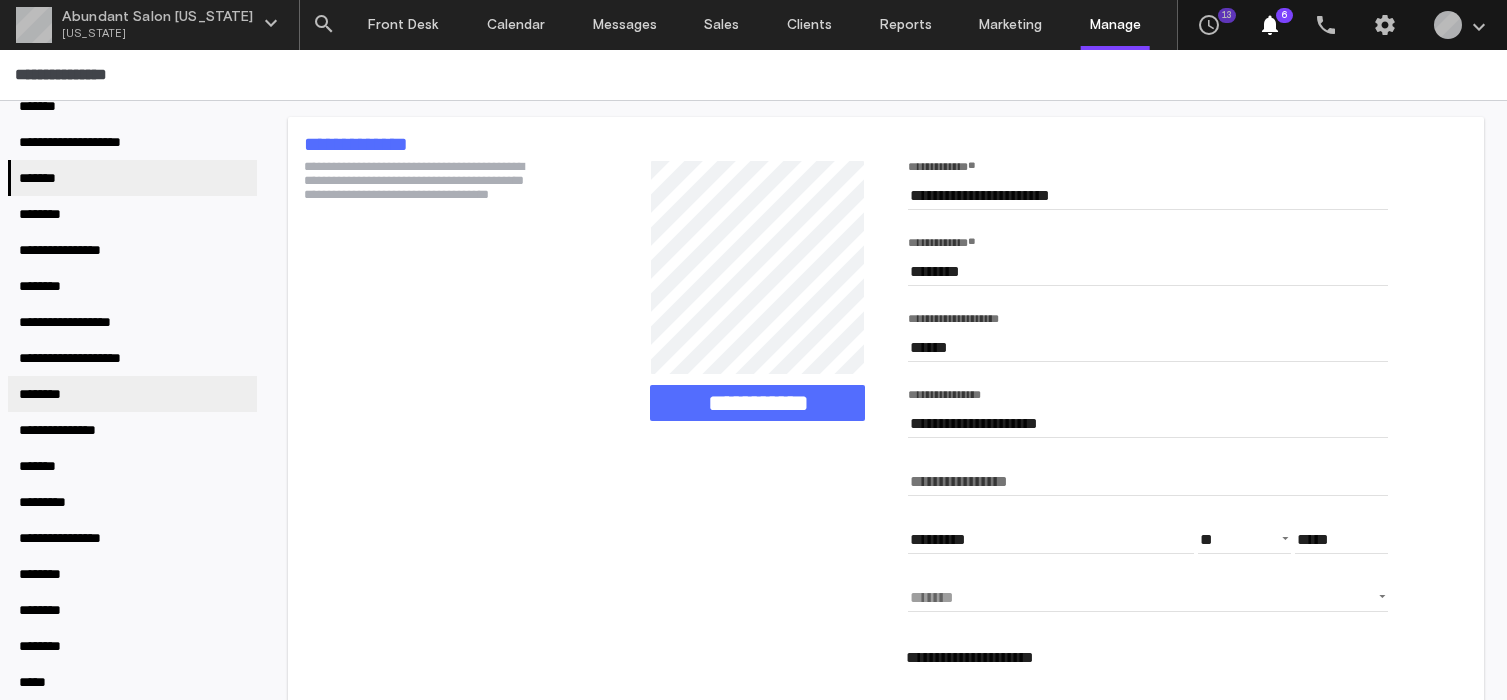 click on "********" at bounding box center [132, 394] 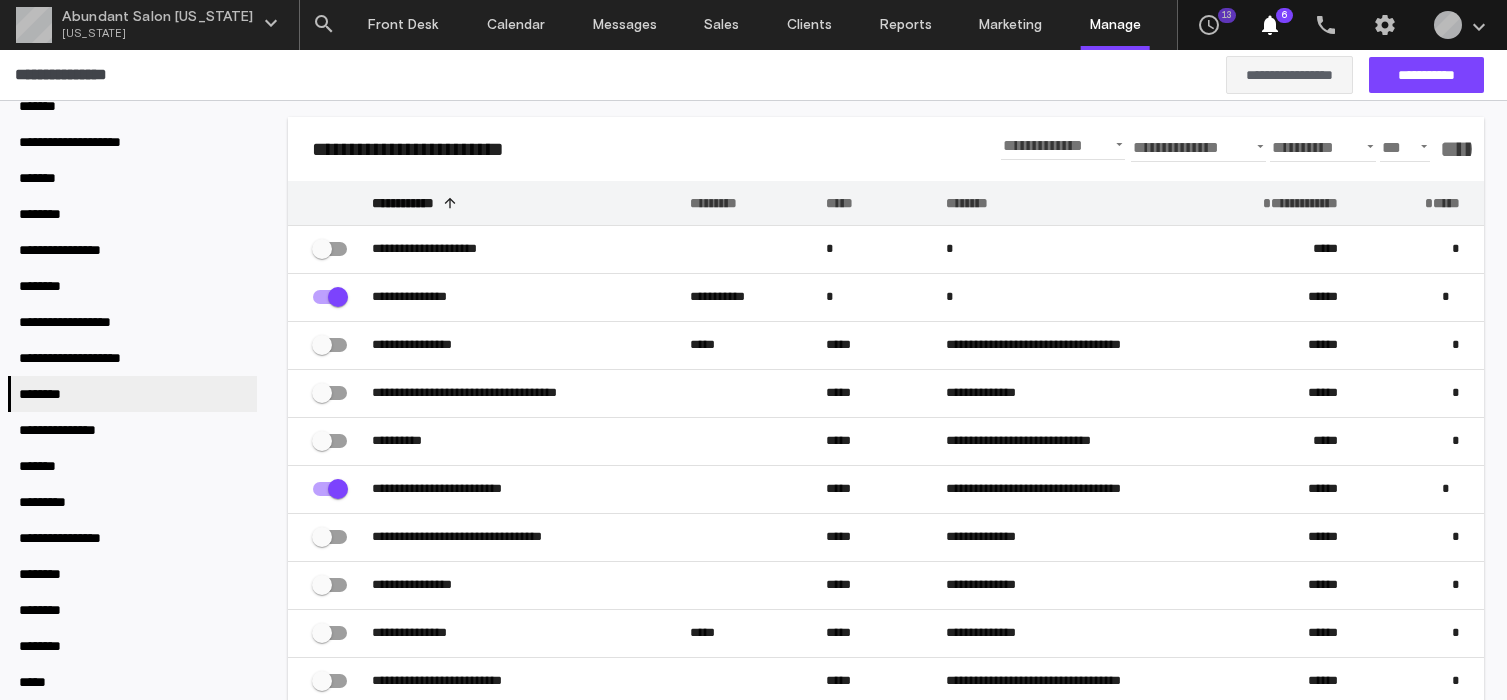 click on "******" at bounding box center (1452, 149) 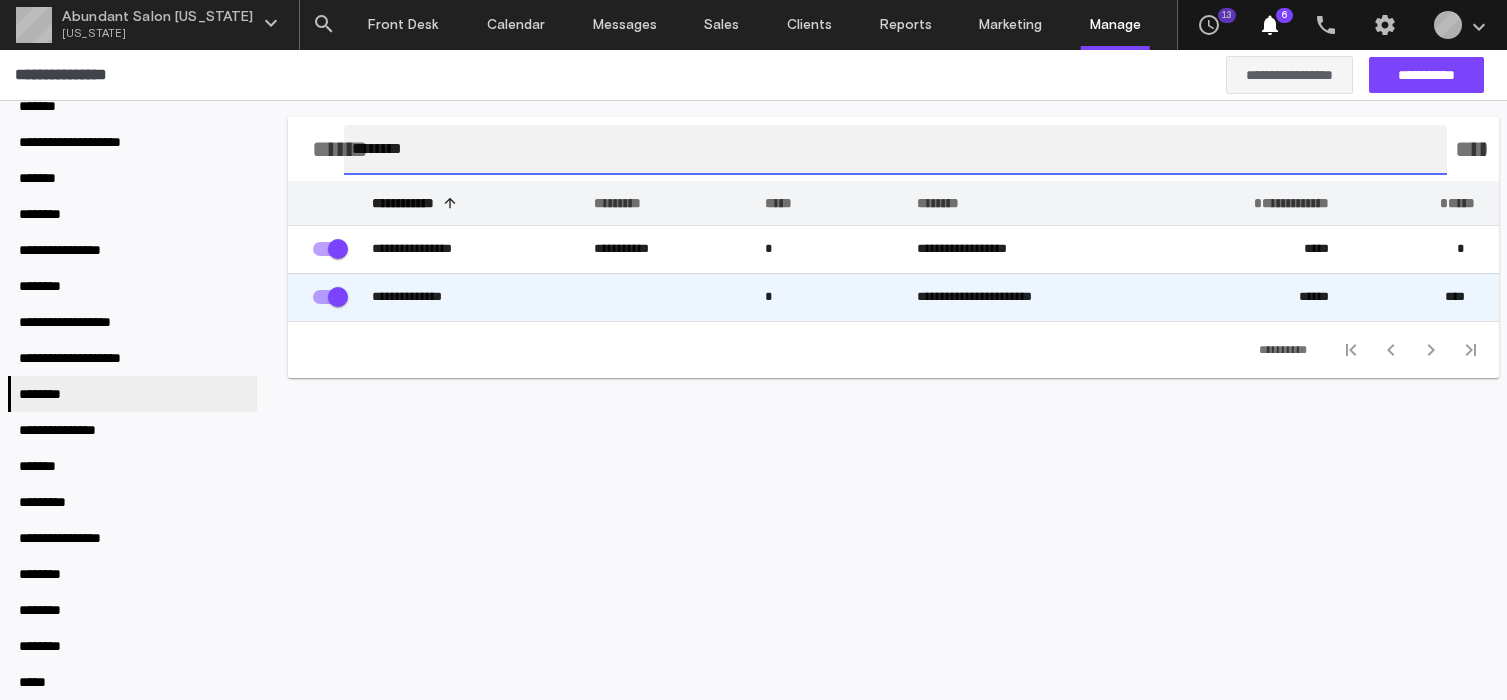 type on "*******" 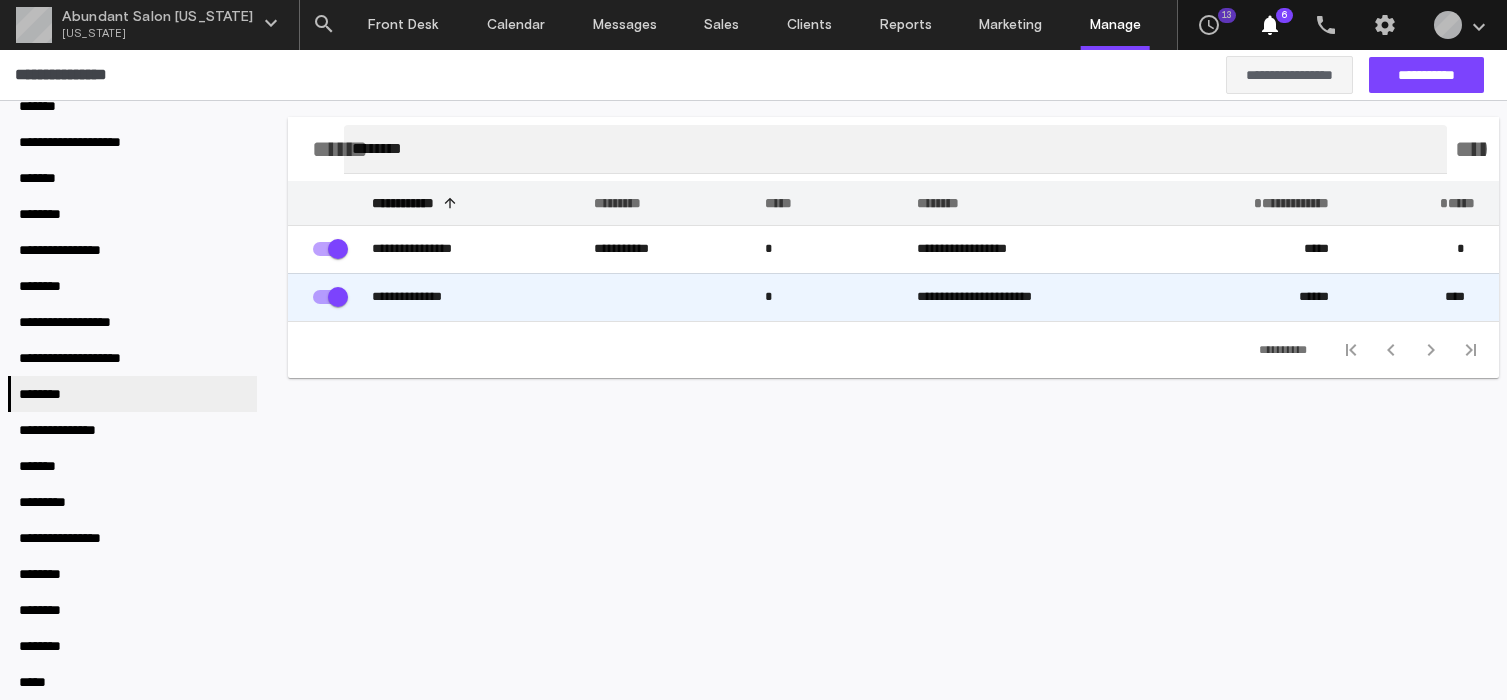 click 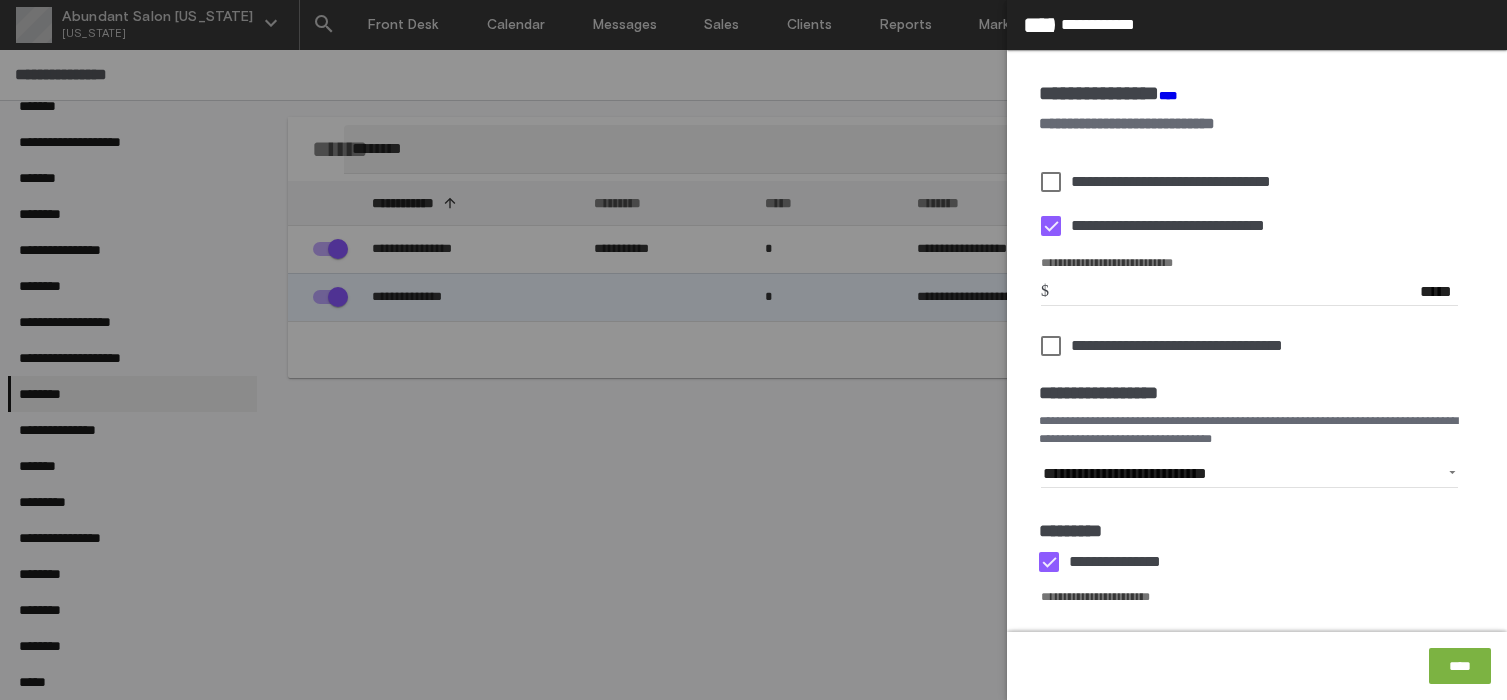 click 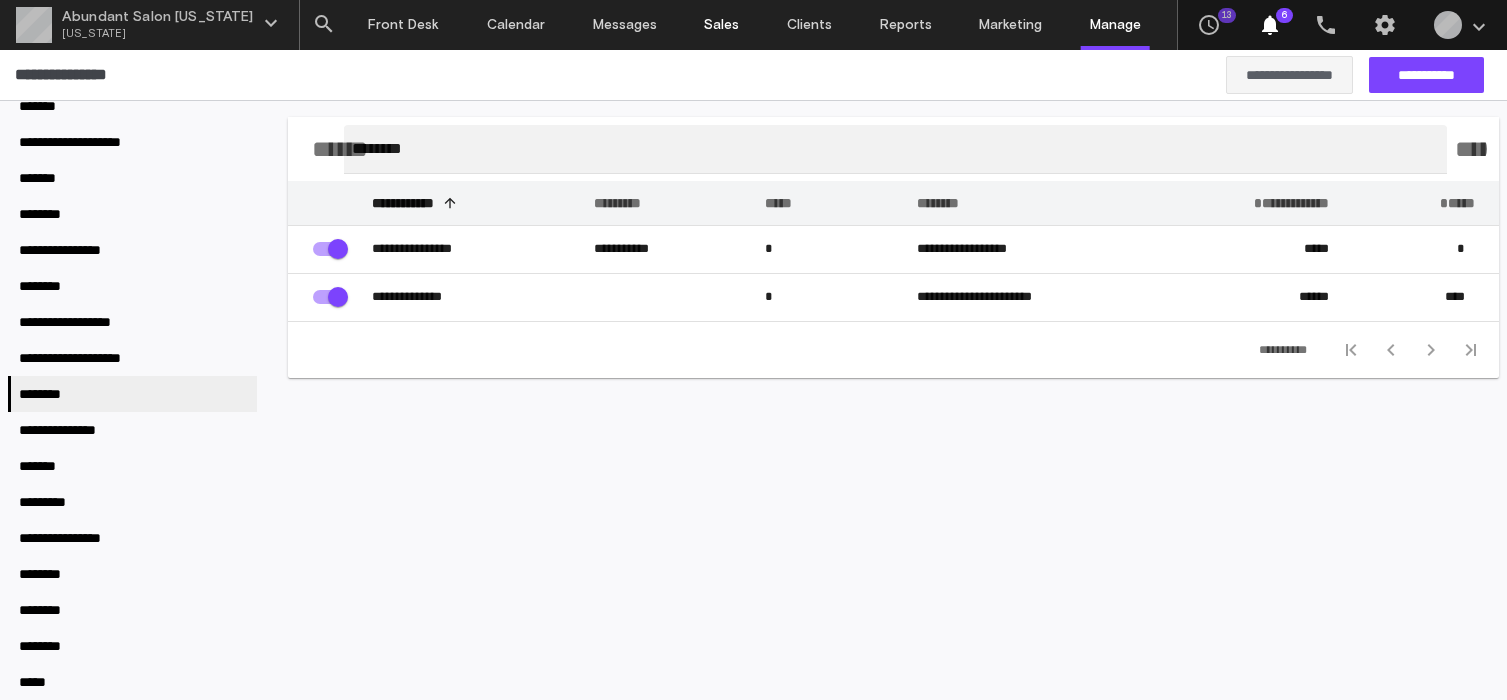 click on "Sales" at bounding box center (721, 25) 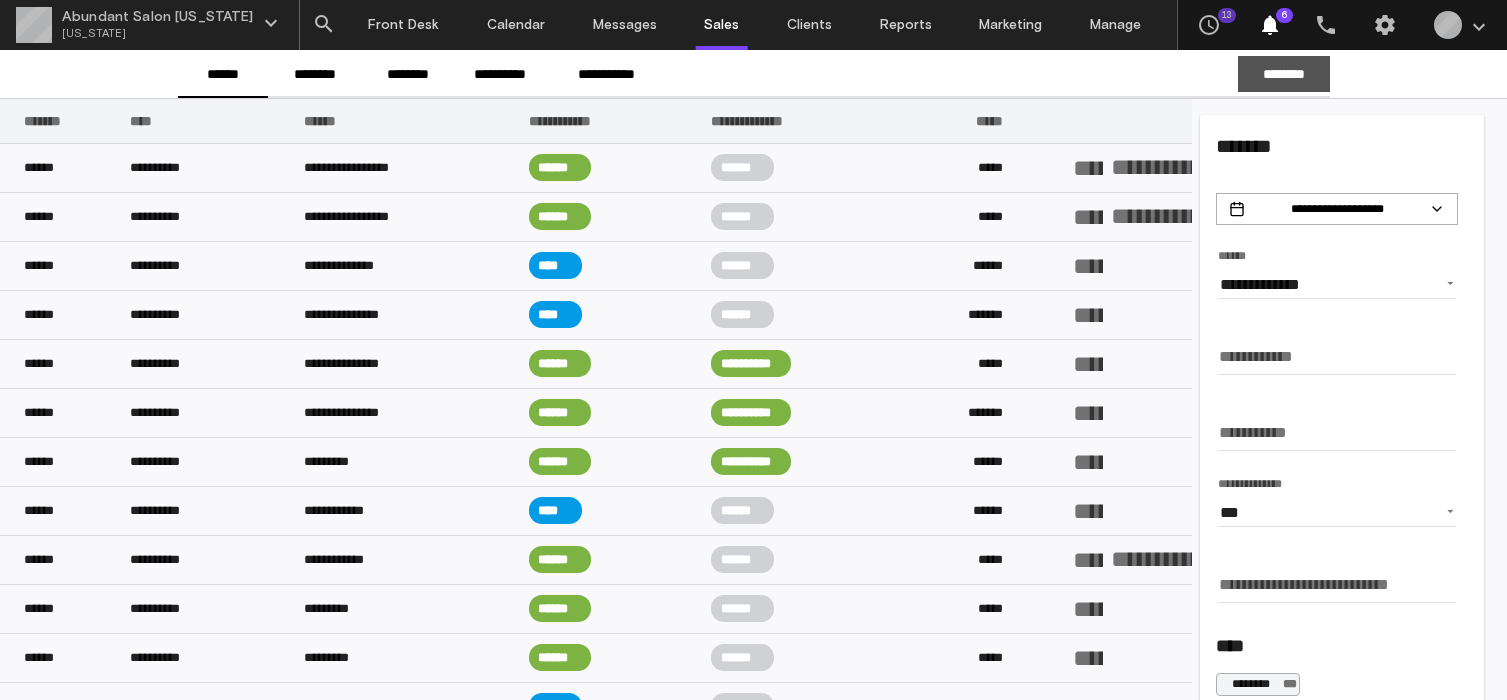 click on "********" at bounding box center (1283, 74) 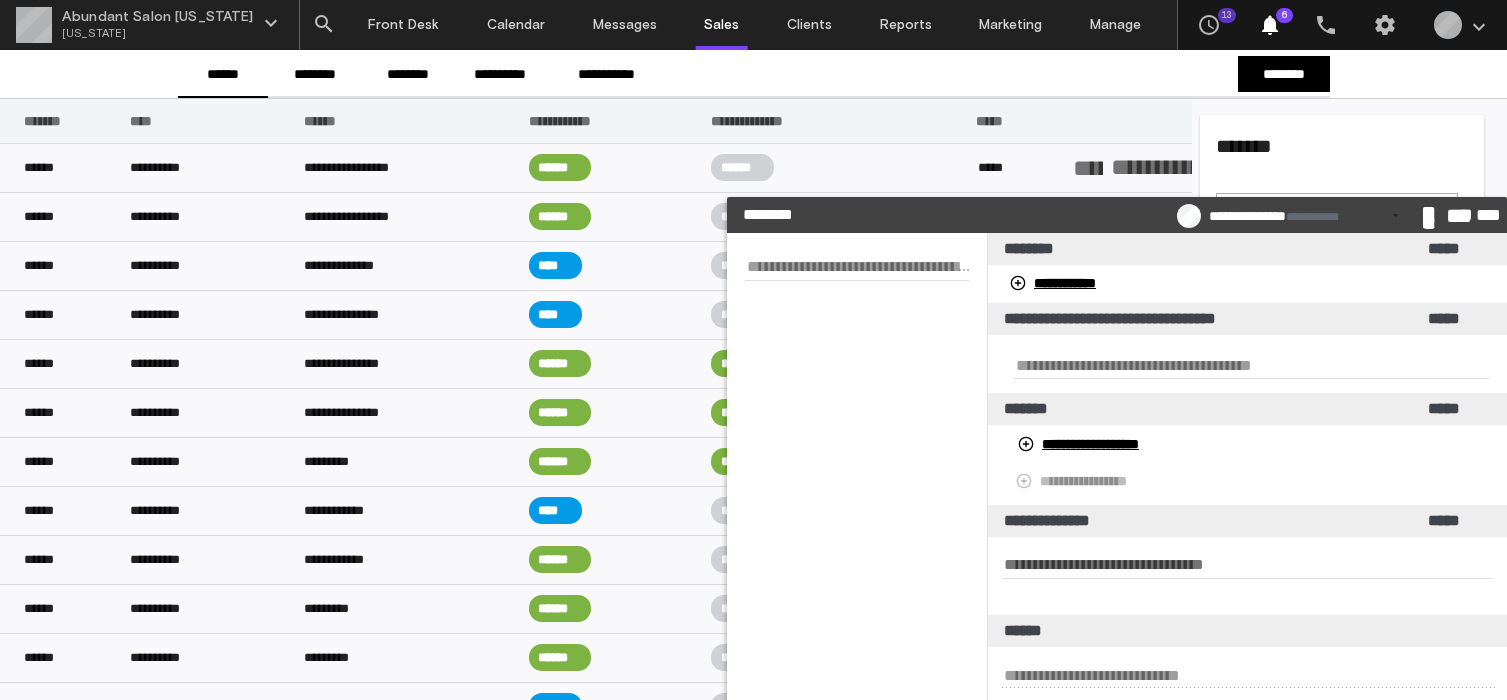click at bounding box center [857, 266] 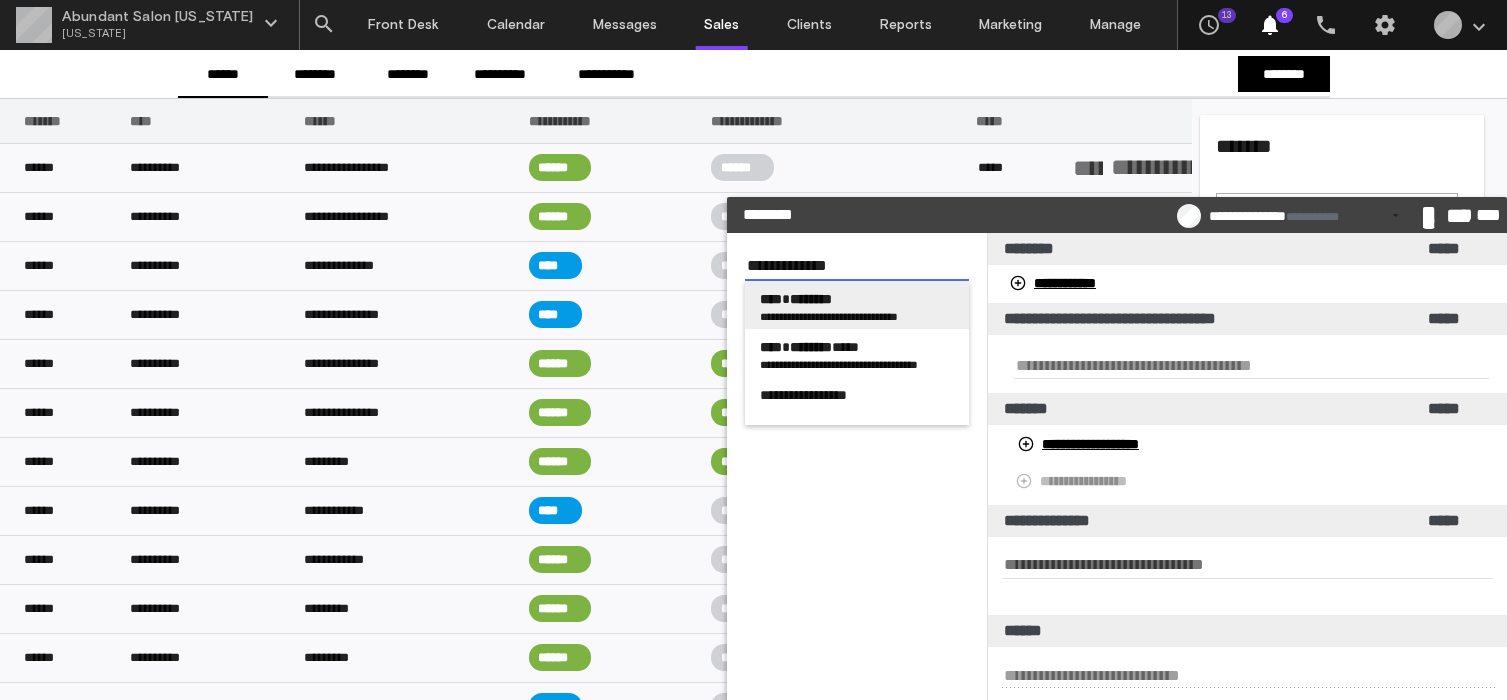 type on "**********" 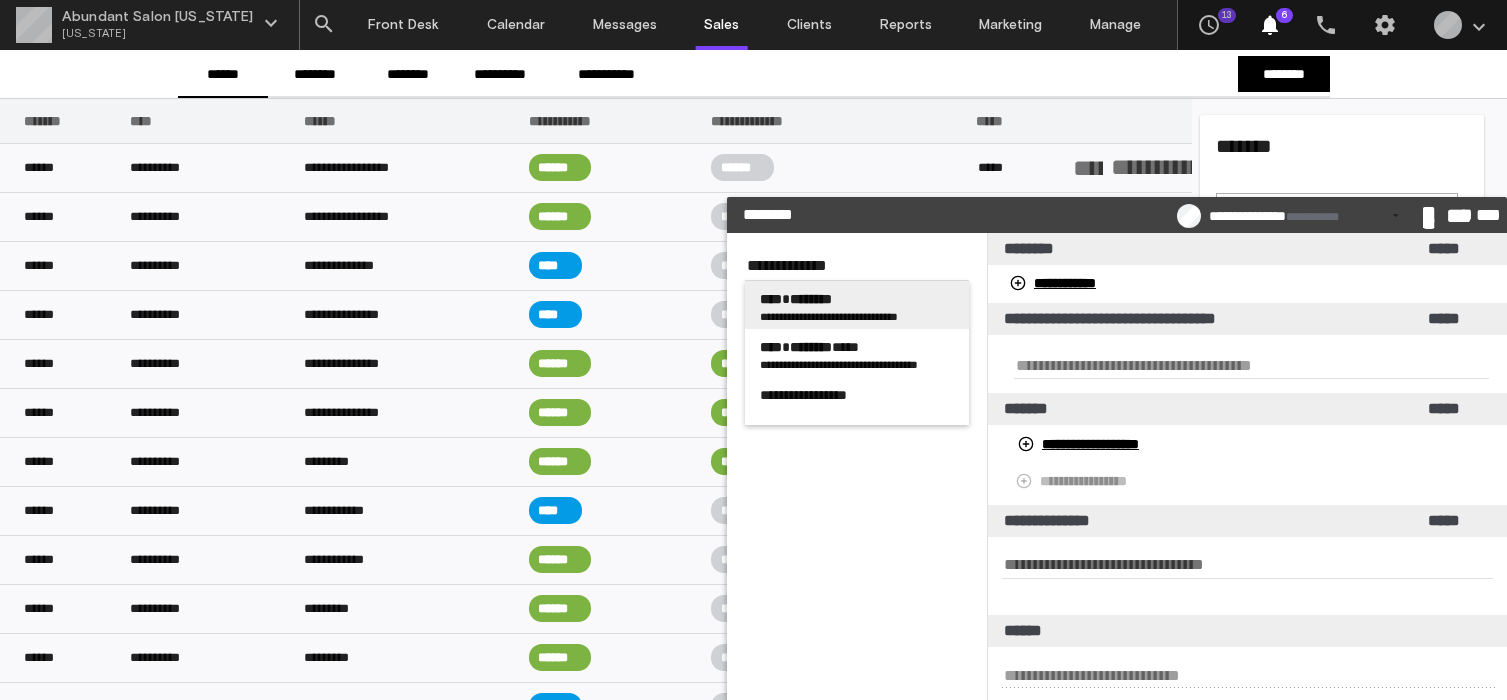click on "**********" at bounding box center (863, 316) 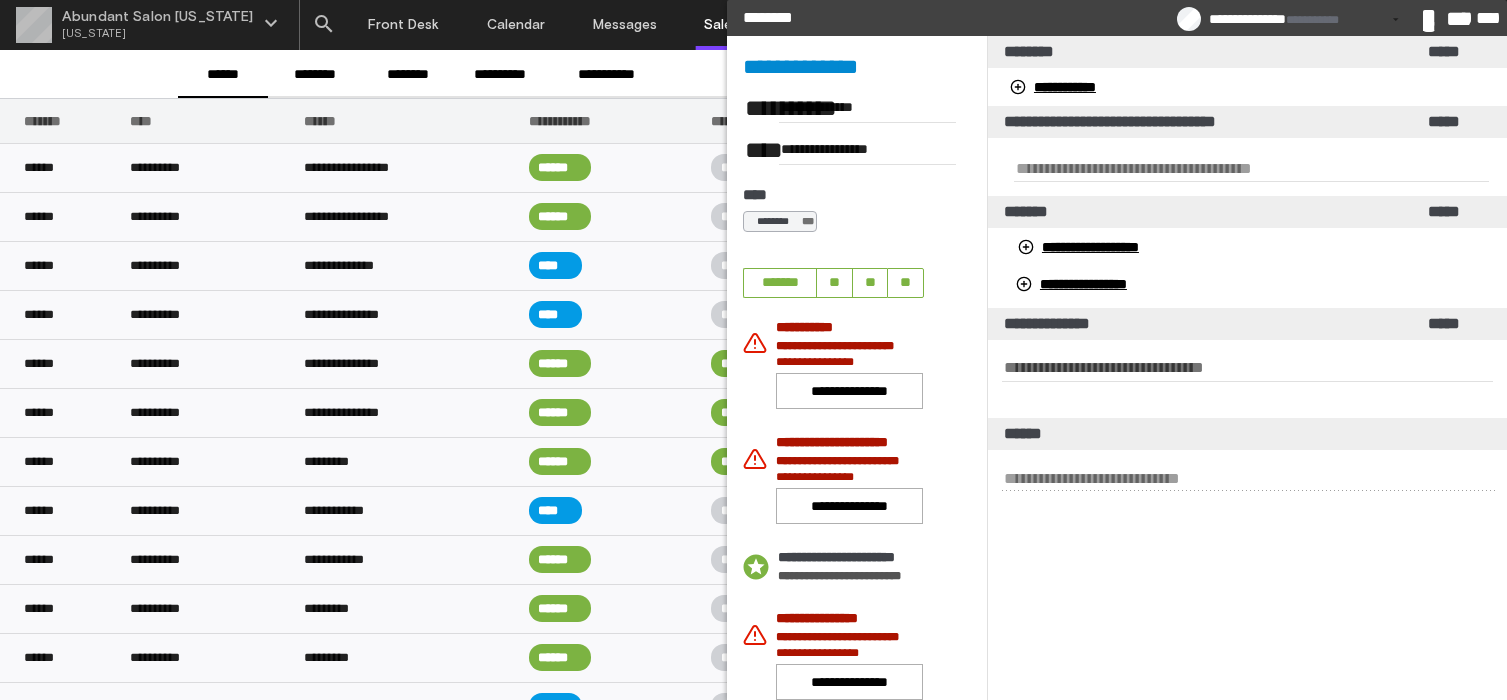 click at bounding box center [1251, 167] 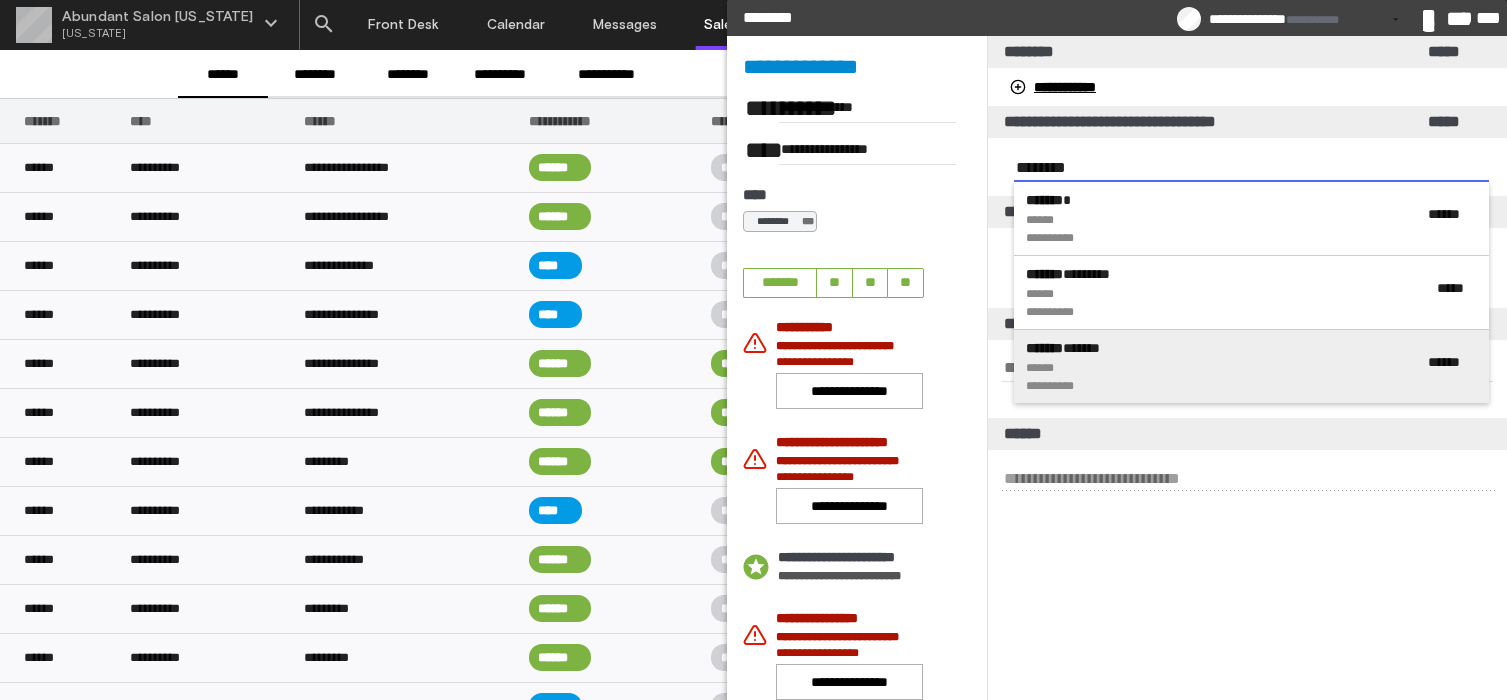 type on "*******" 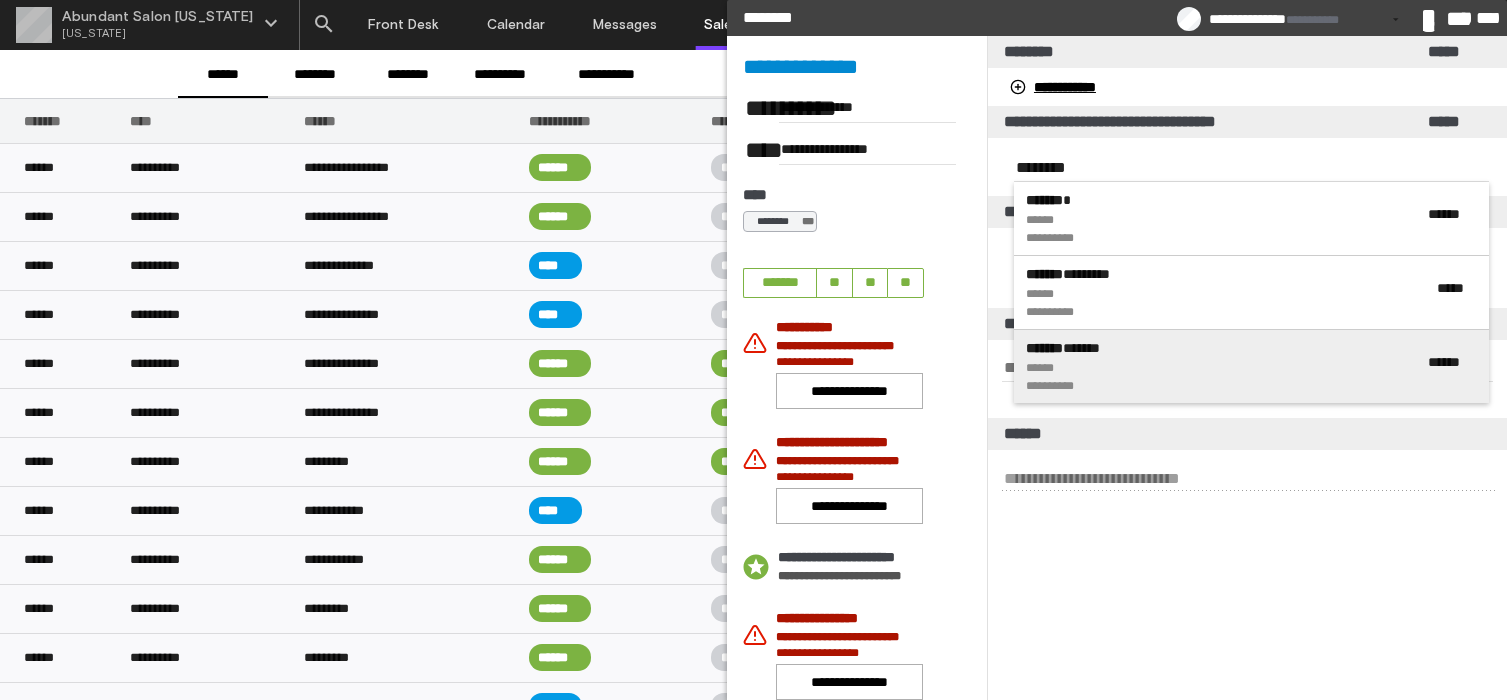 click on "**********" at bounding box center [1248, 366] 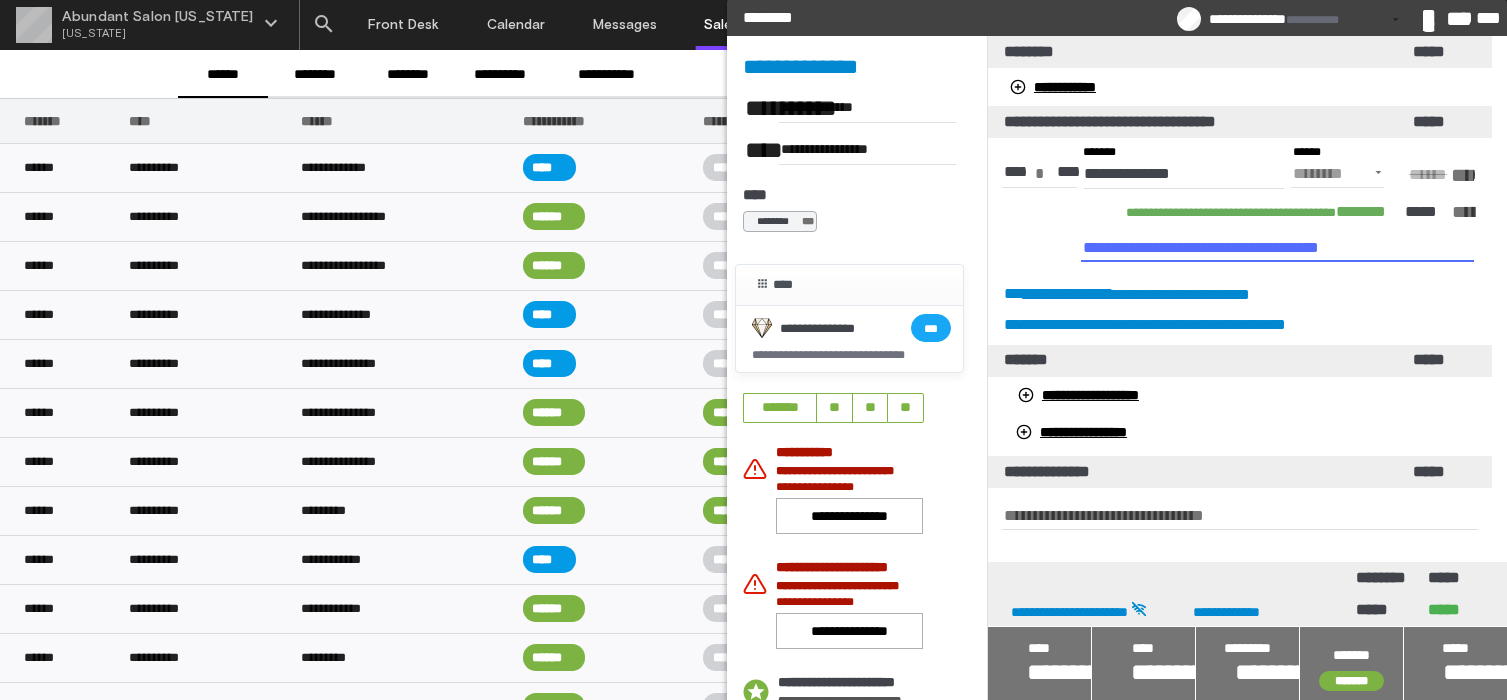 click on "******" 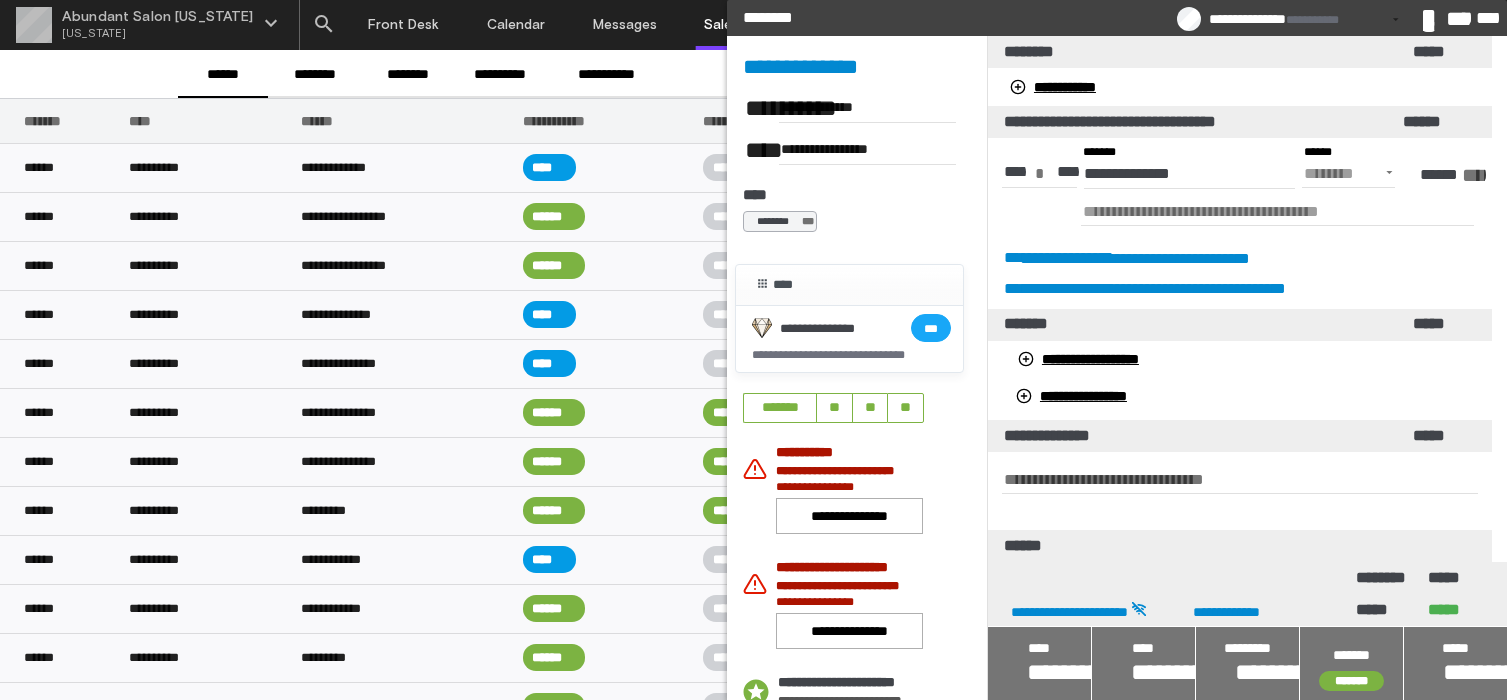 type on "*****" 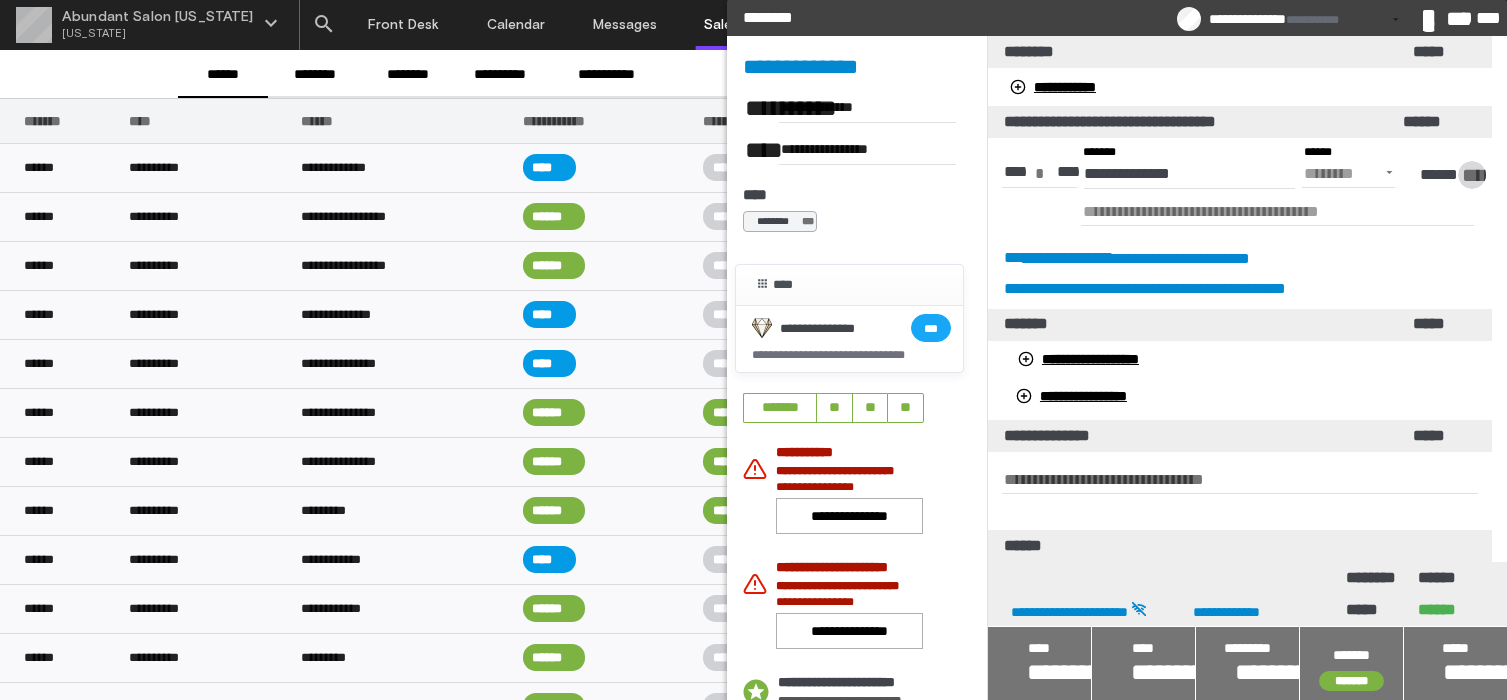 click on "*********" 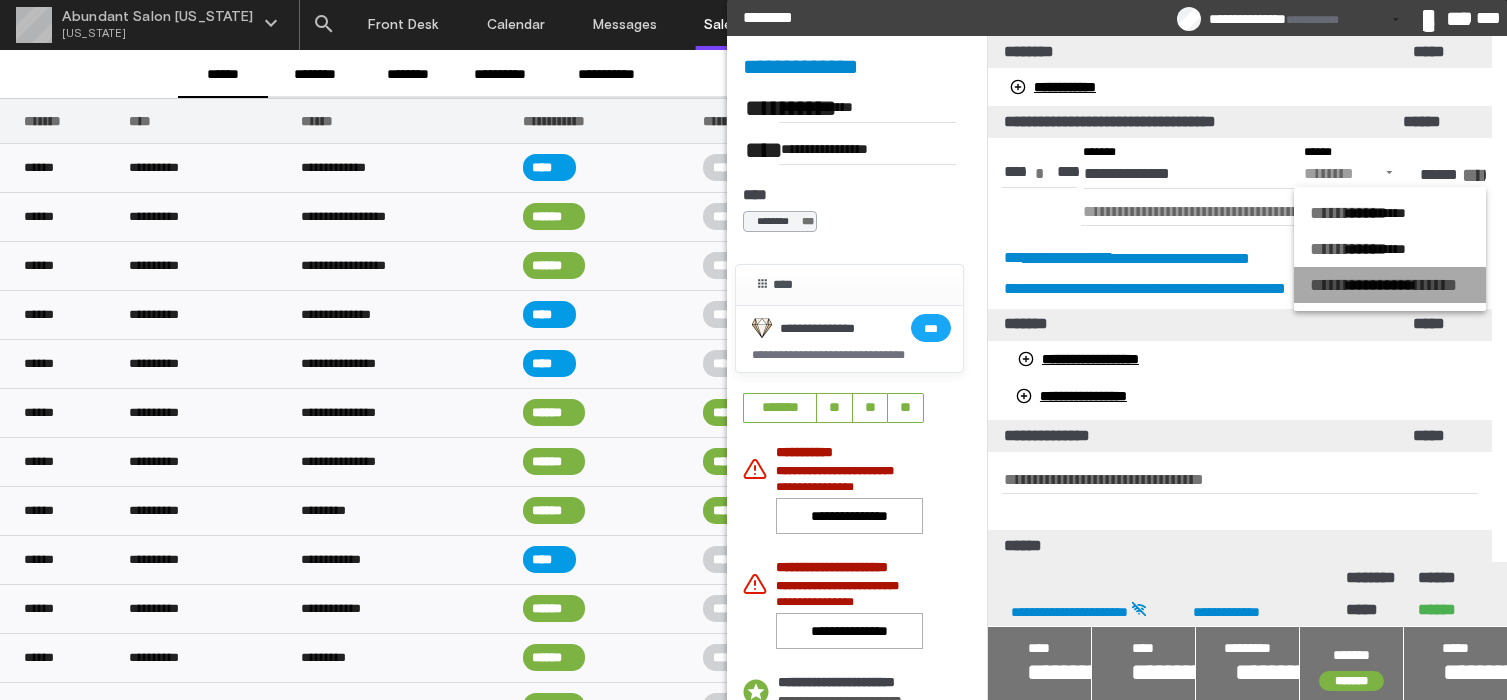 click on "**********" at bounding box center (1397, 285) 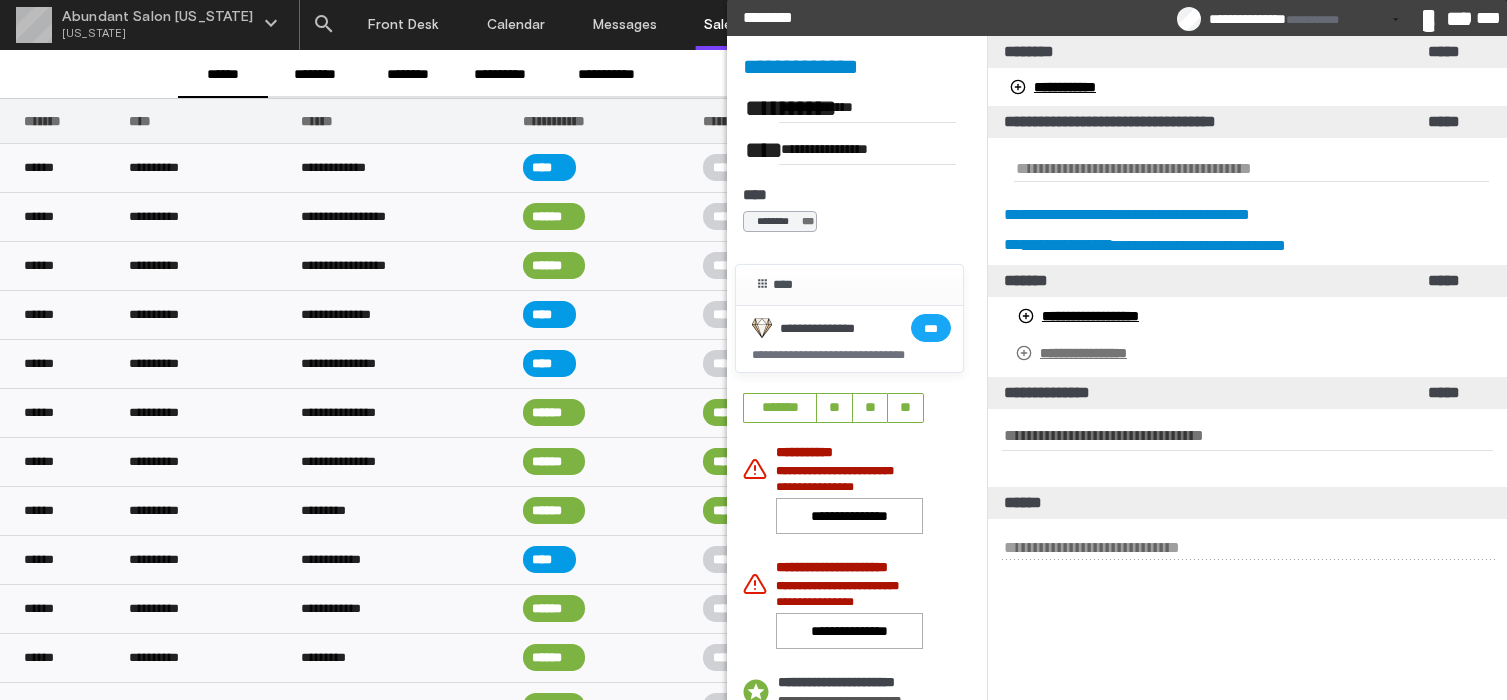 click on "**********" at bounding box center [1073, 353] 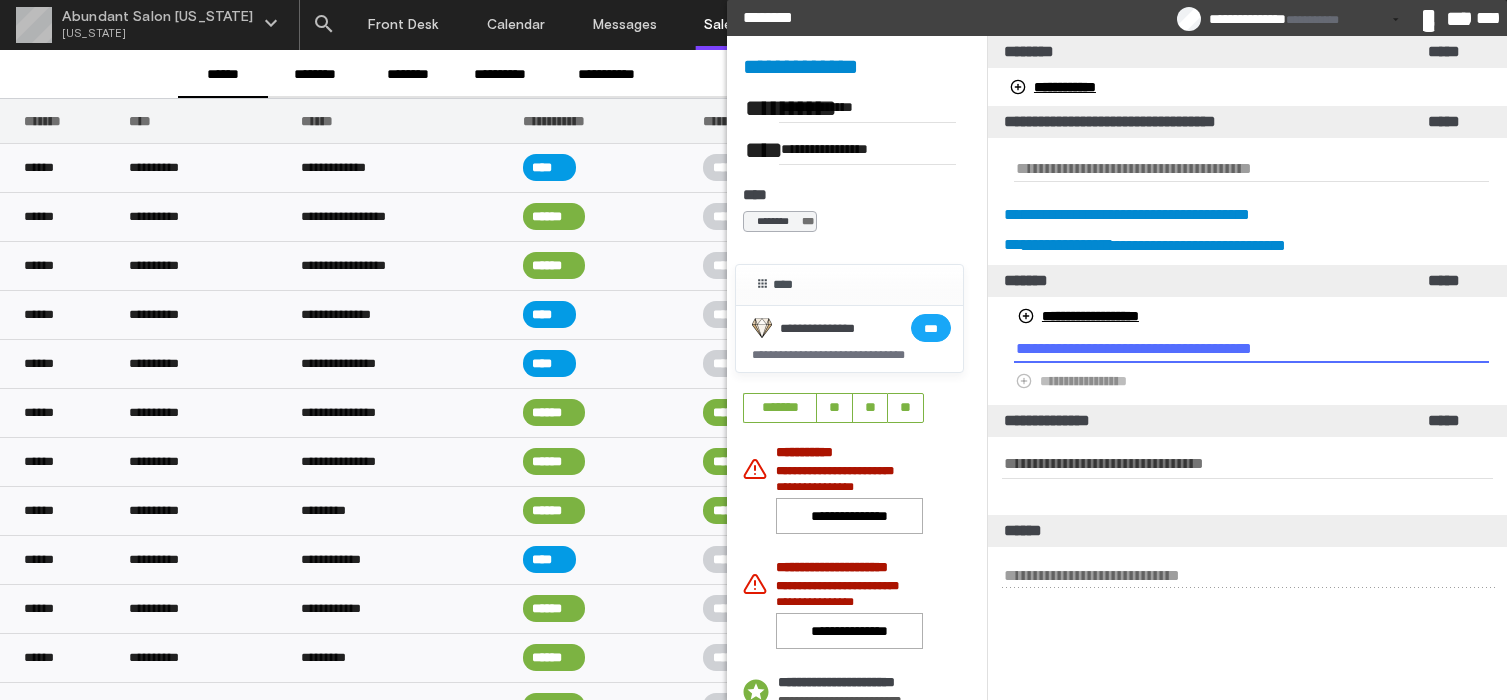 click at bounding box center [1251, 349] 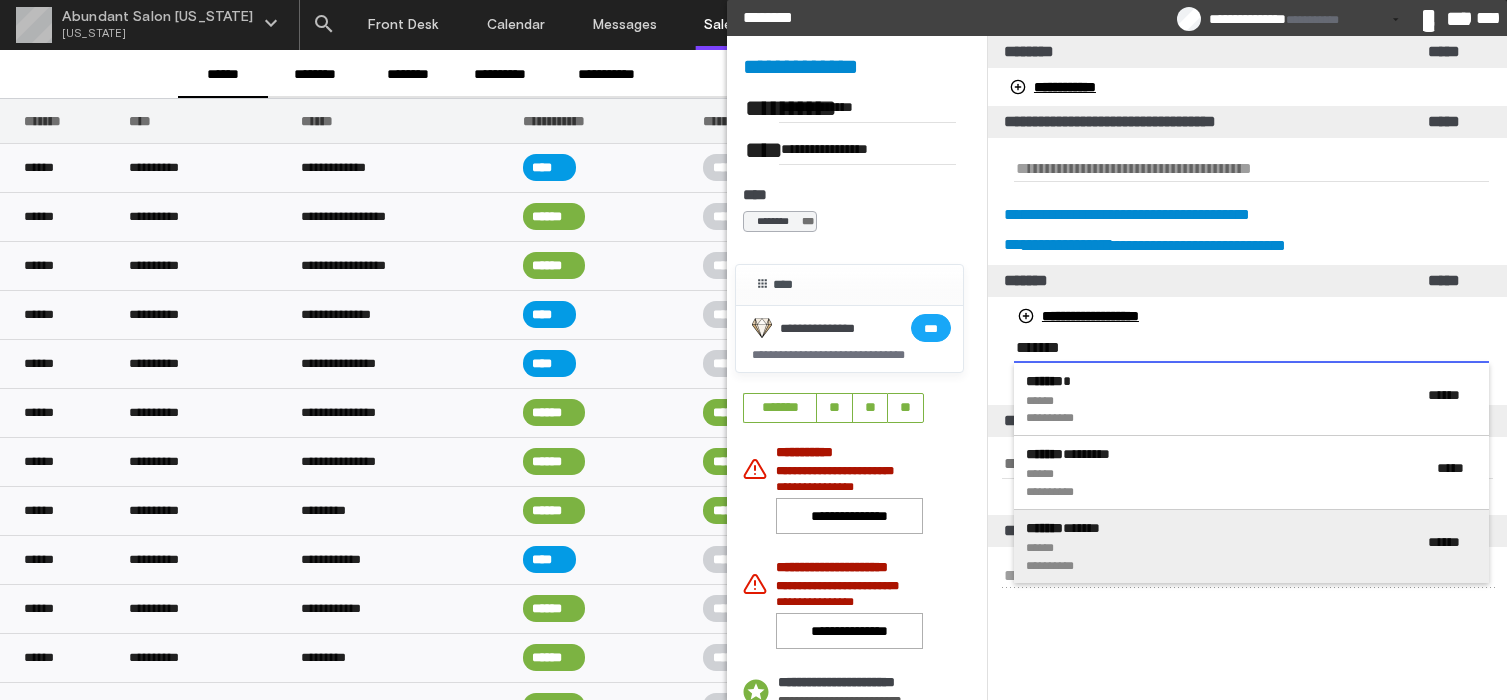 type on "*******" 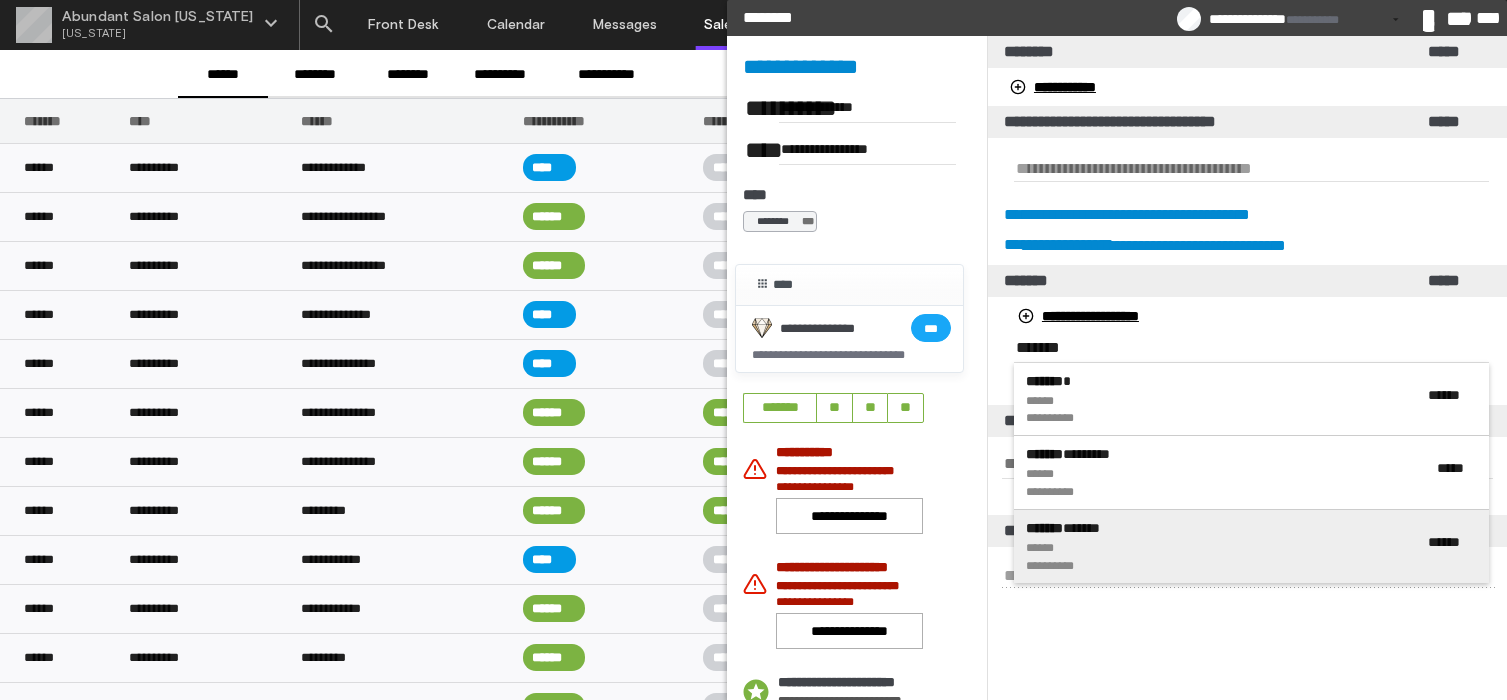 click on "**********" at bounding box center (1248, 546) 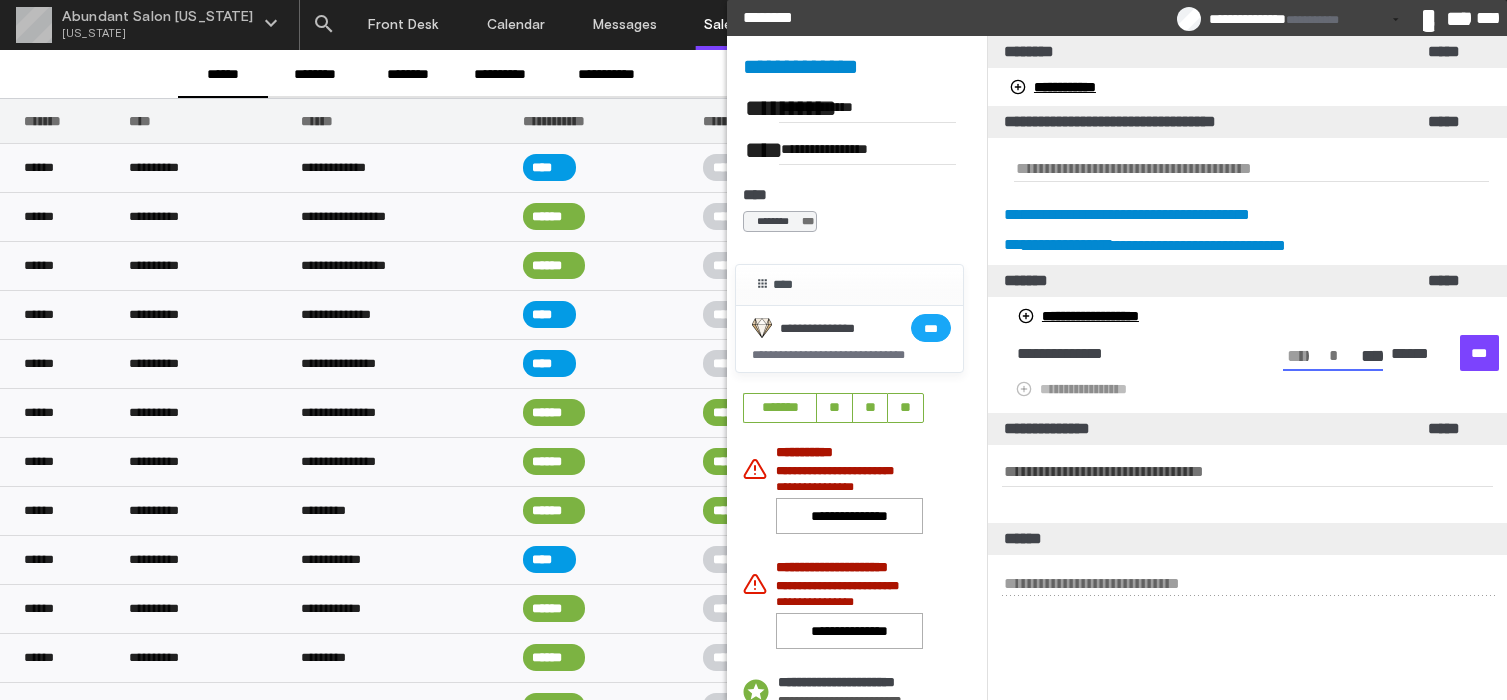 click on "*" at bounding box center [1333, 357] 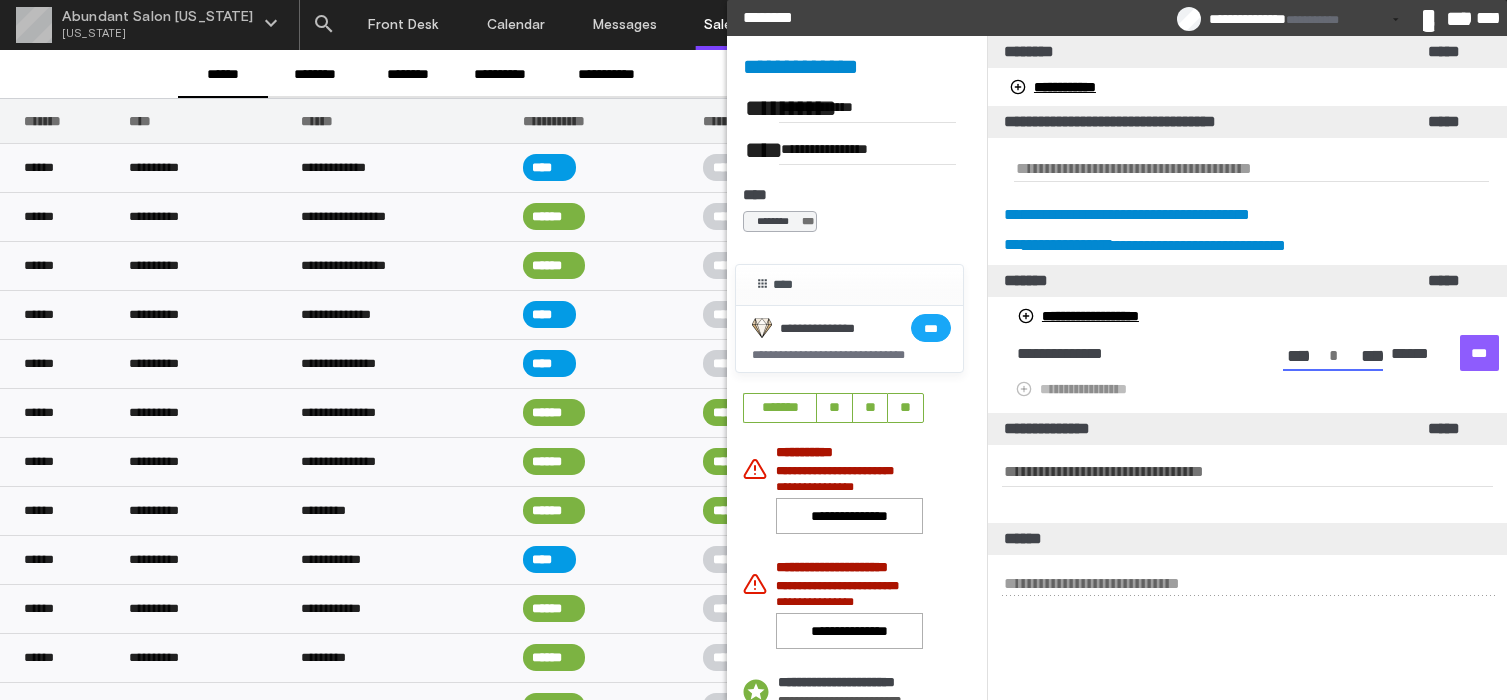 type on "*" 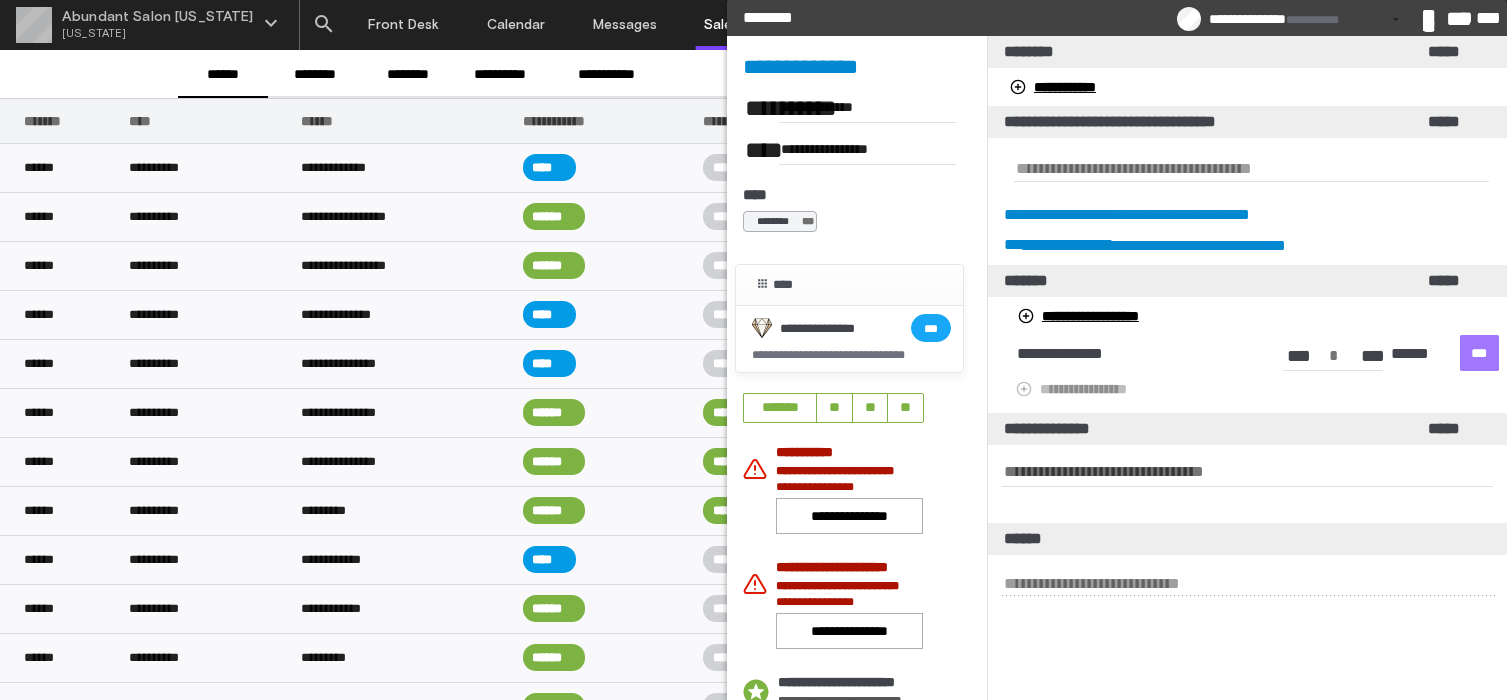 click on "***" 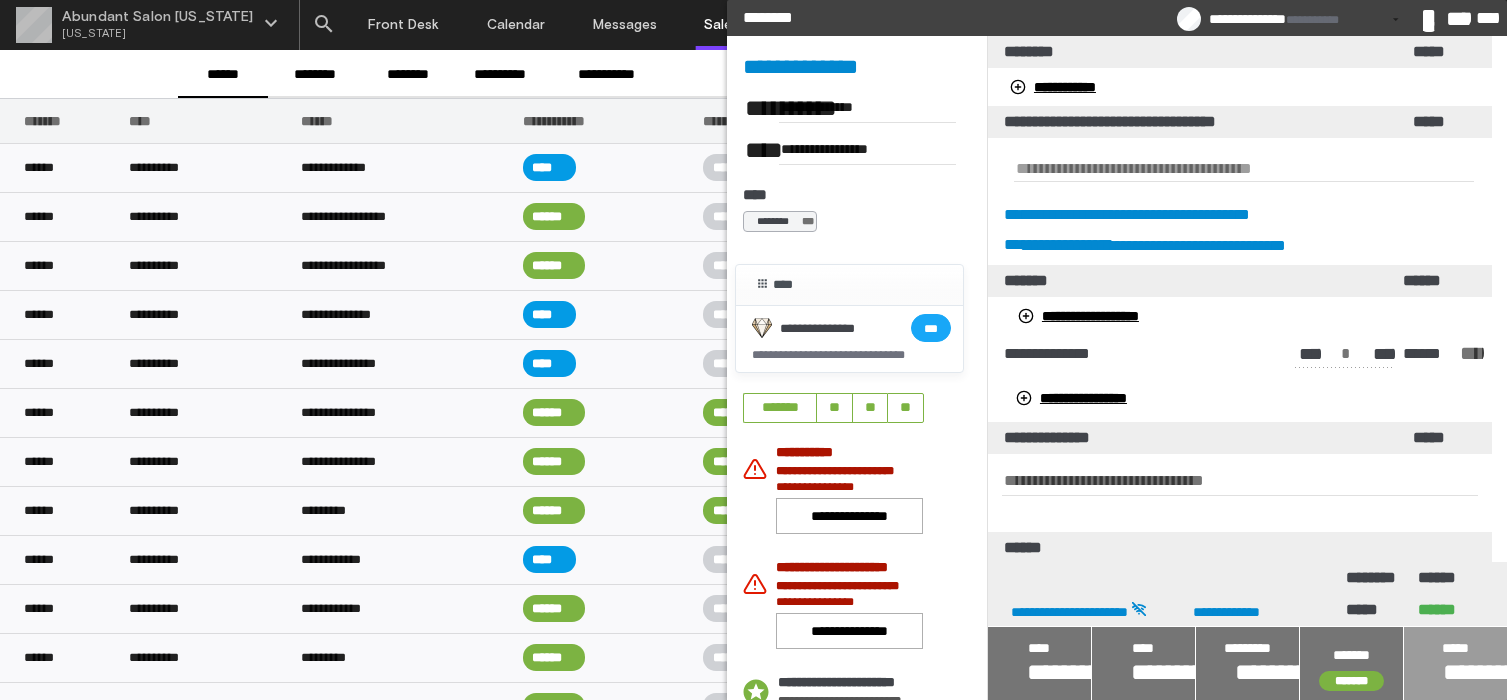 click at bounding box center (1455, 663) 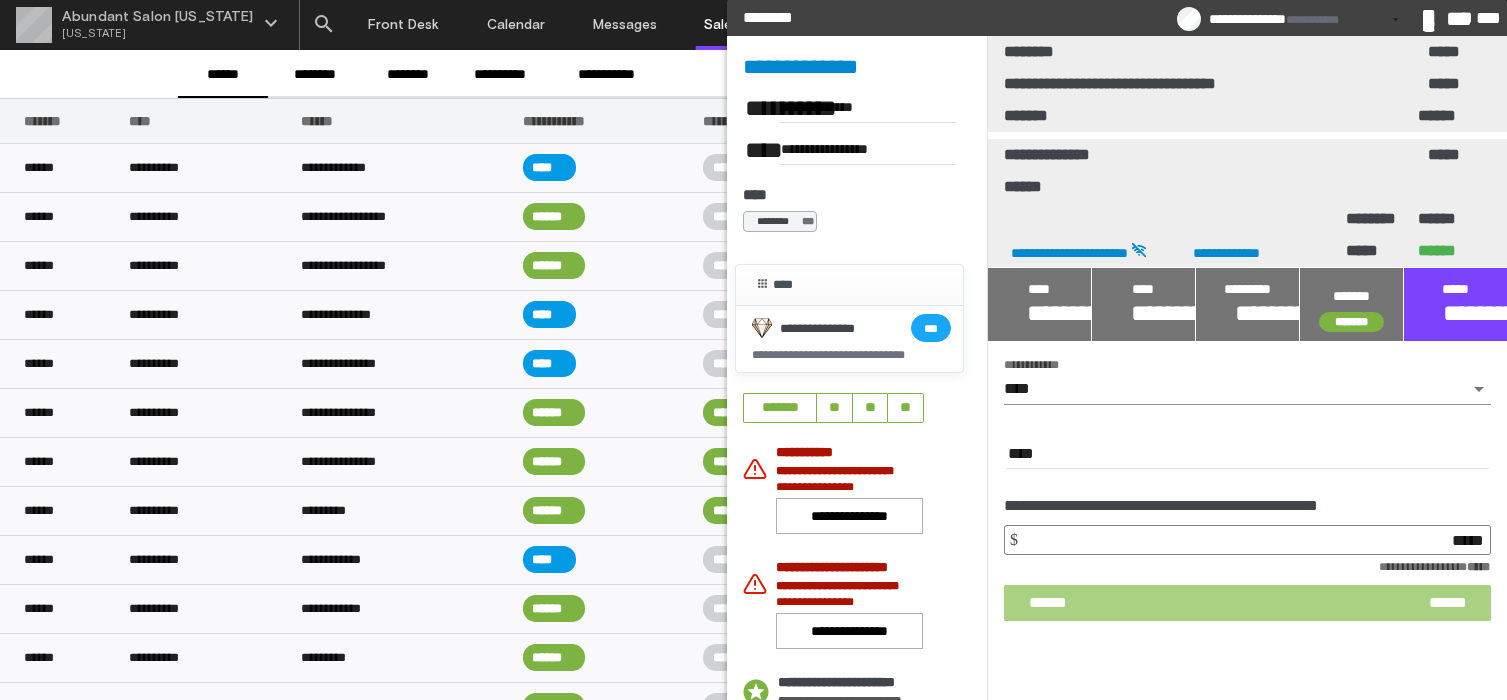 click on "******     ******" at bounding box center (1247, 603) 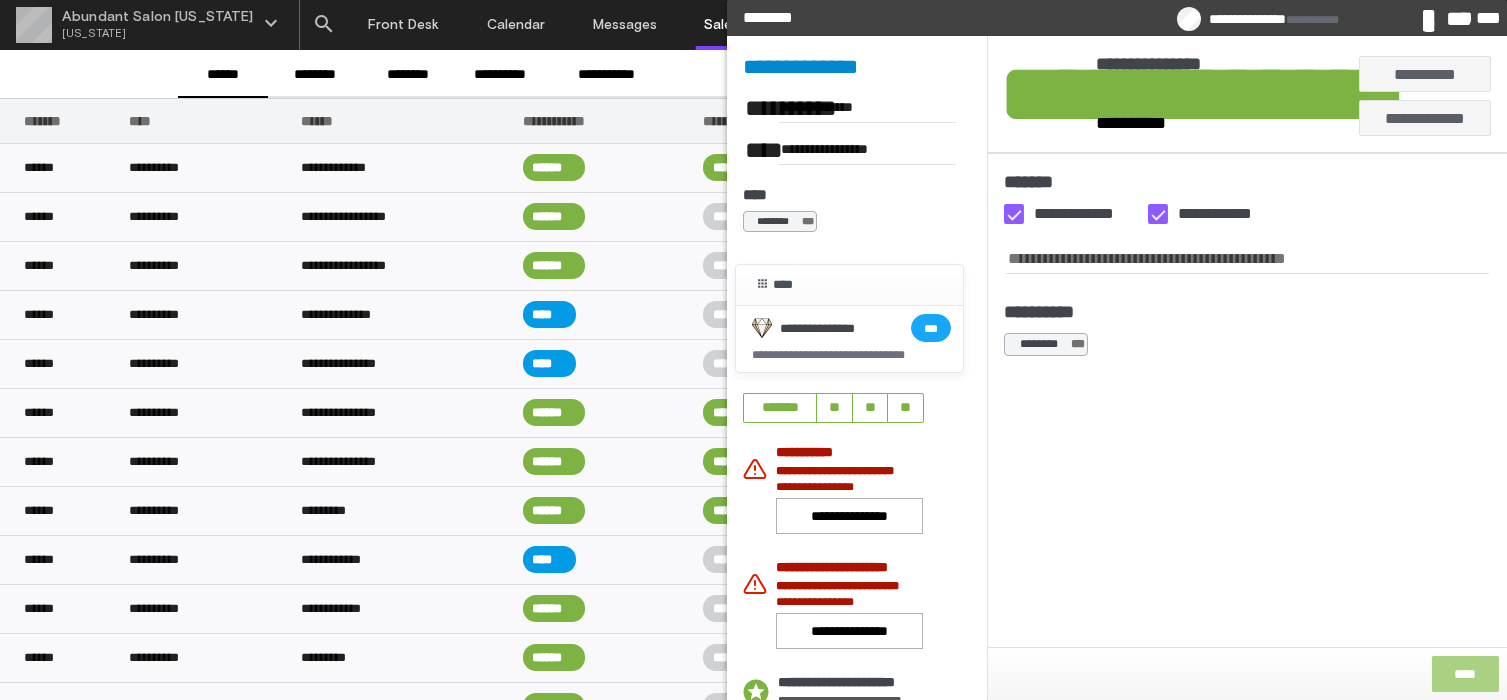 click on "****" 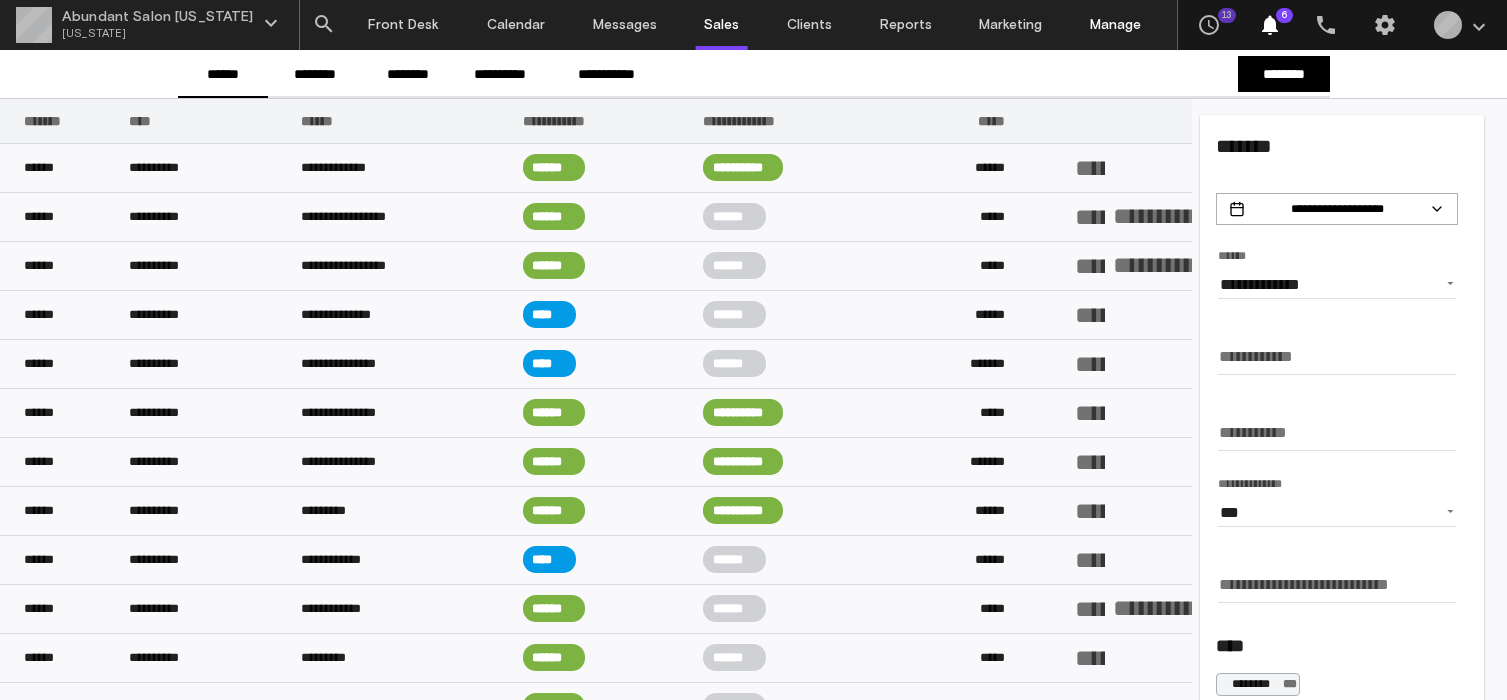 click on "Manage" at bounding box center (1115, 25) 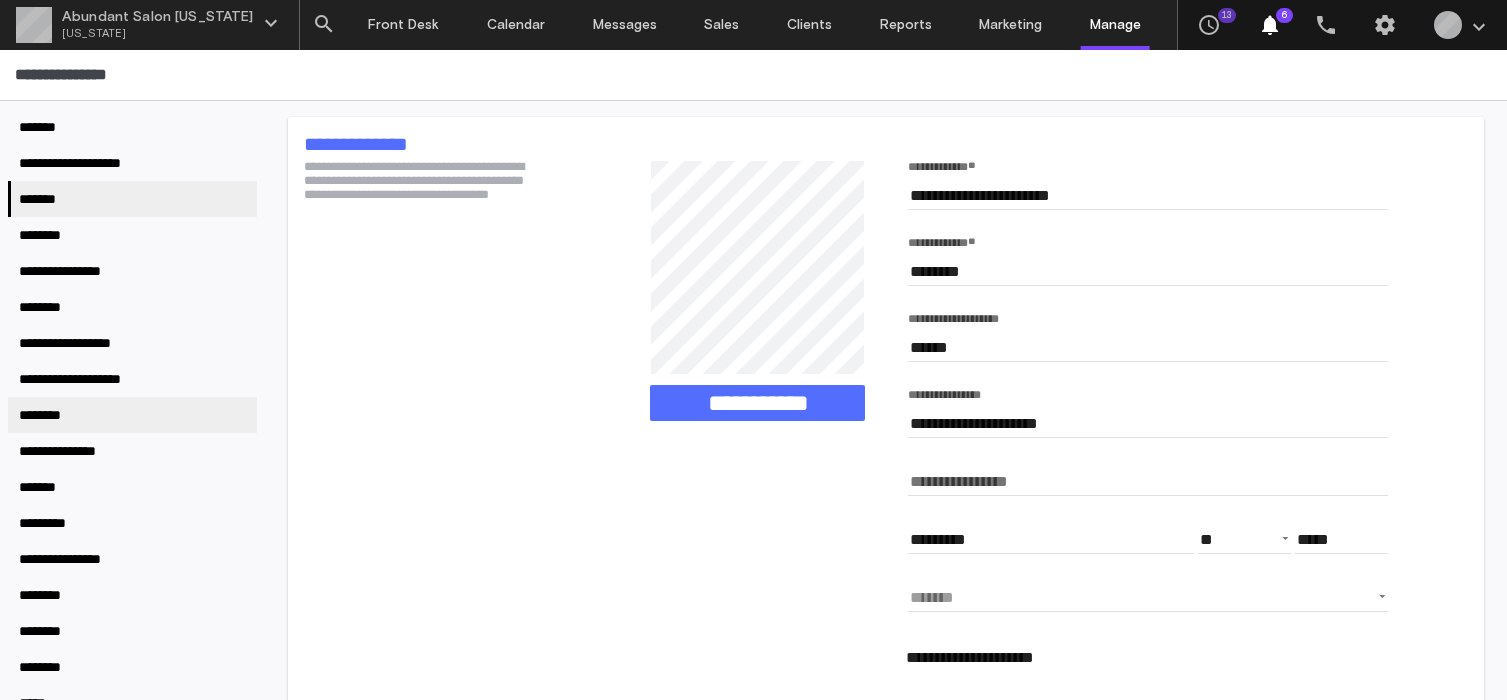 scroll, scrollTop: 29, scrollLeft: 0, axis: vertical 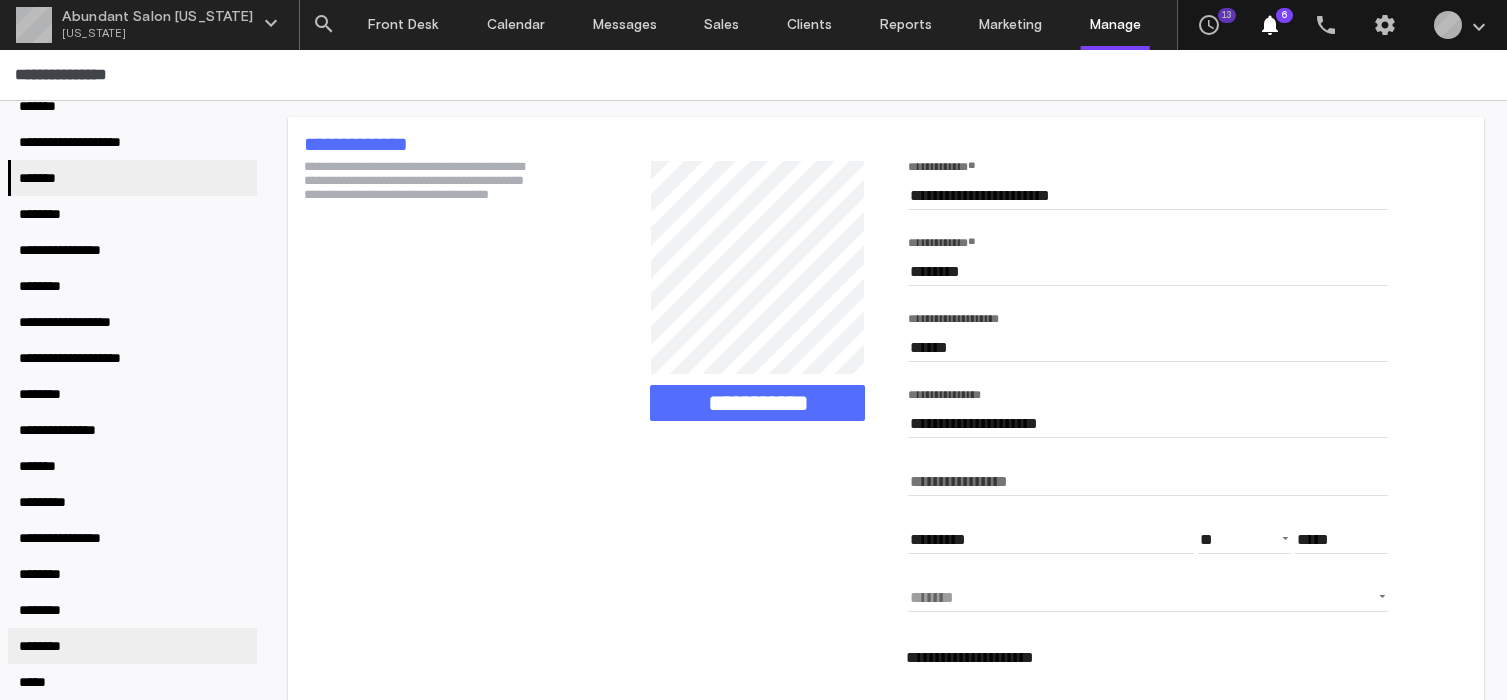 click on "********" at bounding box center [132, 646] 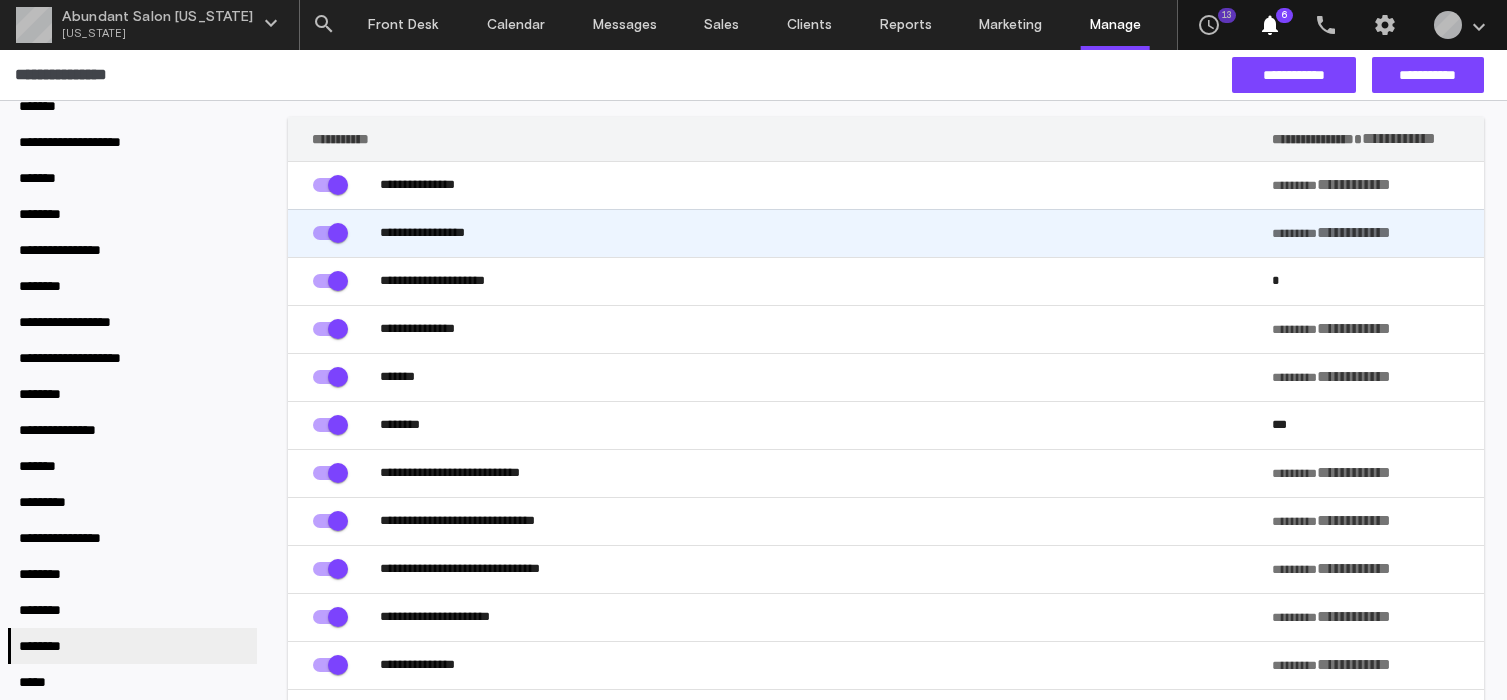 click on "**********" at bounding box center [826, 233] 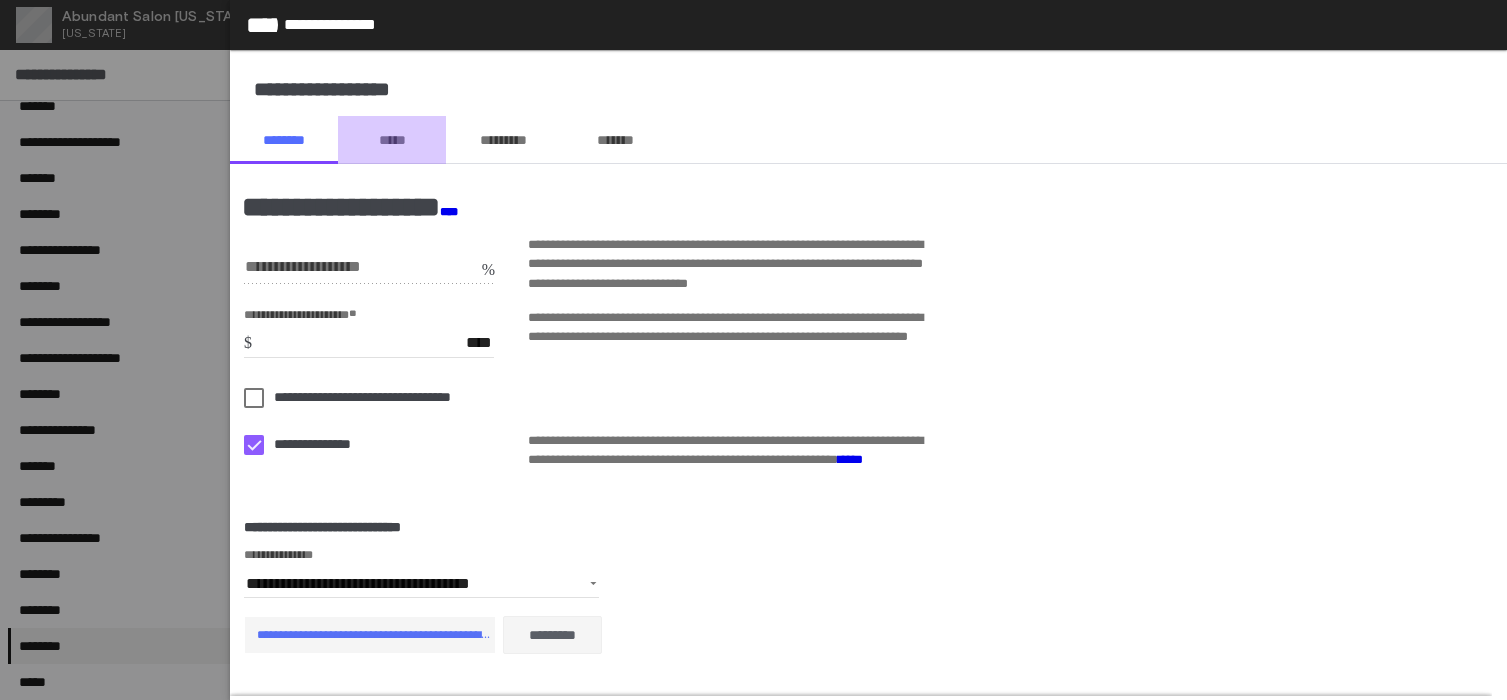 click on "*****" at bounding box center [392, 140] 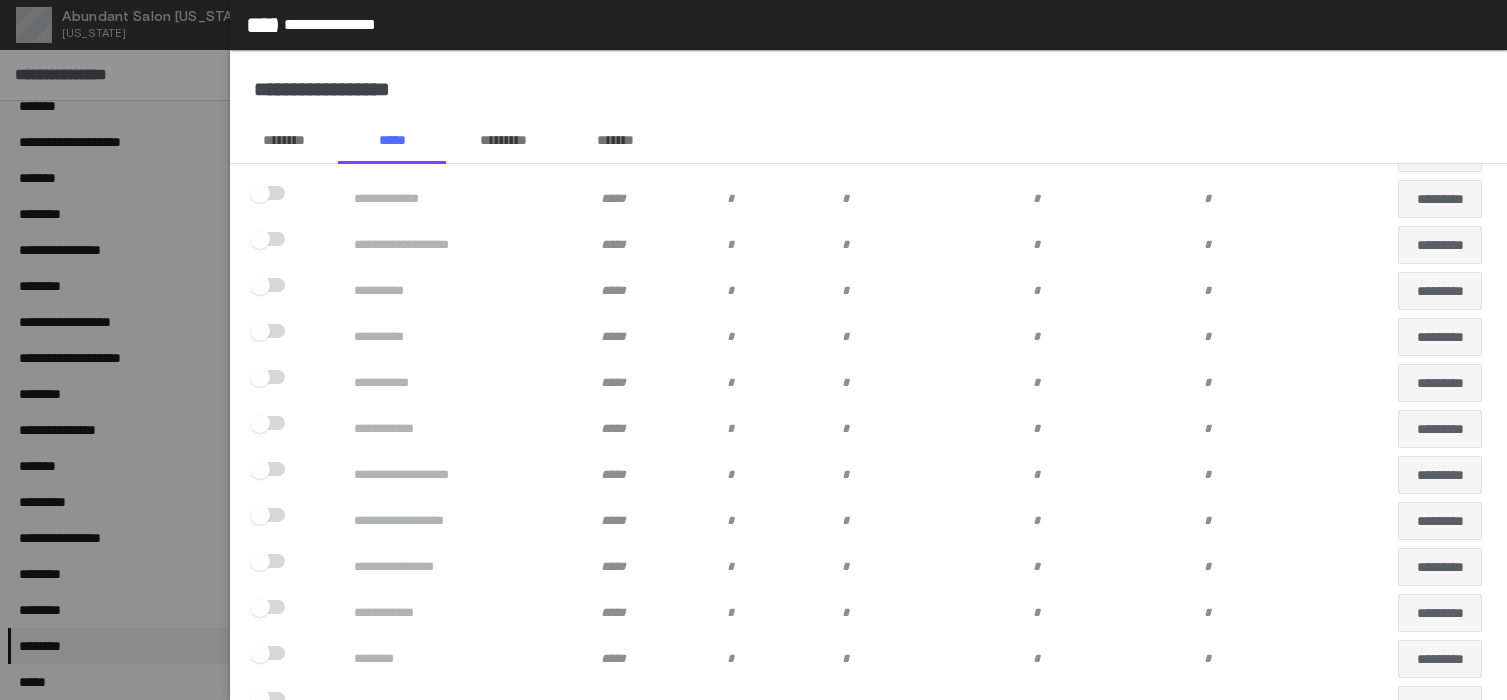 scroll, scrollTop: 8586, scrollLeft: 0, axis: vertical 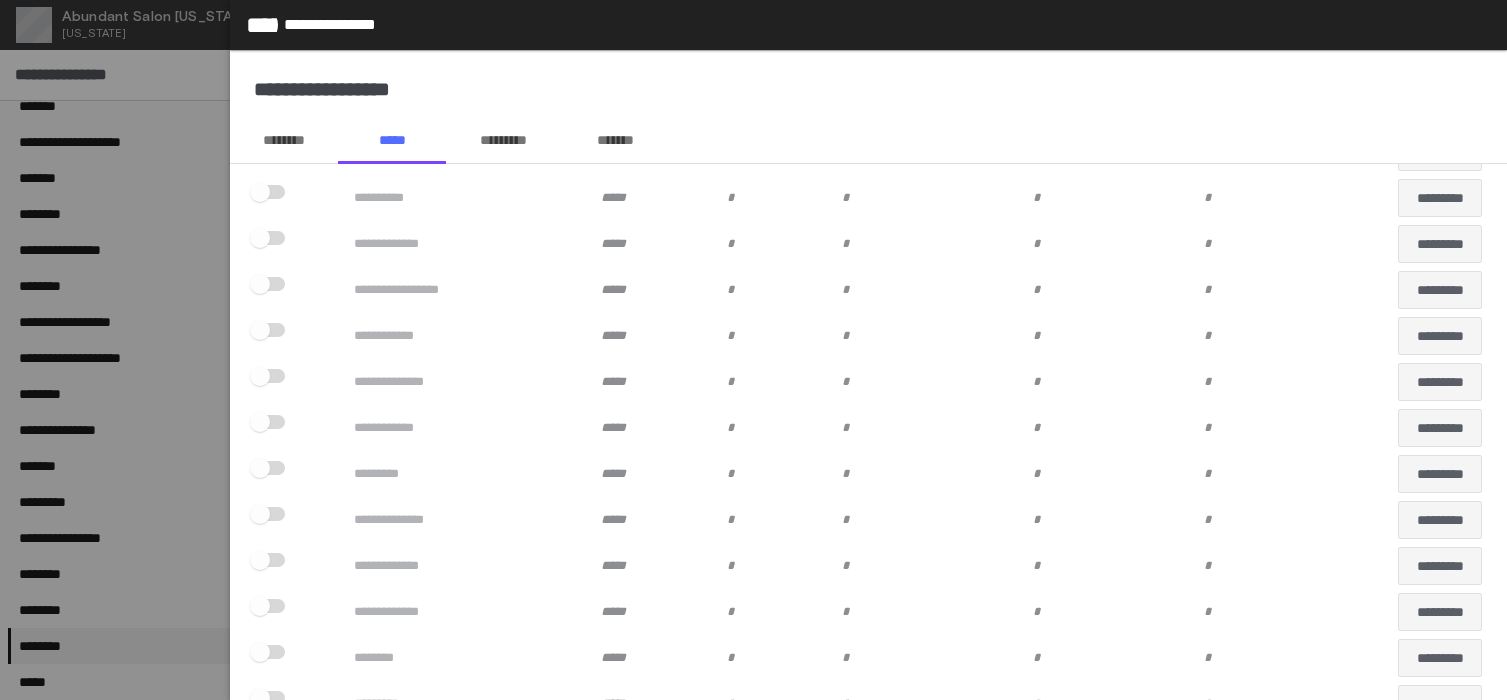 click on "*******" at bounding box center (615, 140) 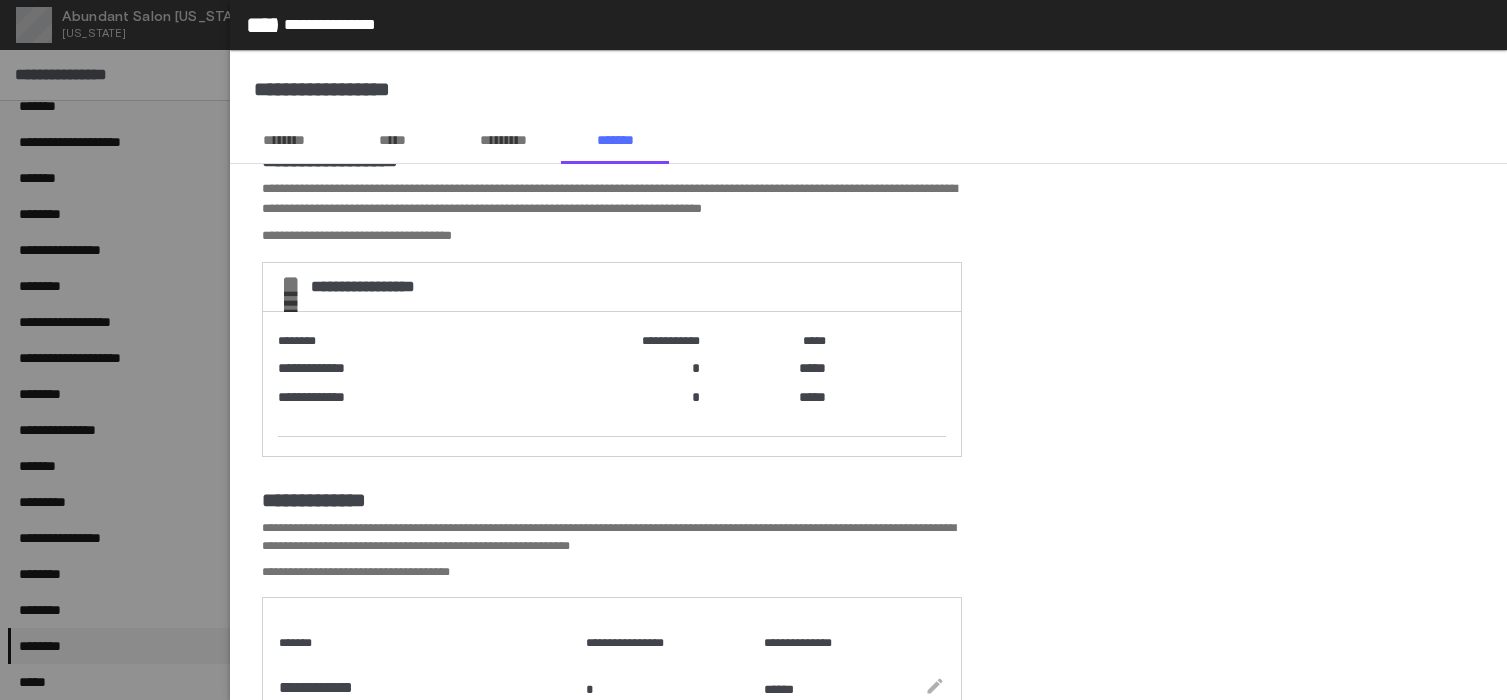 scroll, scrollTop: 191, scrollLeft: 0, axis: vertical 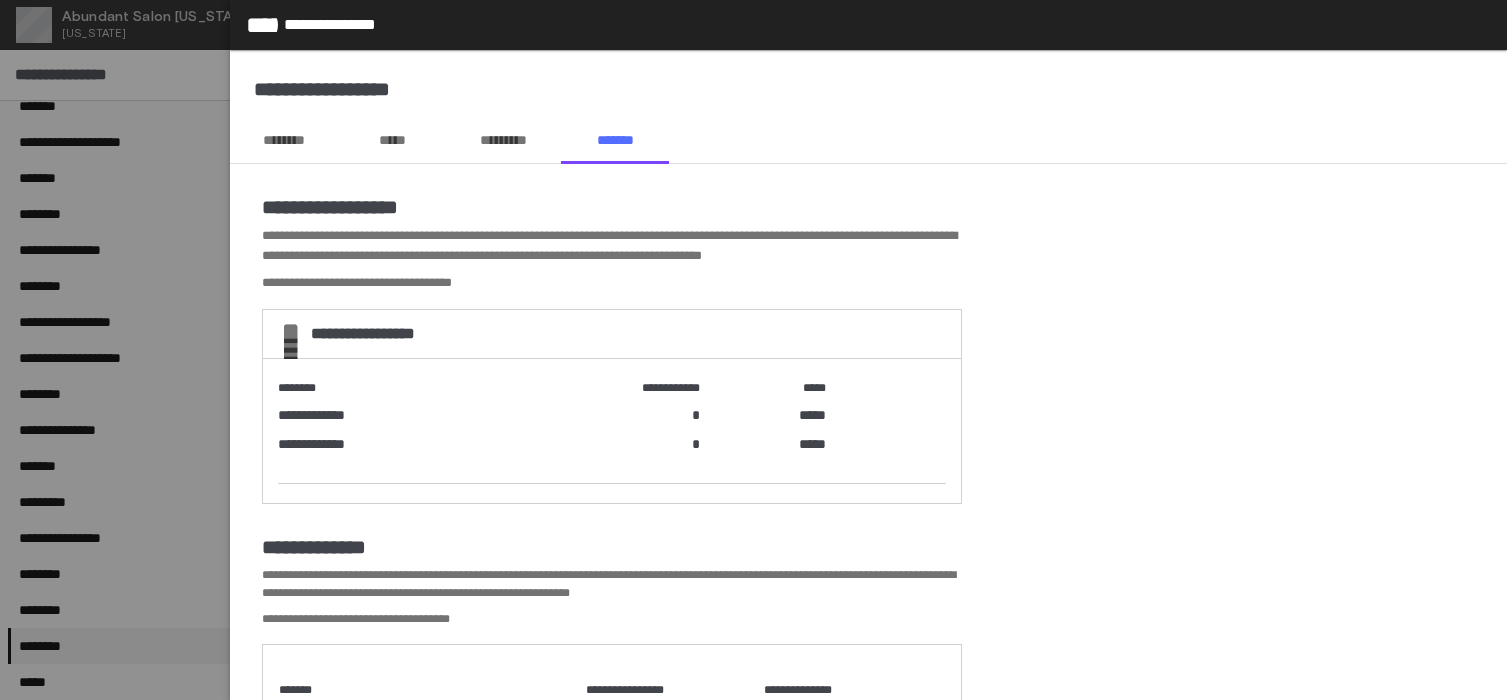 click on "********" at bounding box center [284, 140] 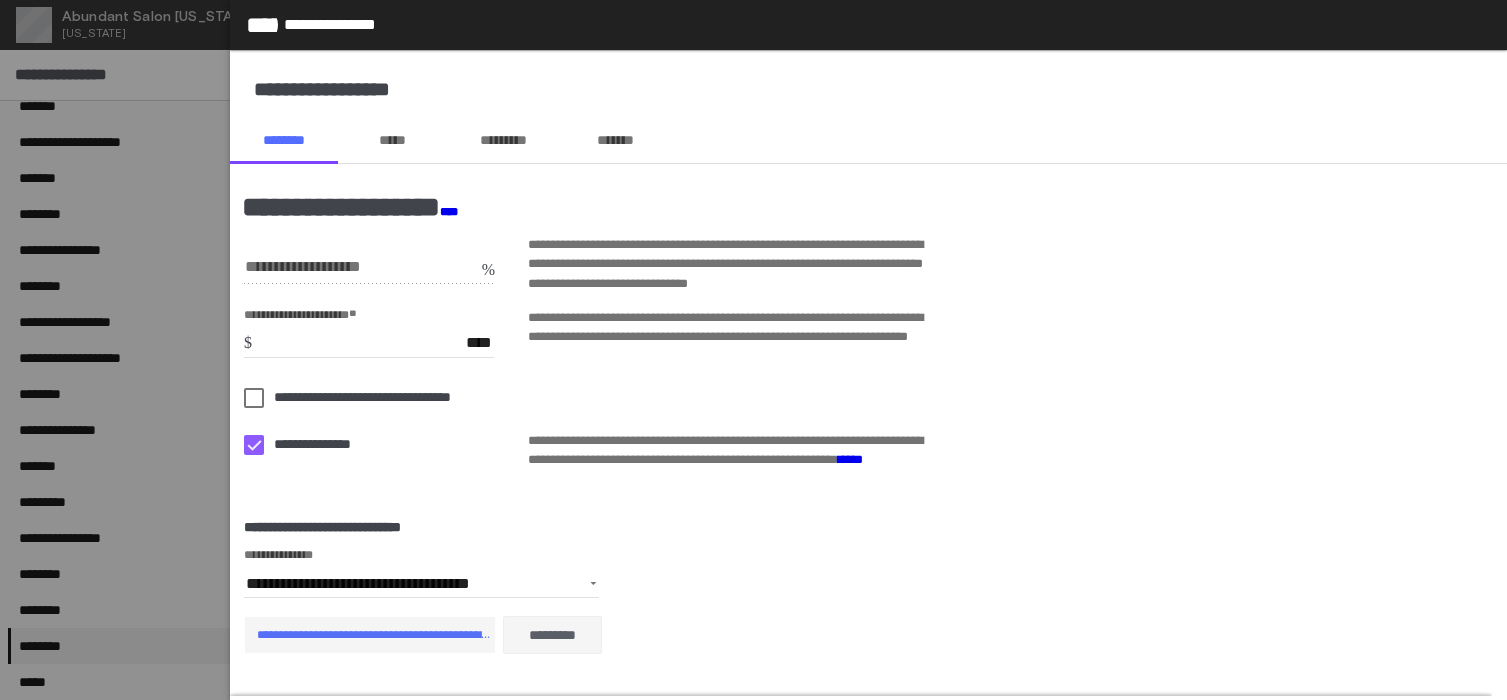 click on "****" at bounding box center [449, 212] 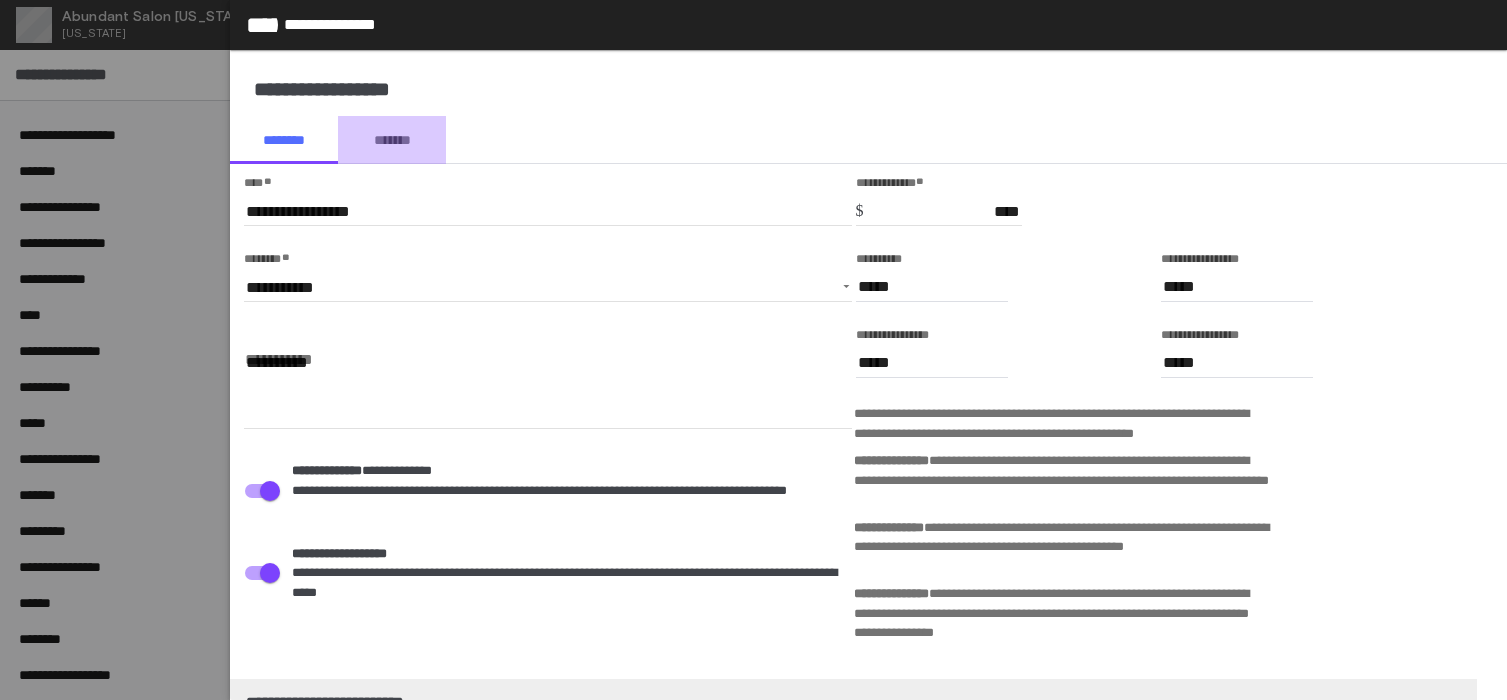click on "*******" at bounding box center [392, 140] 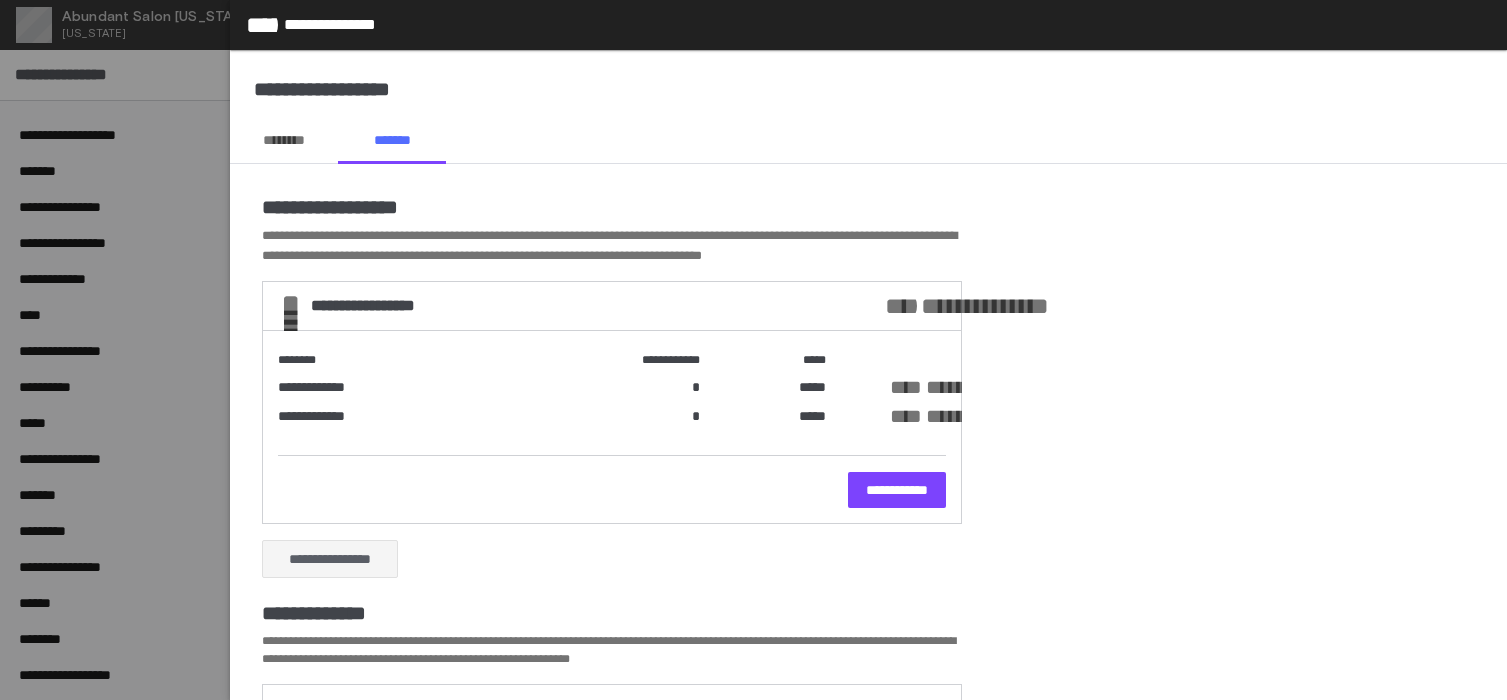 click on "********" at bounding box center (284, 140) 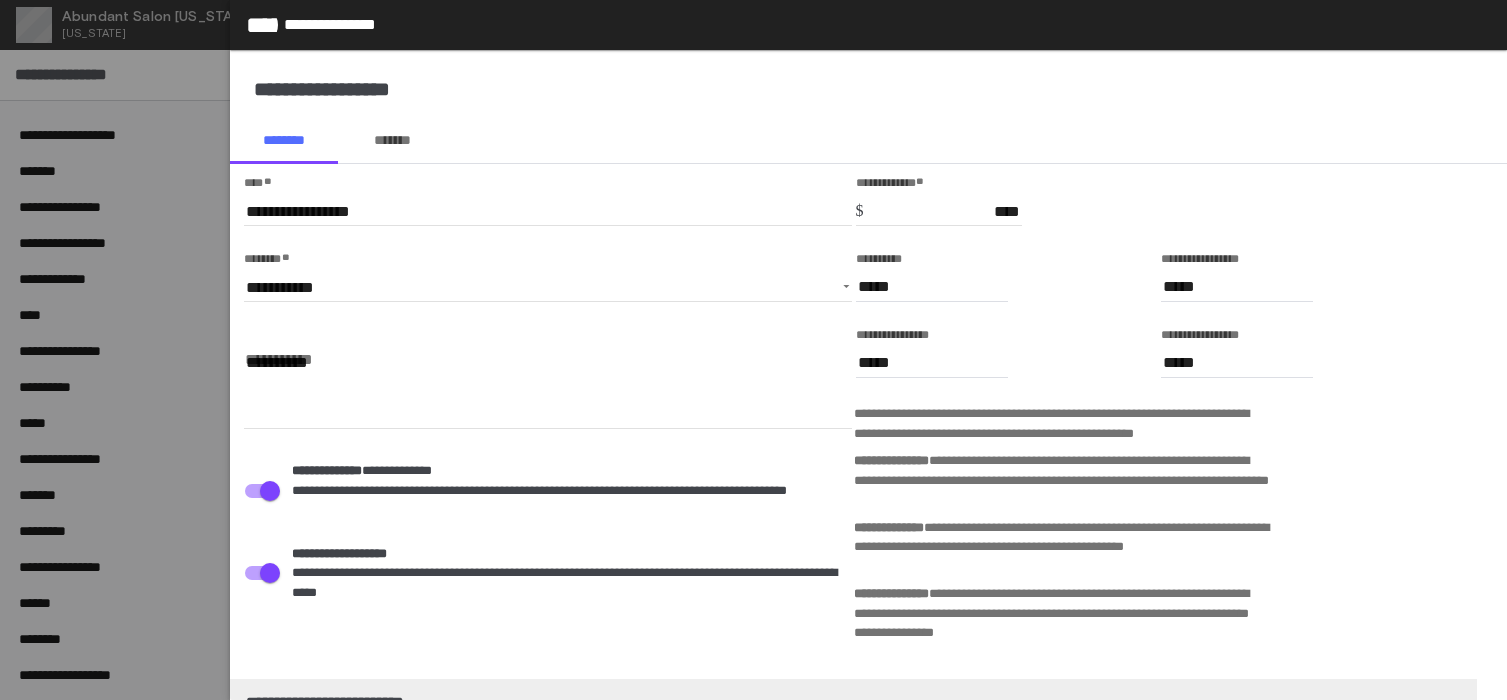 click 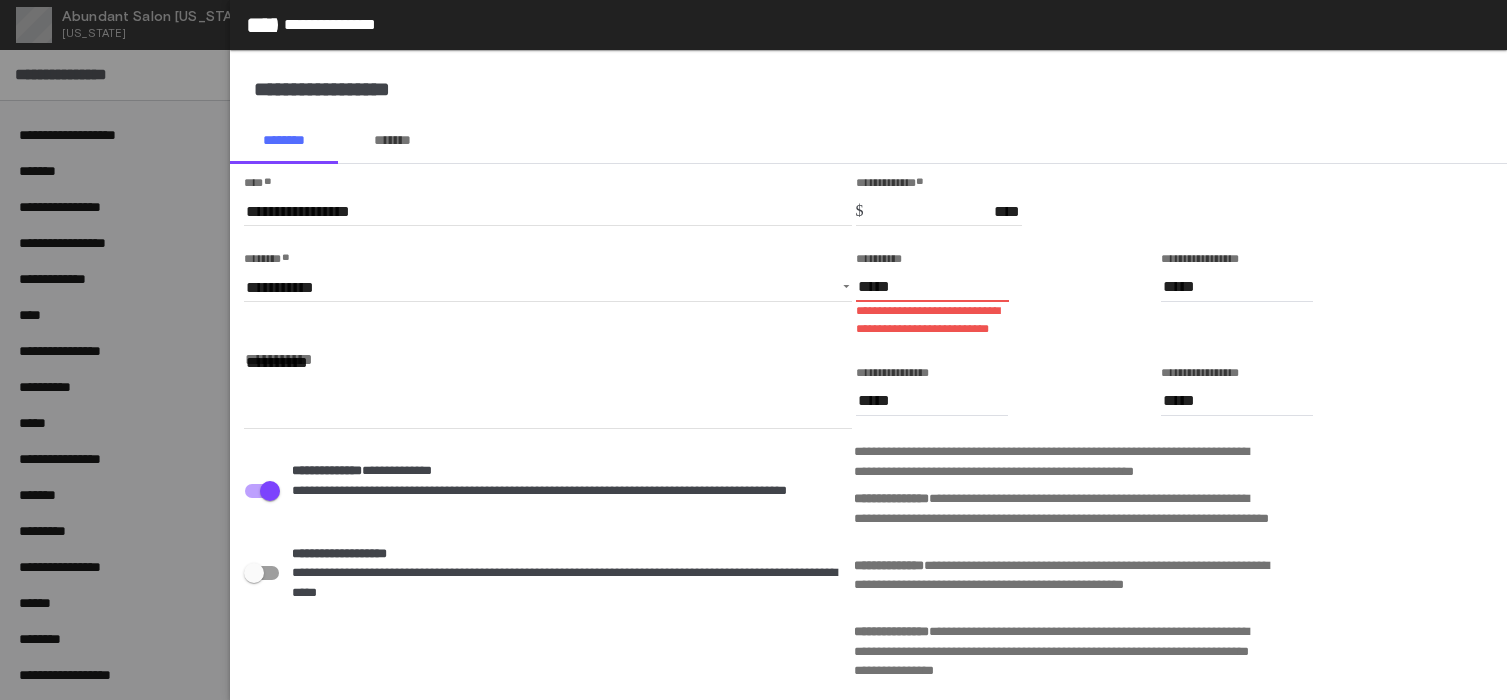 click on "*****" at bounding box center (932, 287) 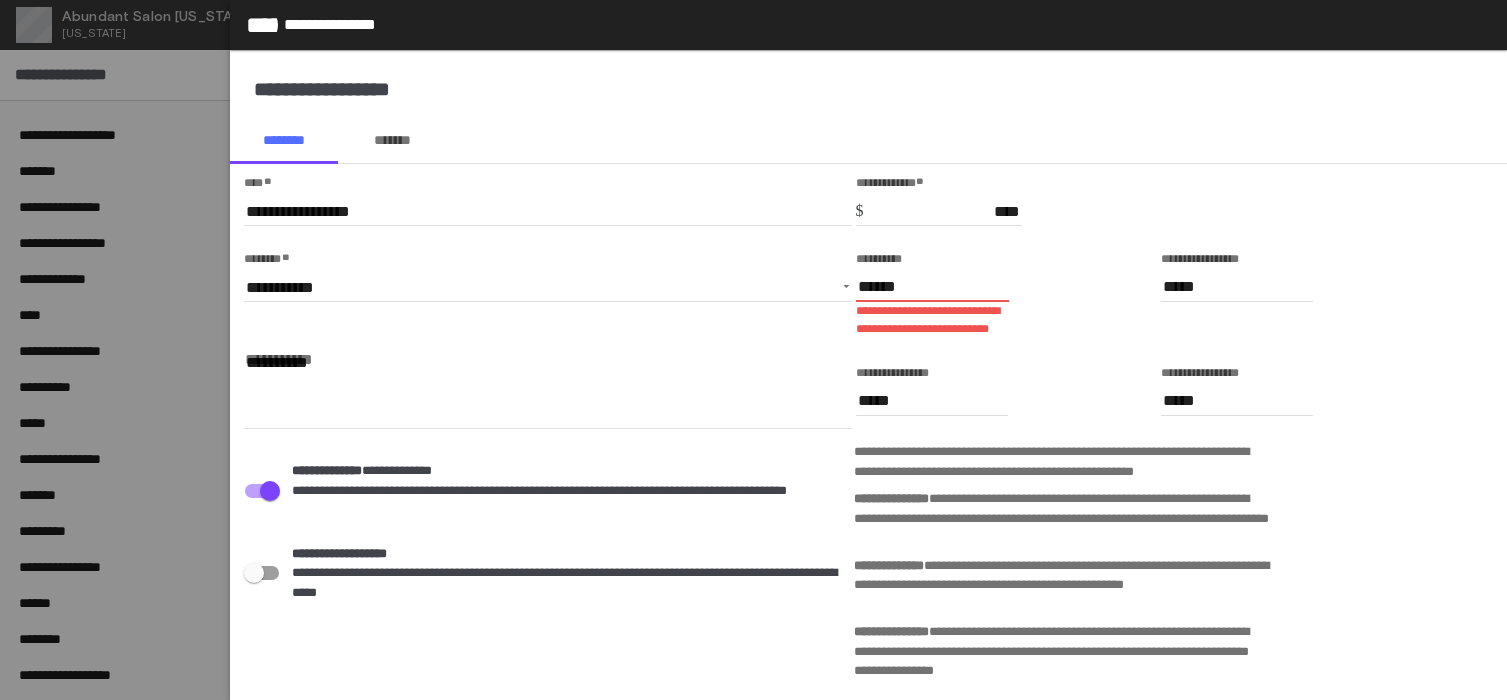 type on "******" 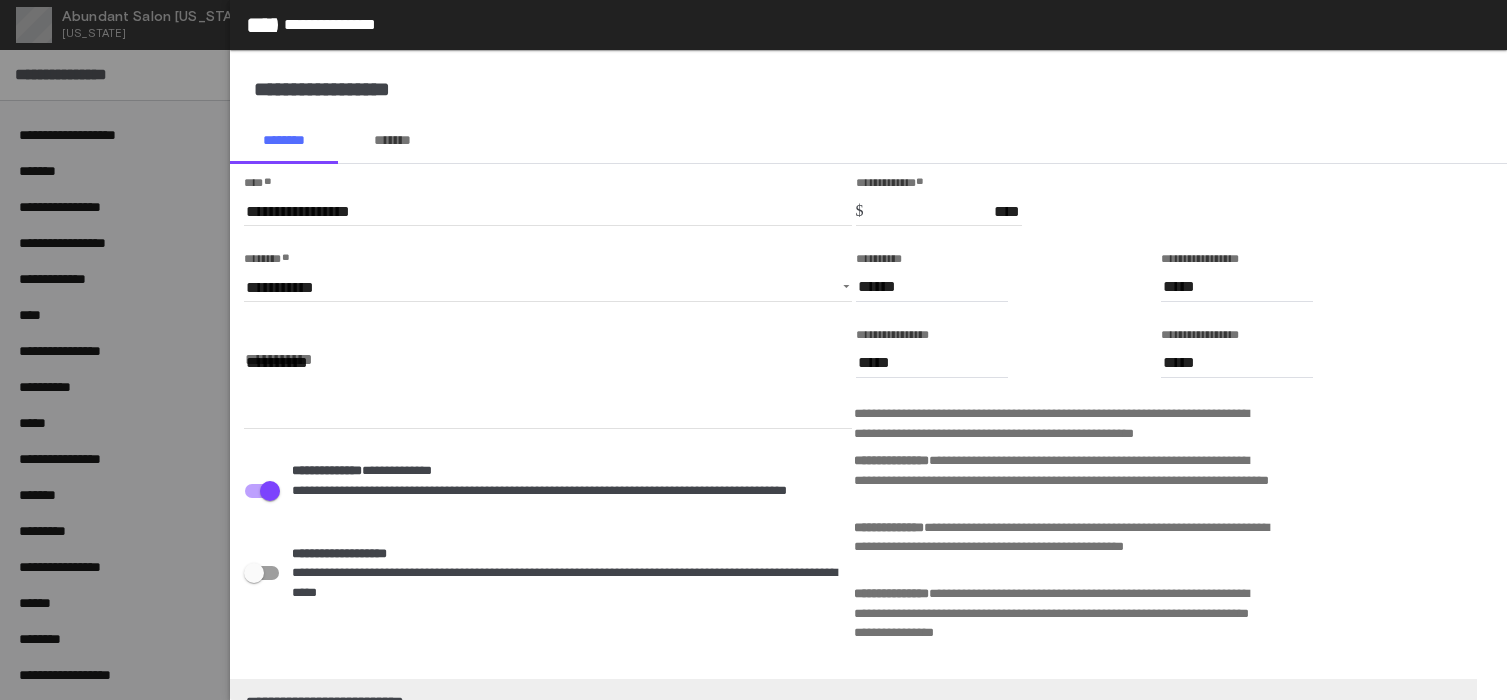 scroll, scrollTop: 443, scrollLeft: 0, axis: vertical 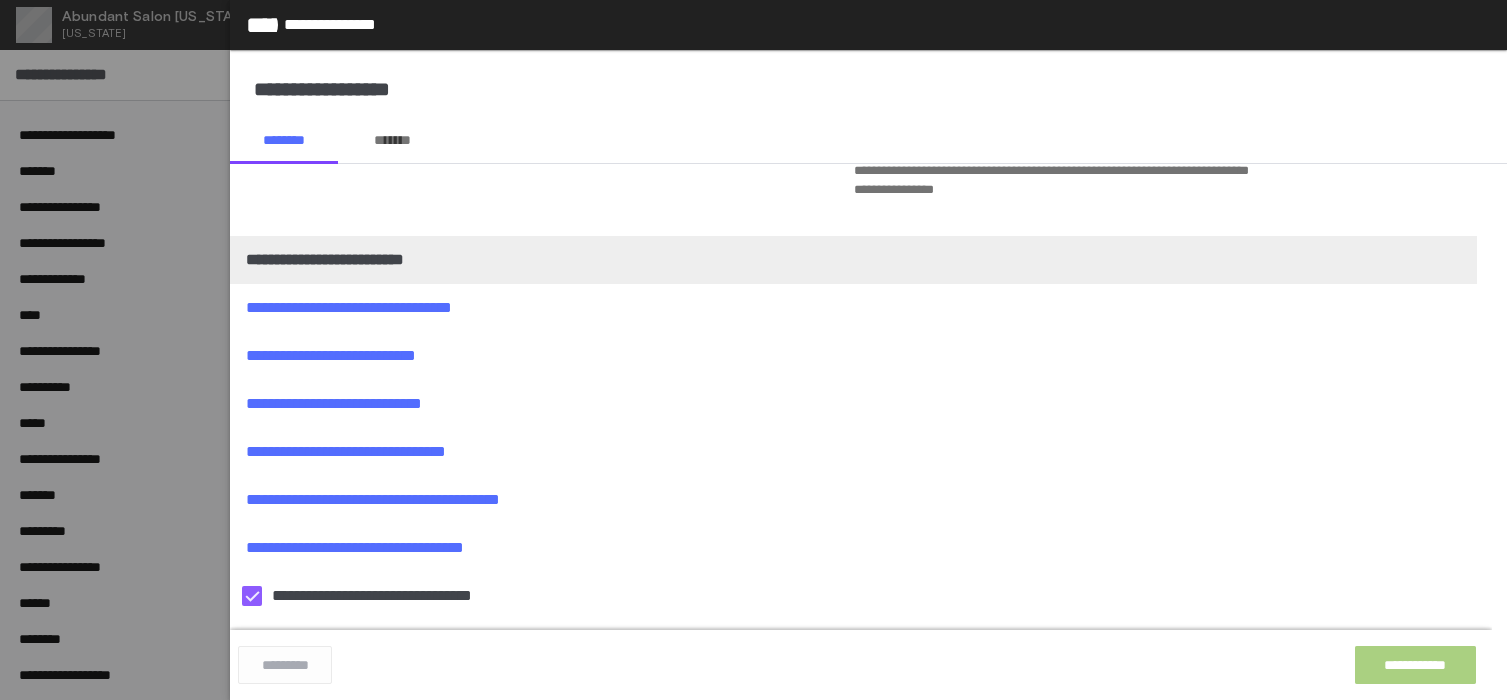 click on "**********" at bounding box center [1415, 665] 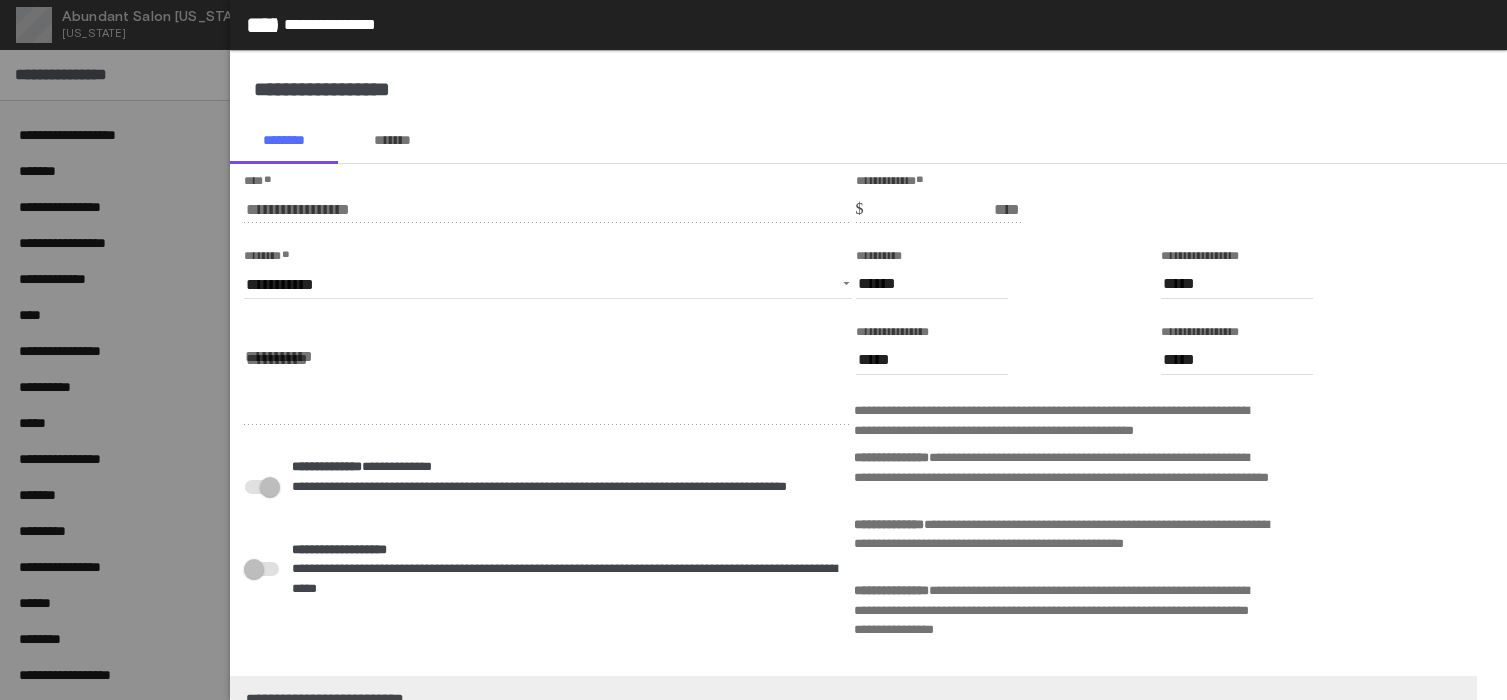 scroll, scrollTop: 0, scrollLeft: 0, axis: both 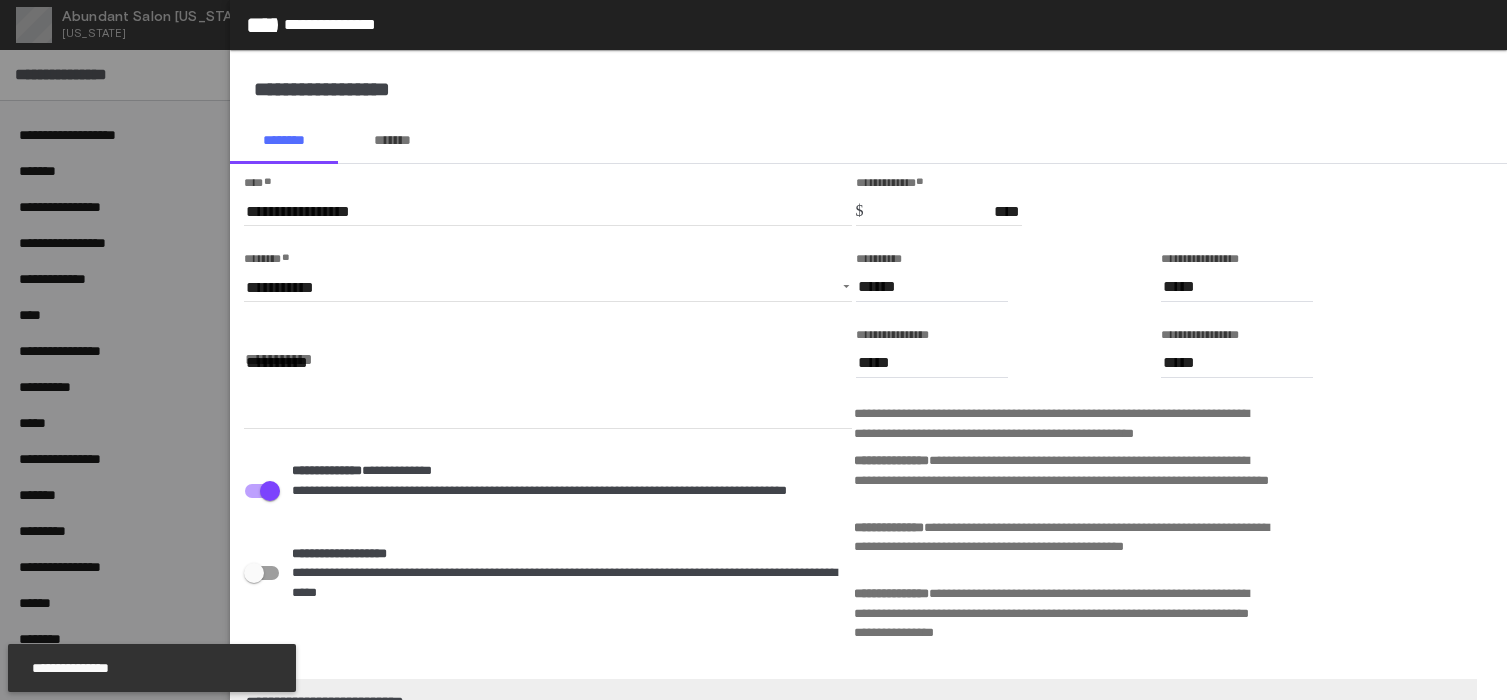 click on "*******" at bounding box center (392, 140) 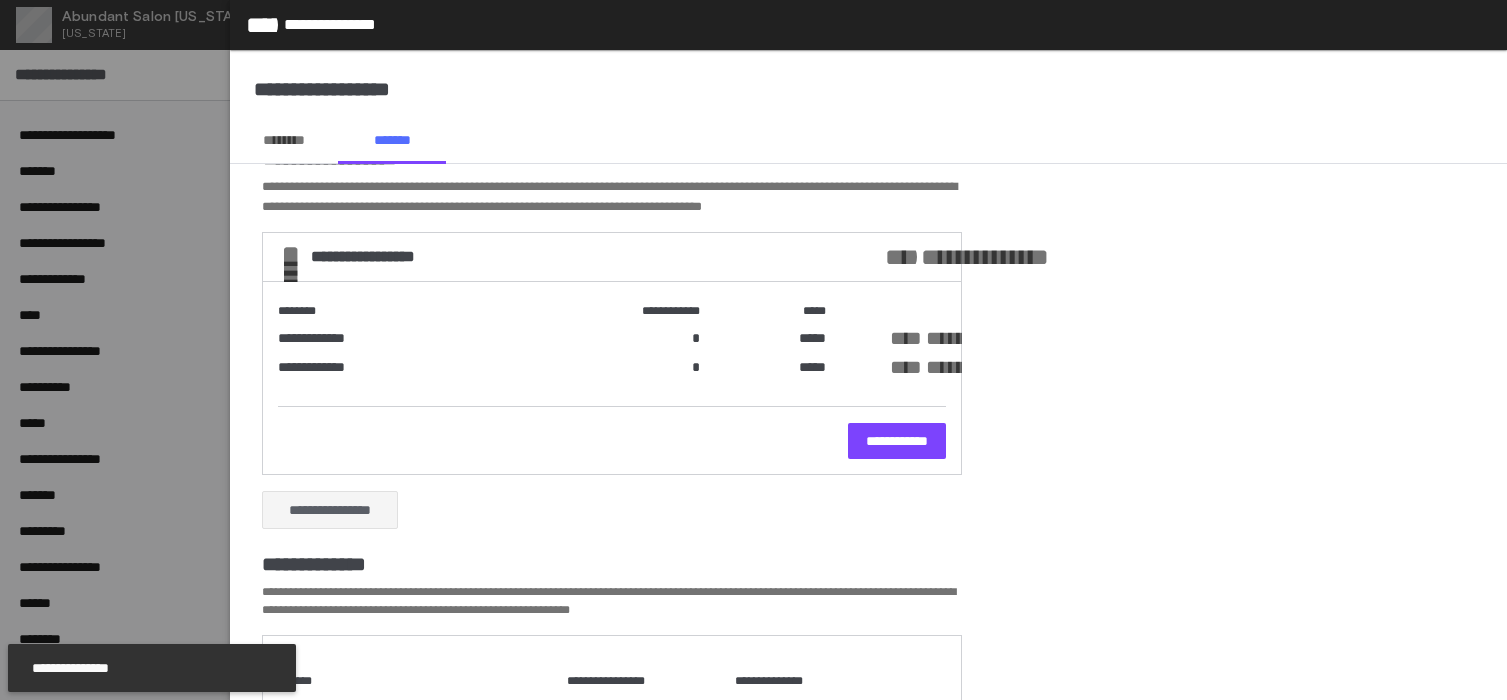 scroll, scrollTop: 344, scrollLeft: 0, axis: vertical 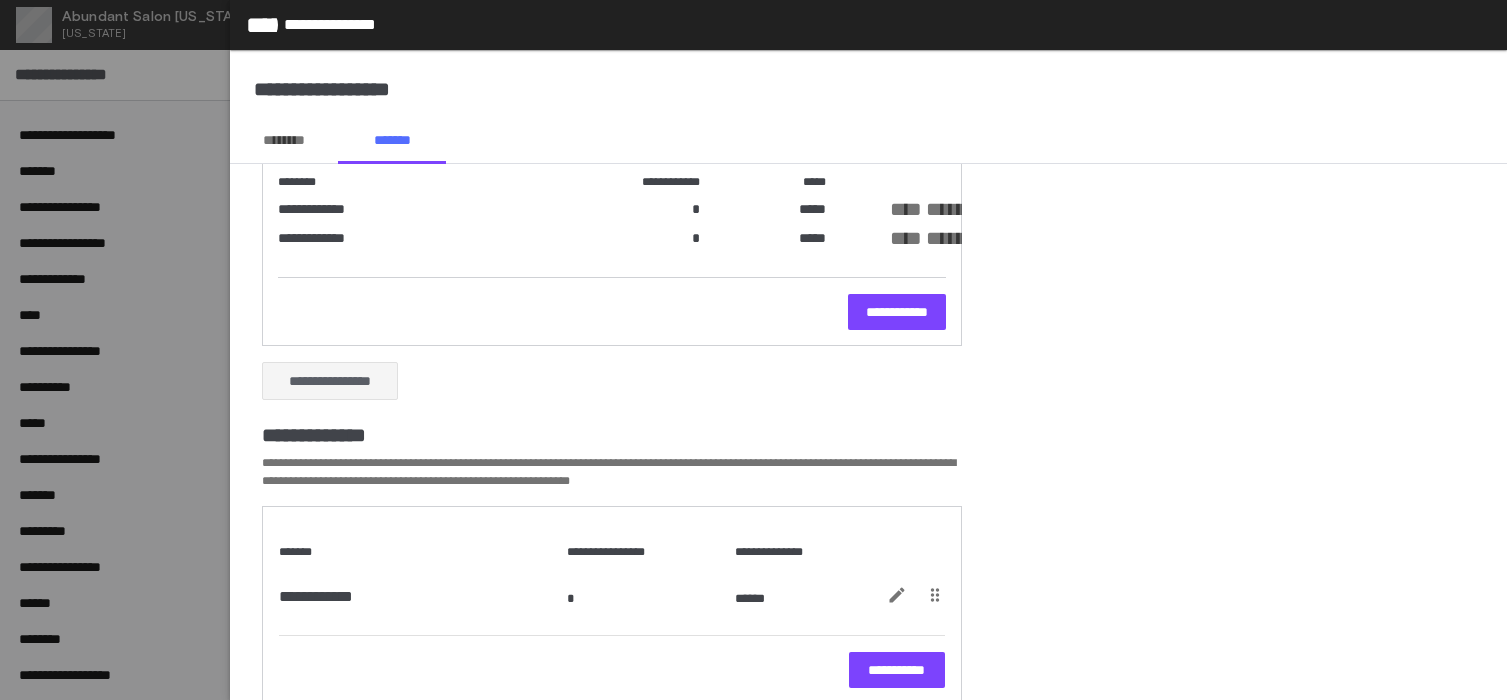 click 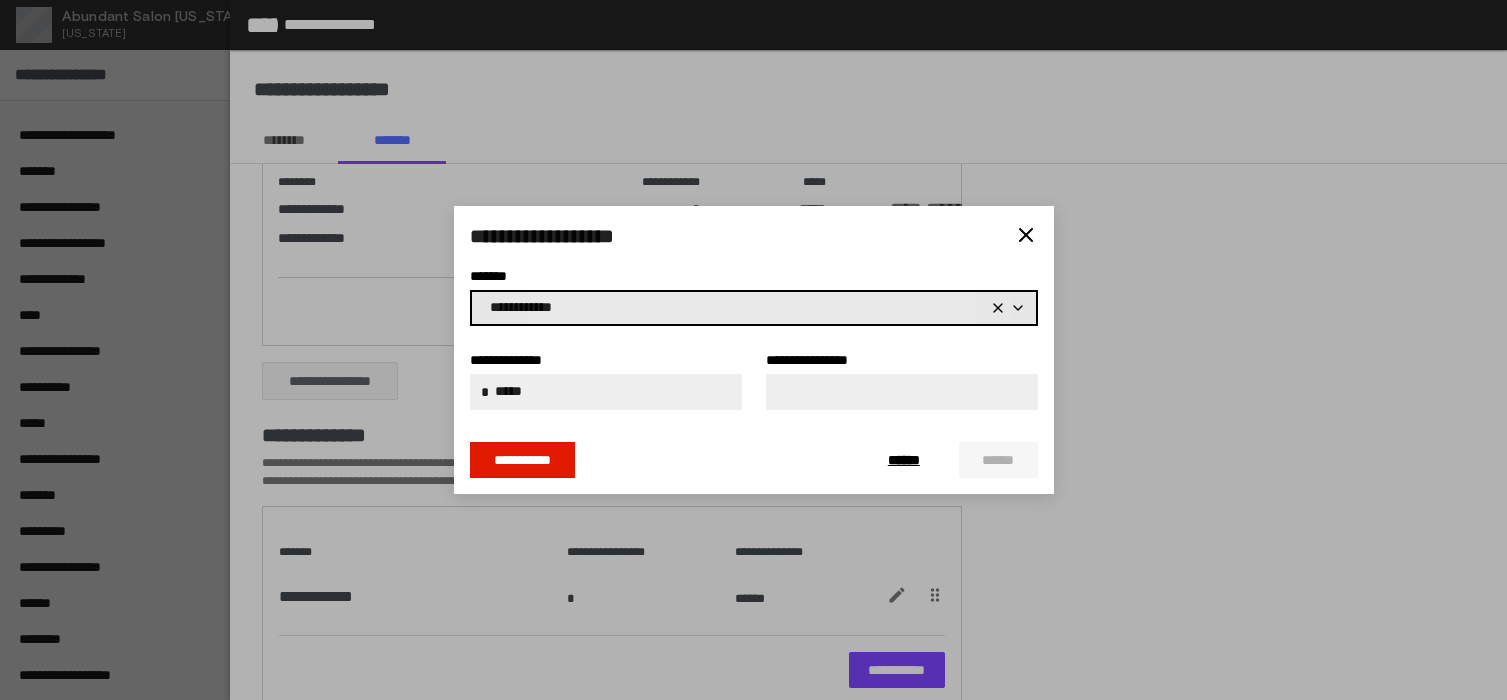 click on "**********" at bounding box center (736, 308) 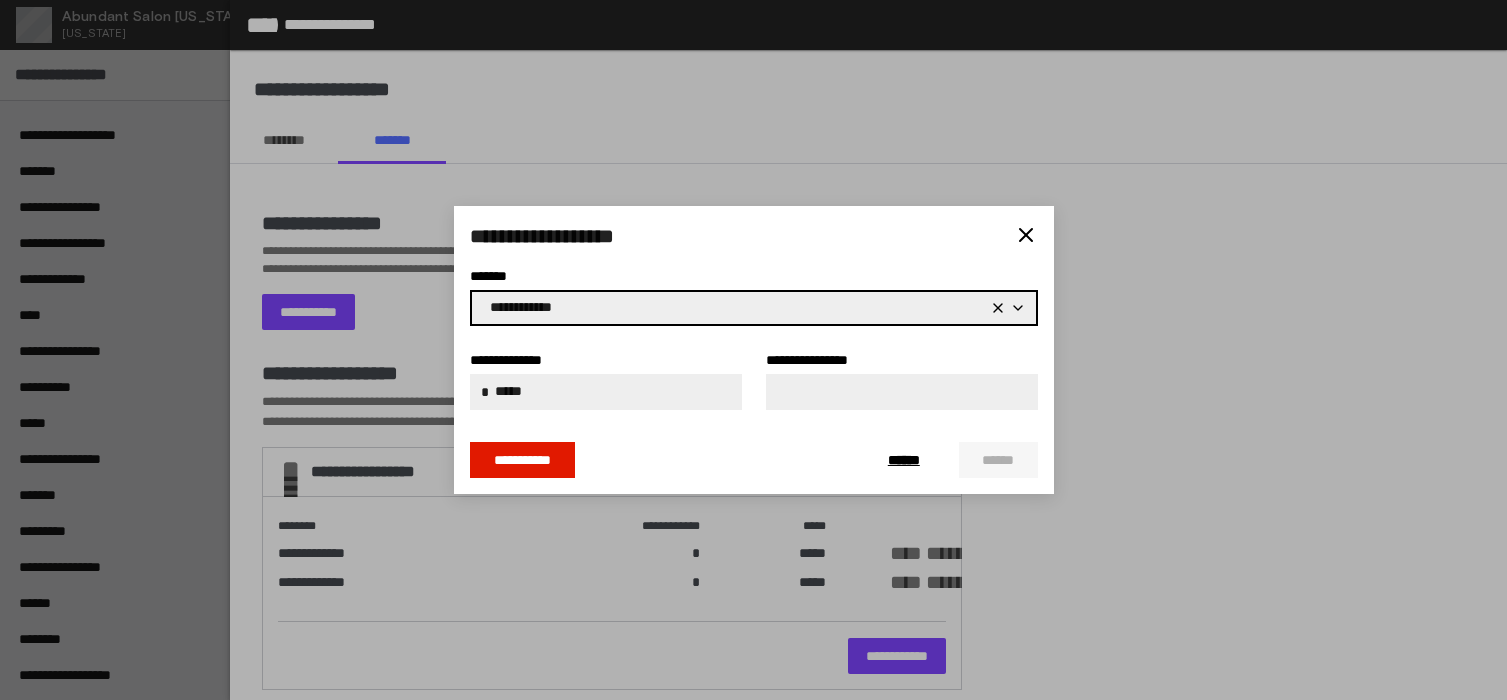 scroll, scrollTop: 0, scrollLeft: 0, axis: both 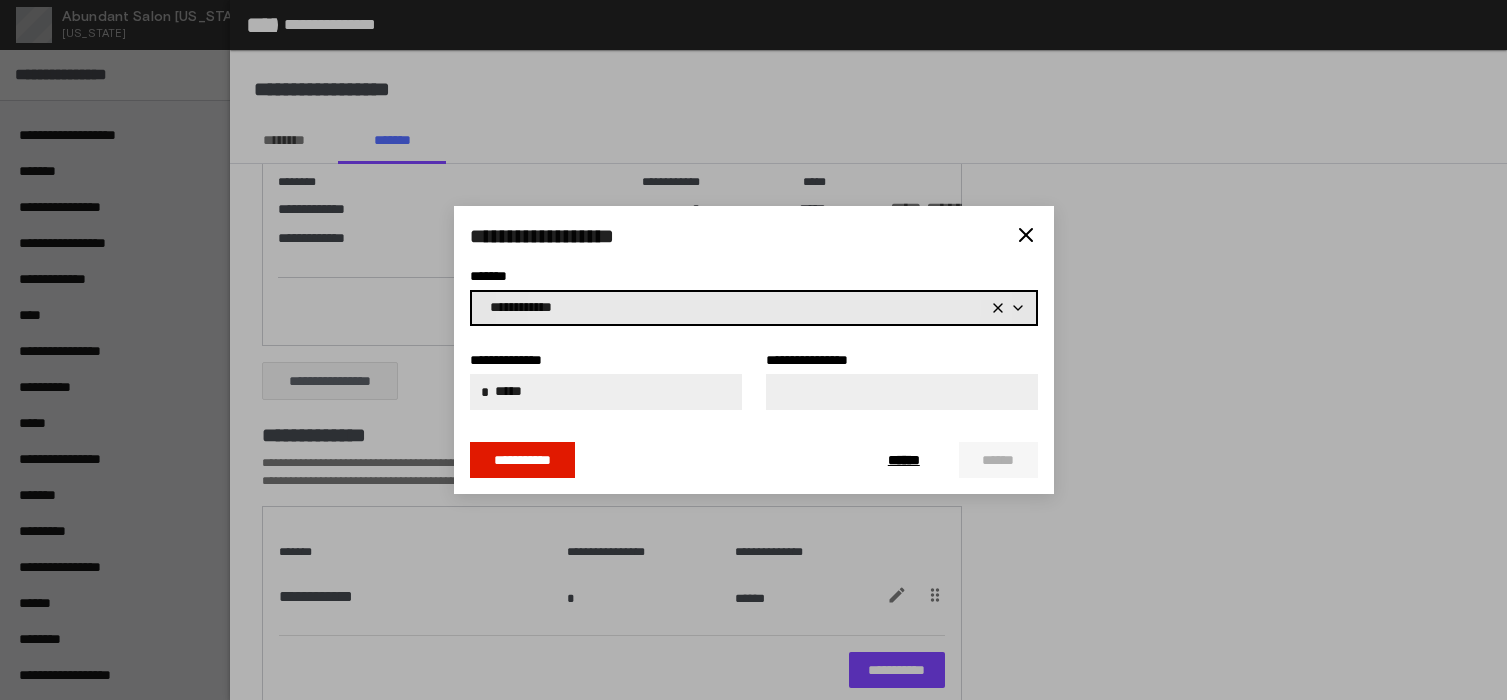 click on "**********" at bounding box center [754, 308] 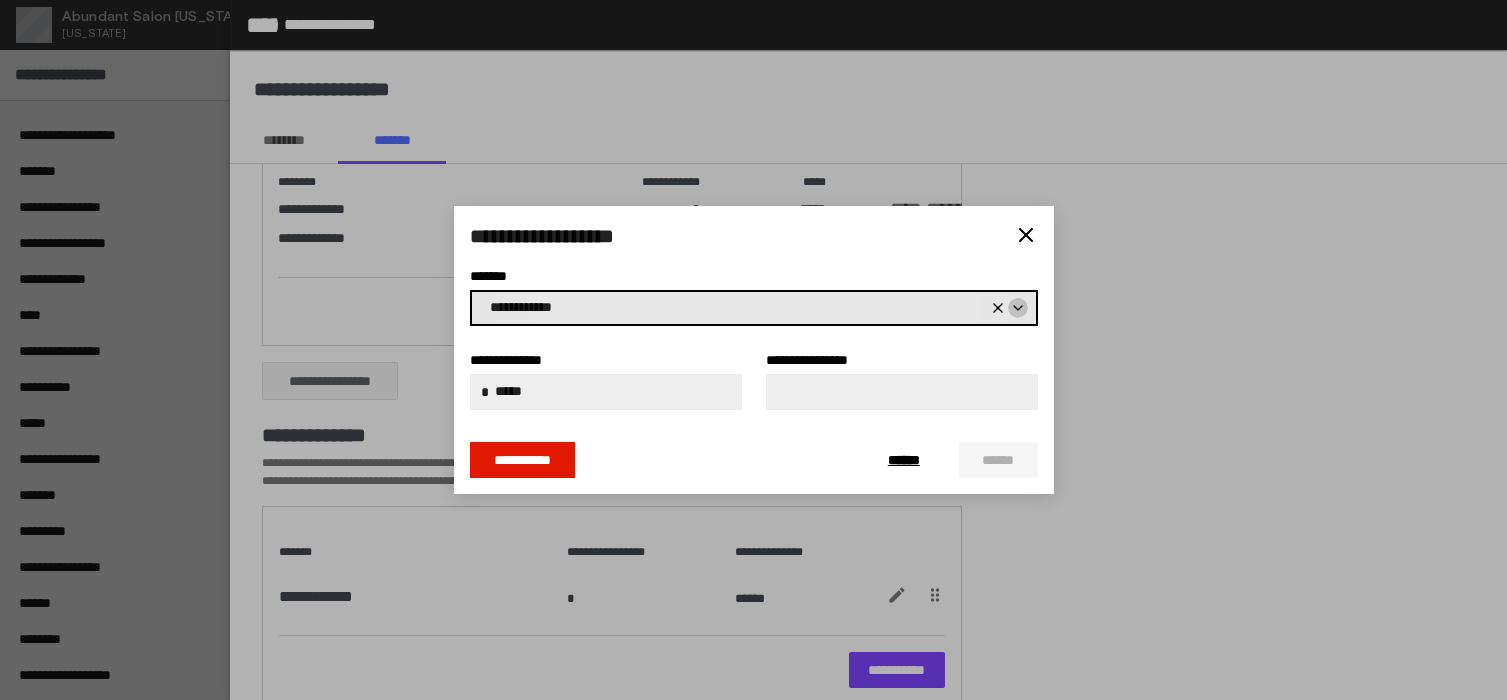 click 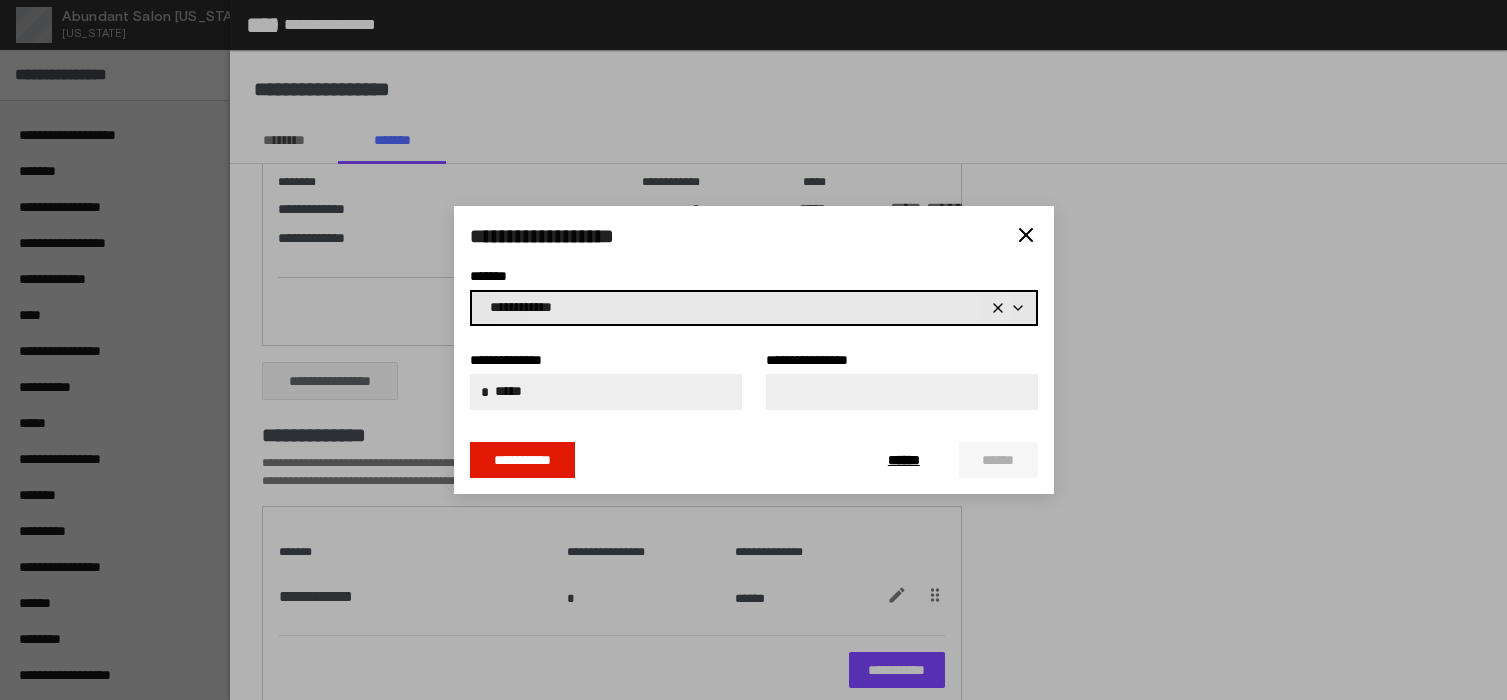 click 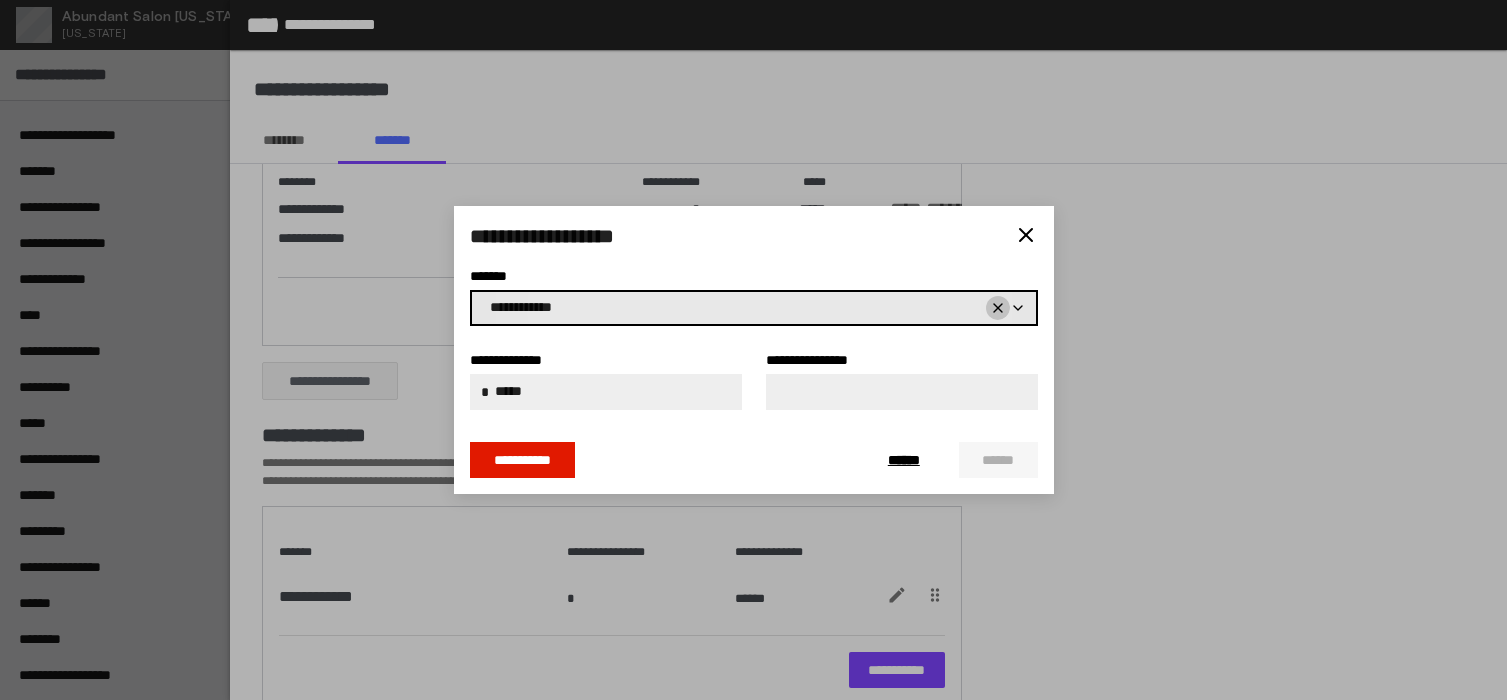 click 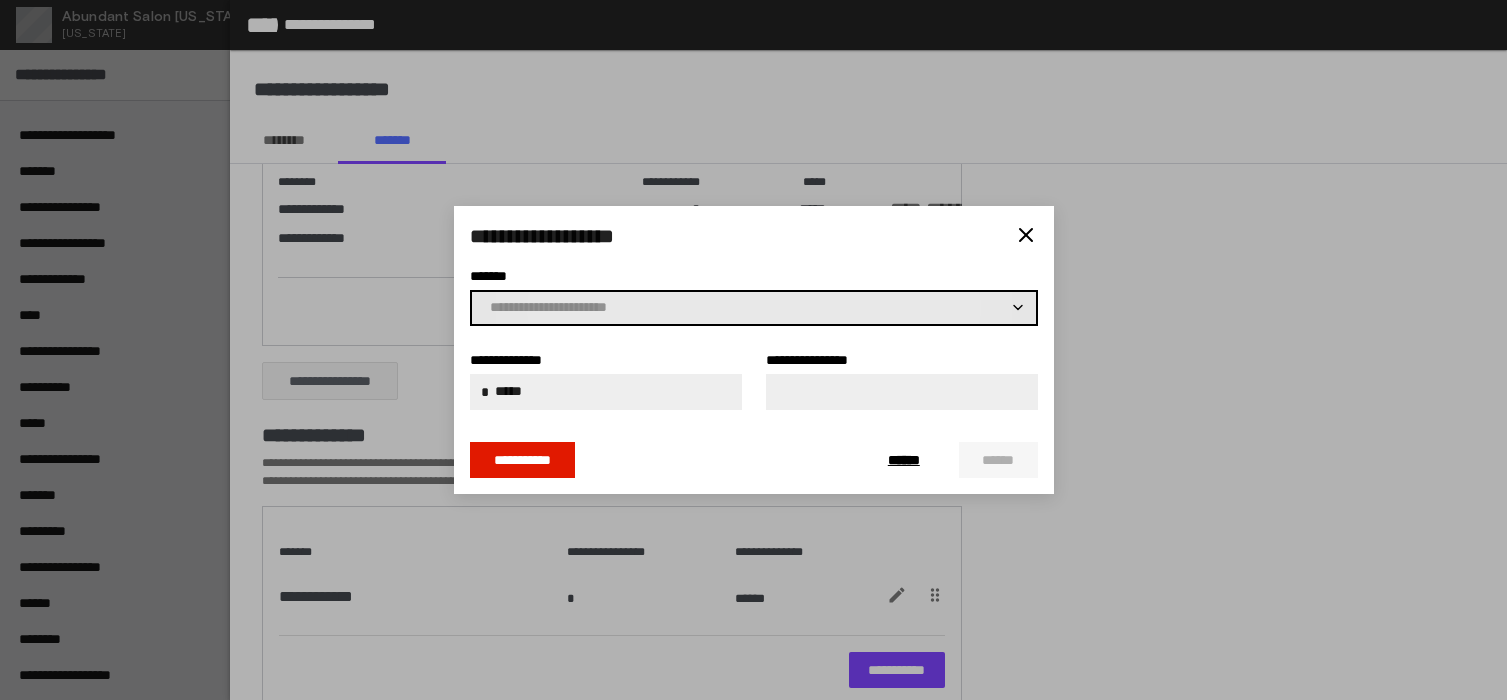 click on "**********" at bounding box center (749, 308) 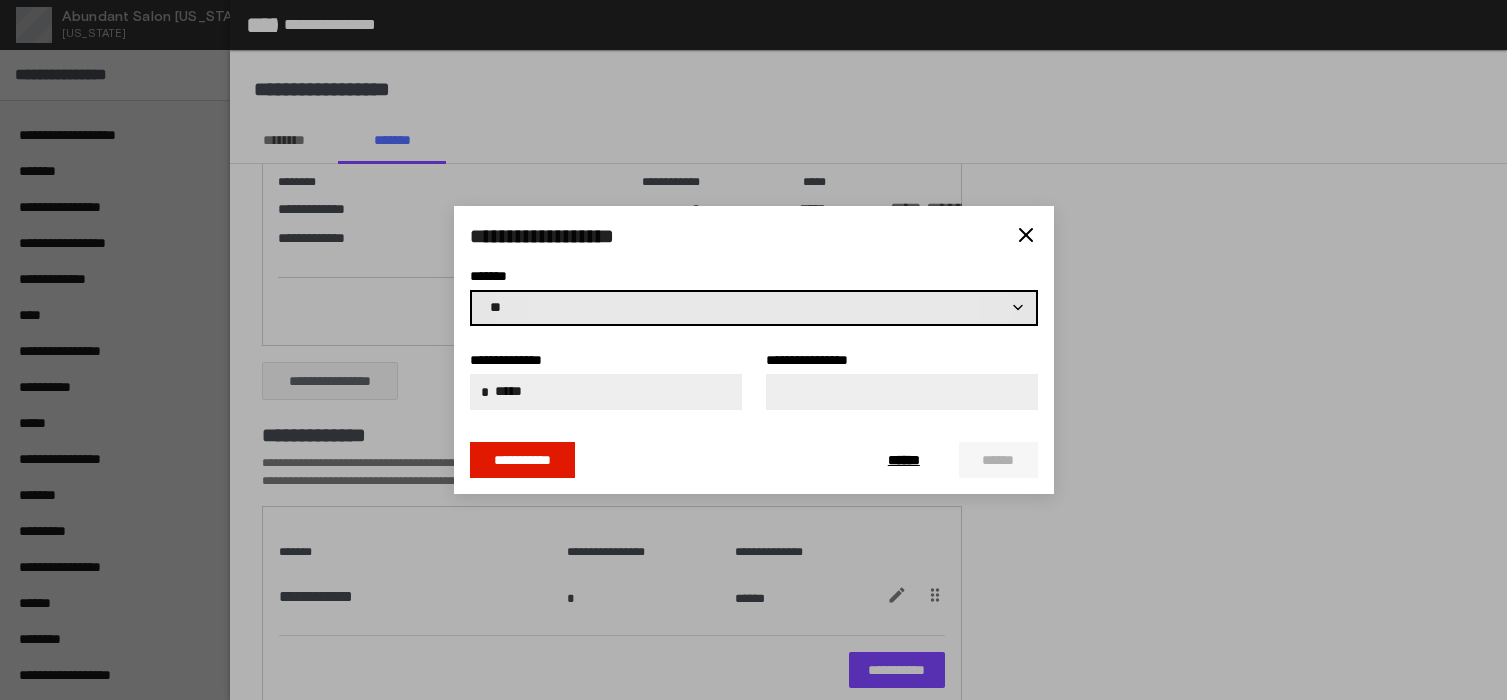 type on "*" 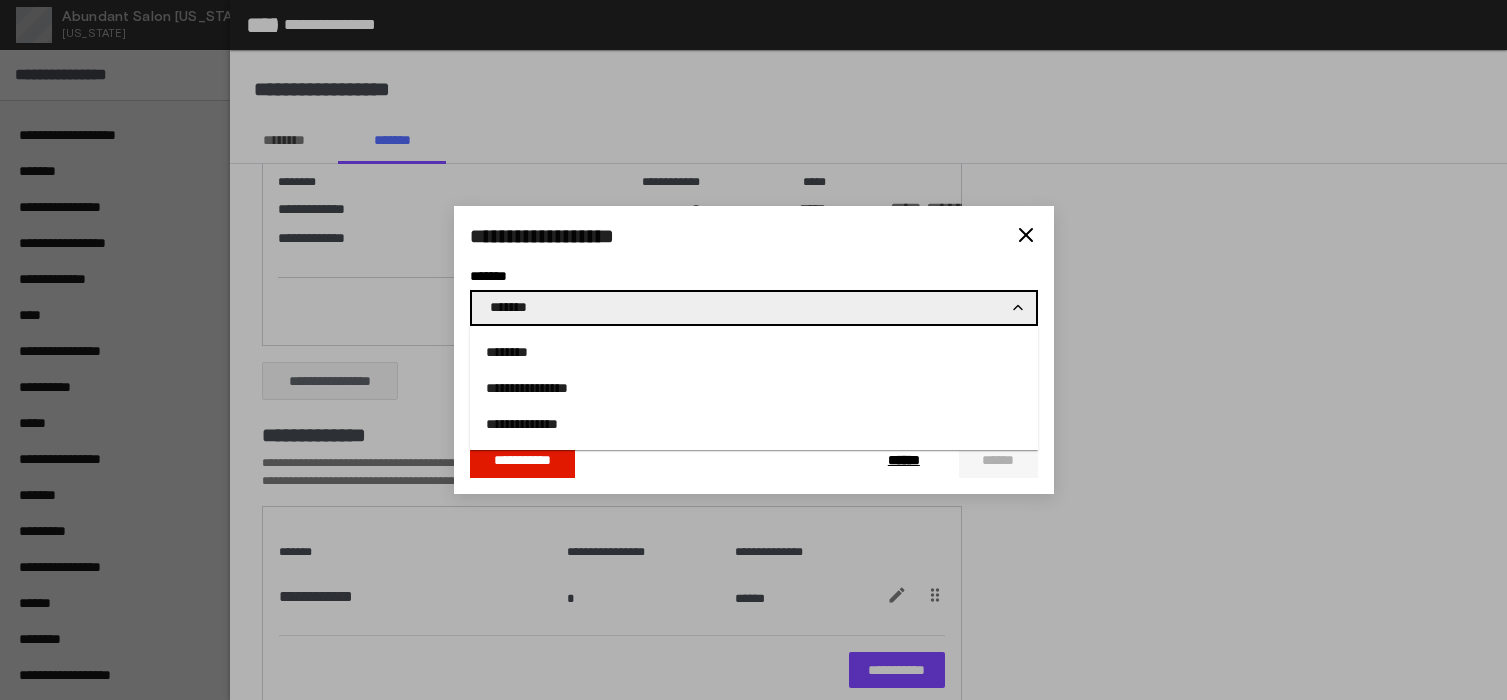 click on "**********" at bounding box center [754, 424] 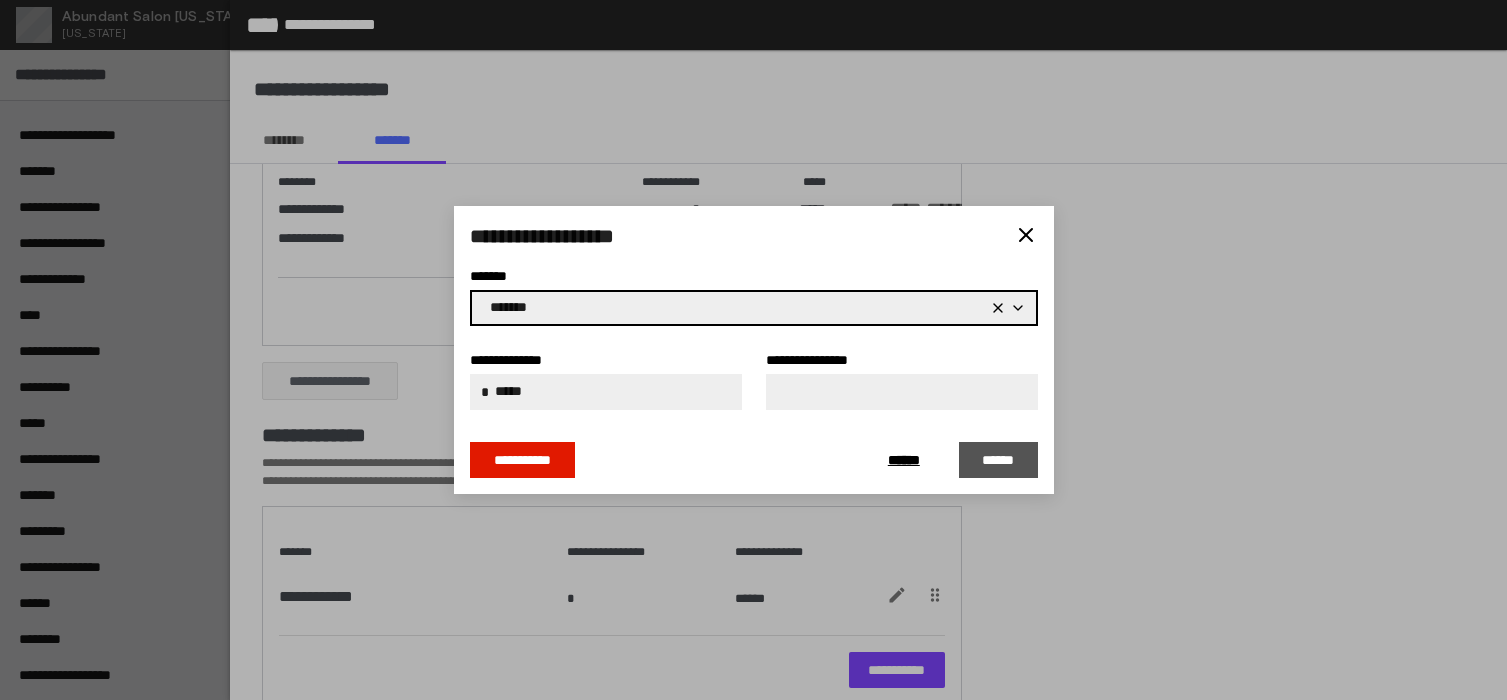 type on "**********" 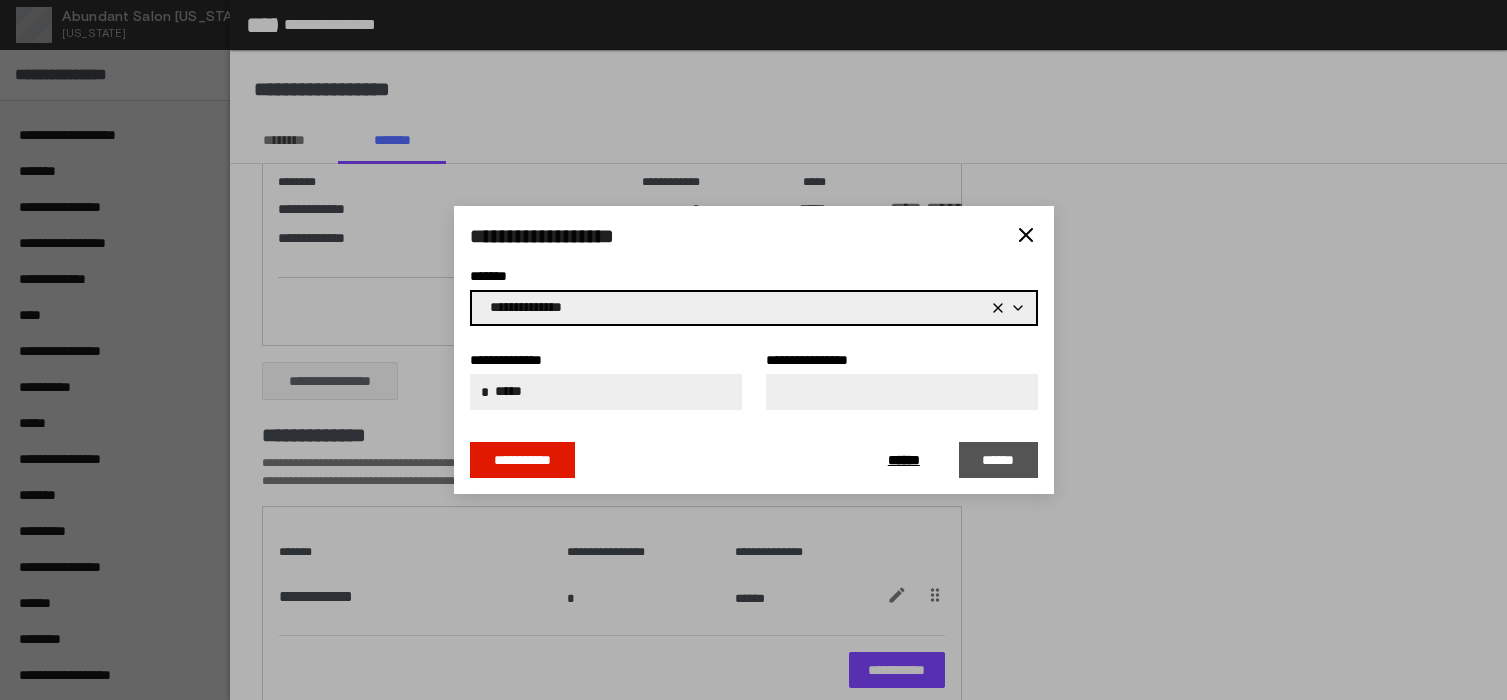 click on "******" at bounding box center [998, 460] 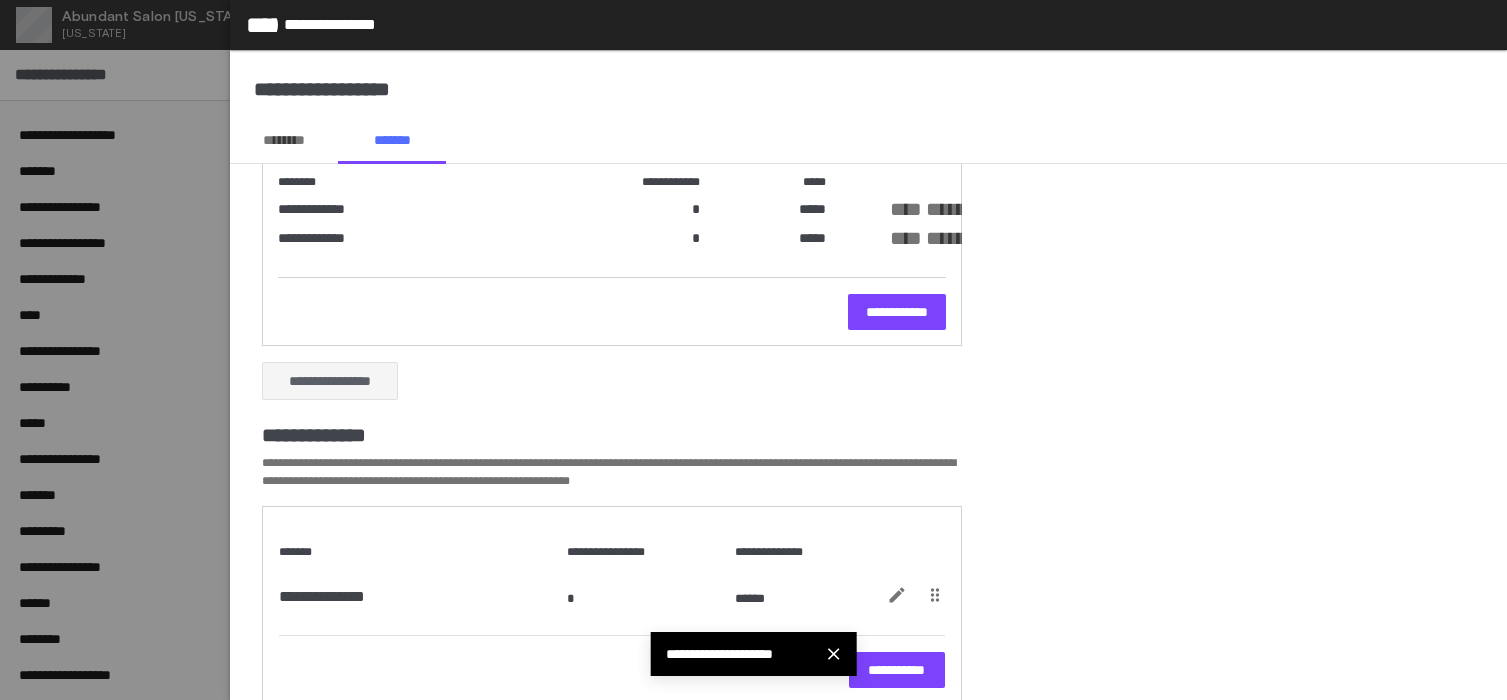 click 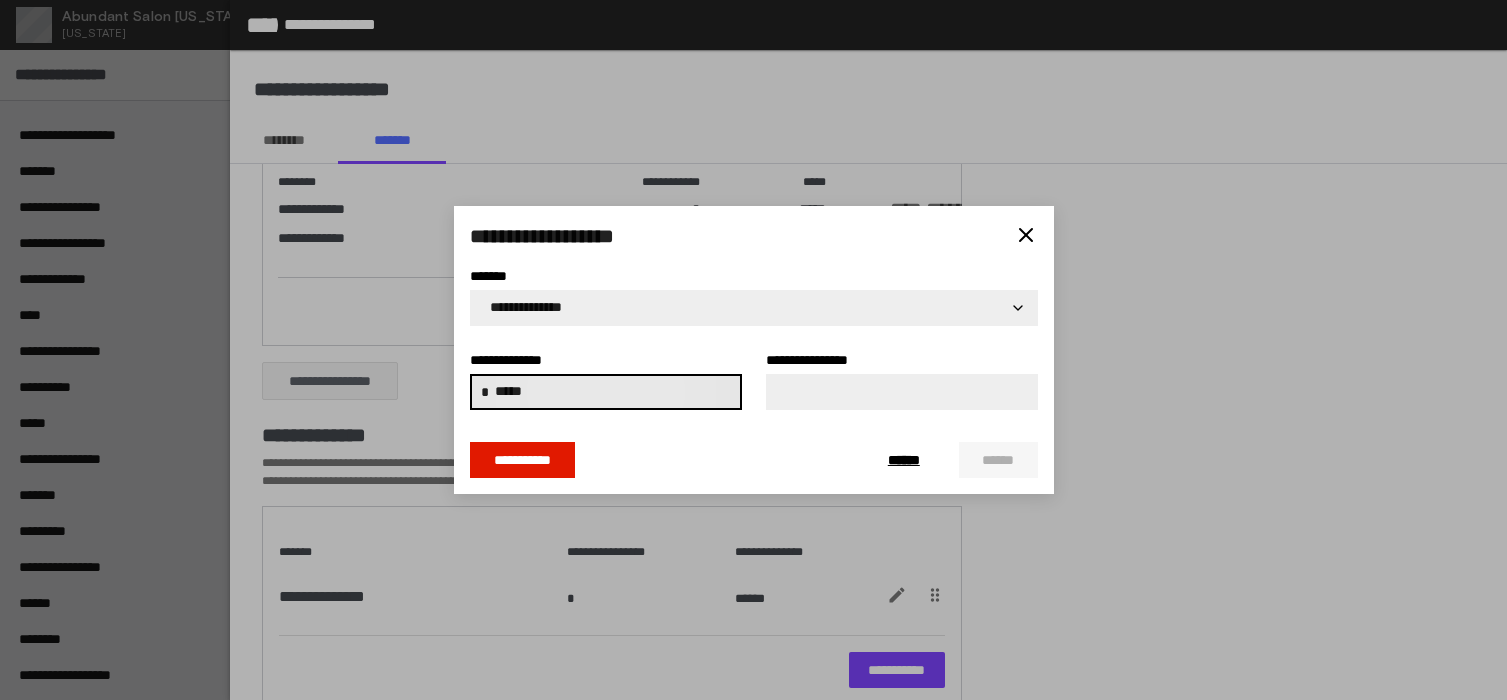 click on "*****" at bounding box center [612, 392] 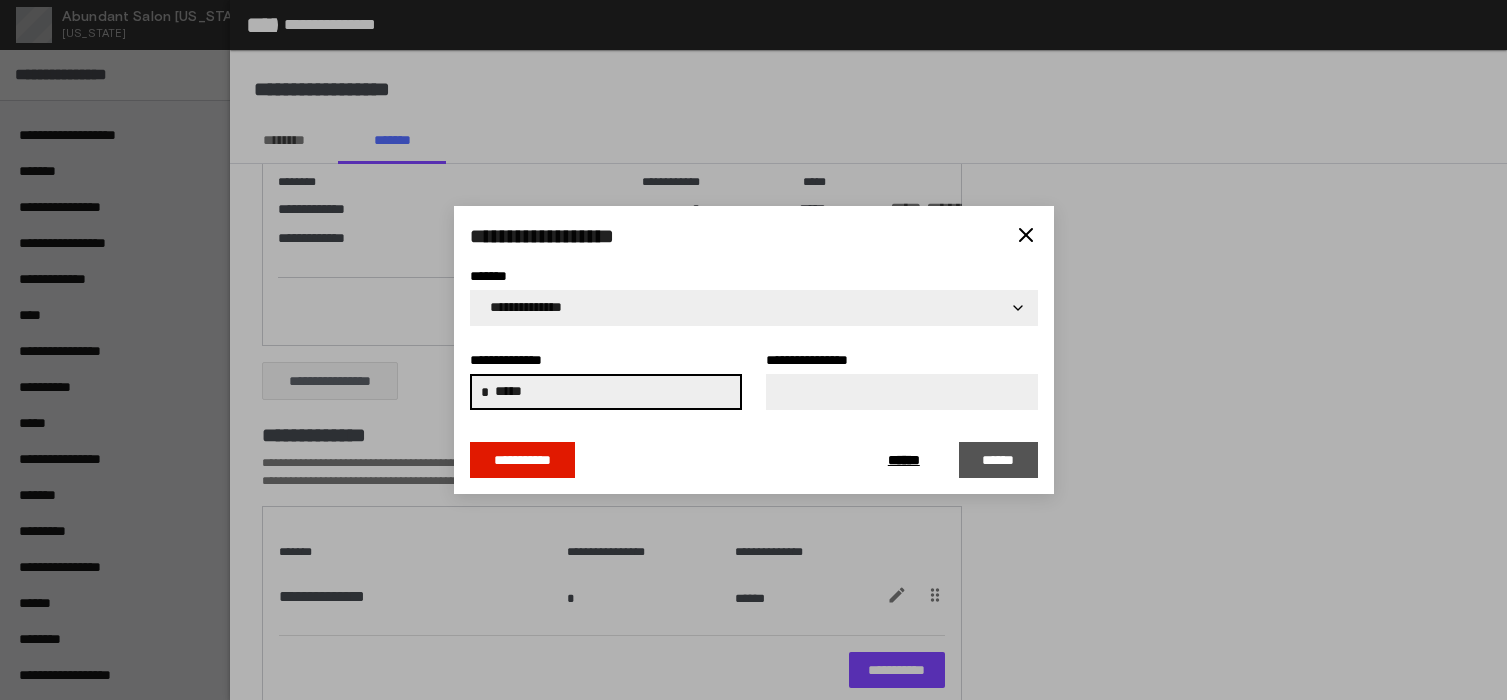 type on "*****" 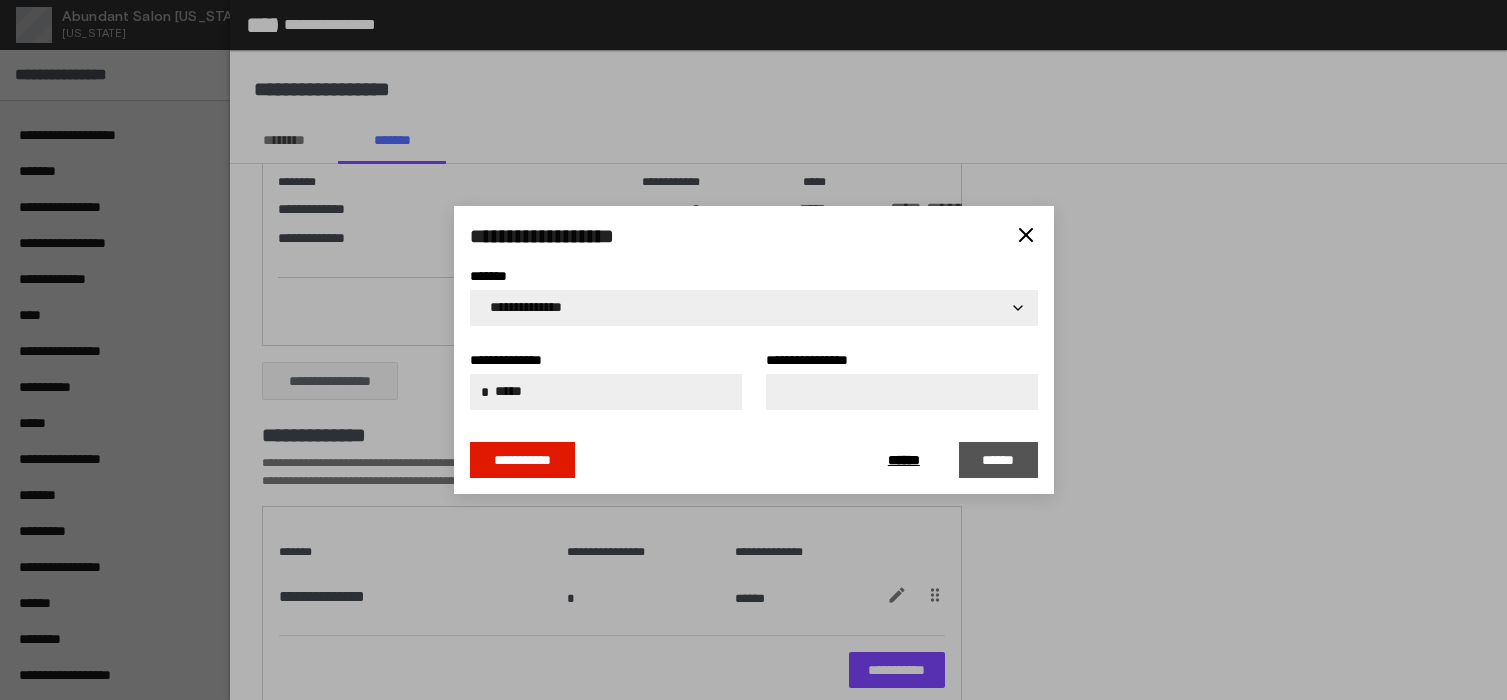 click on "******" at bounding box center (998, 460) 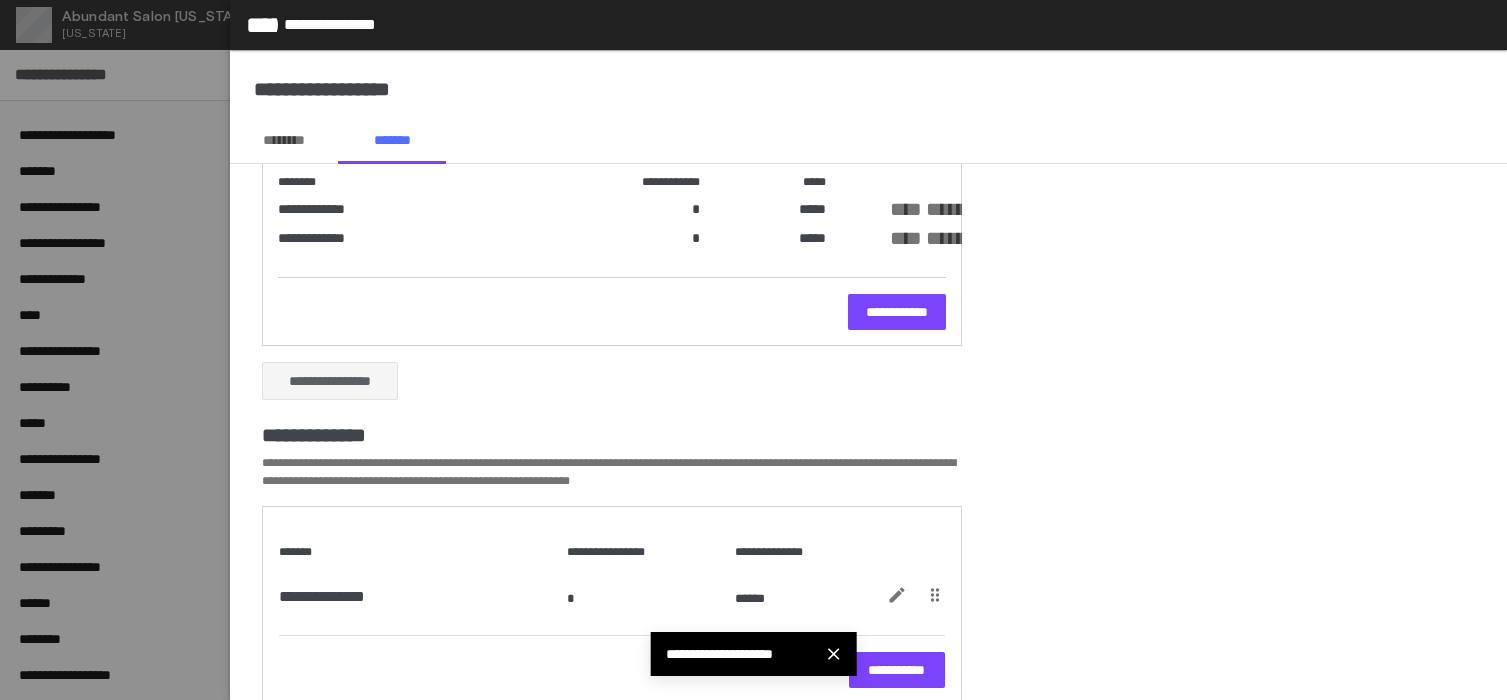 scroll, scrollTop: 0, scrollLeft: 0, axis: both 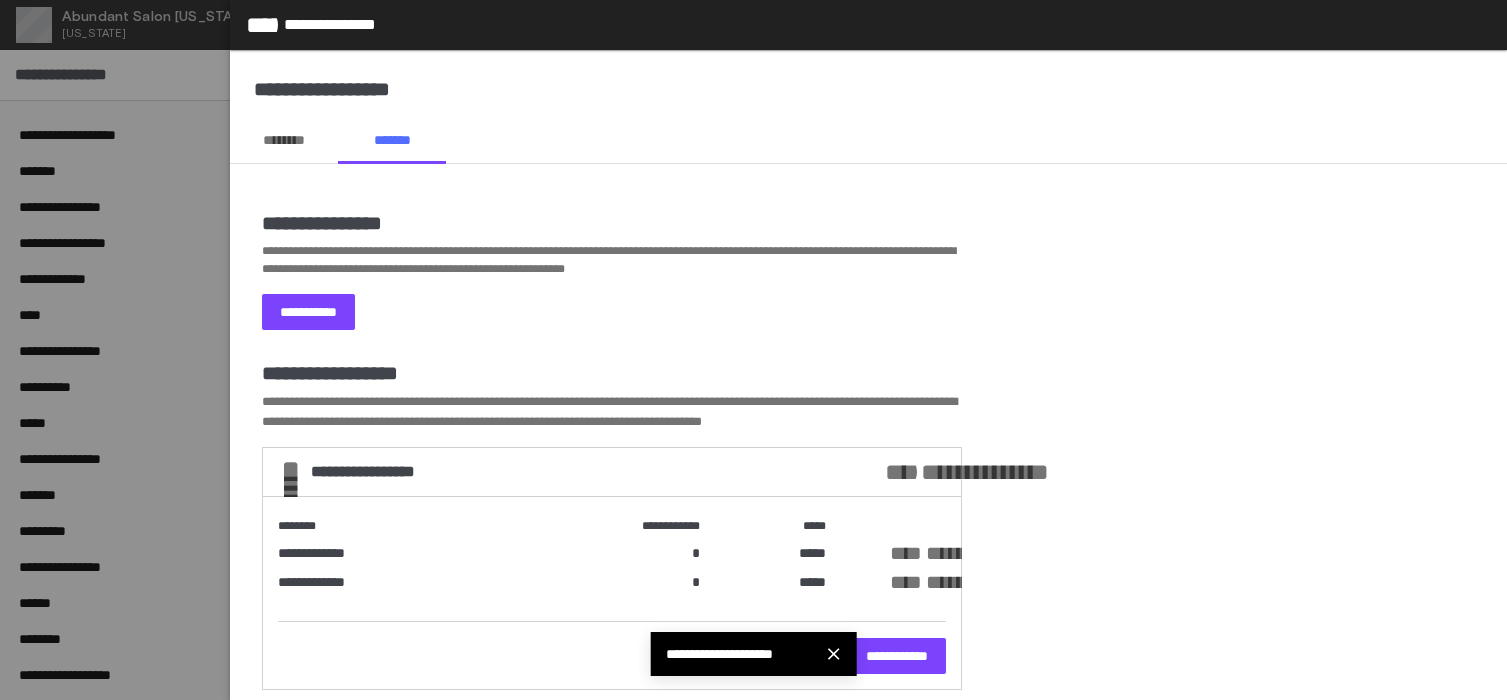 click on "********" at bounding box center [284, 140] 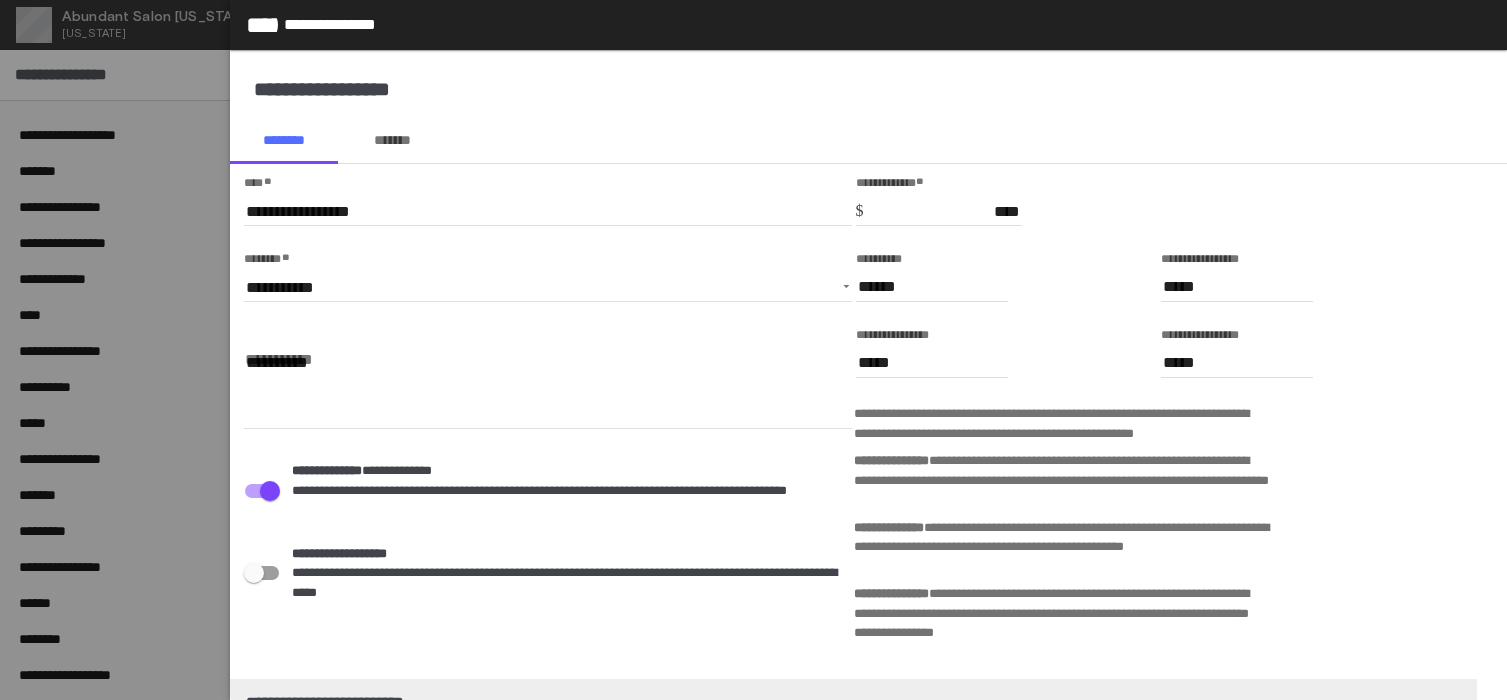 click on "*****" 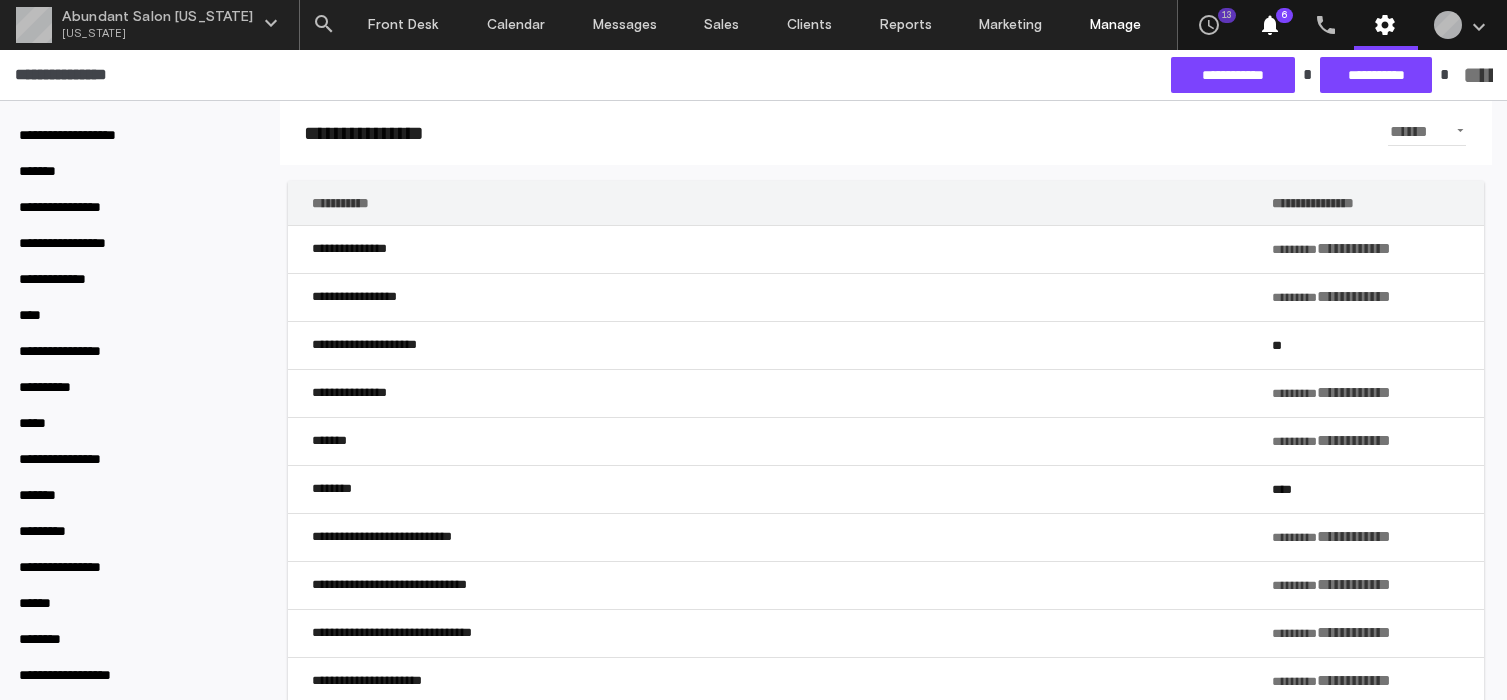 click on "Manage" at bounding box center [1115, 25] 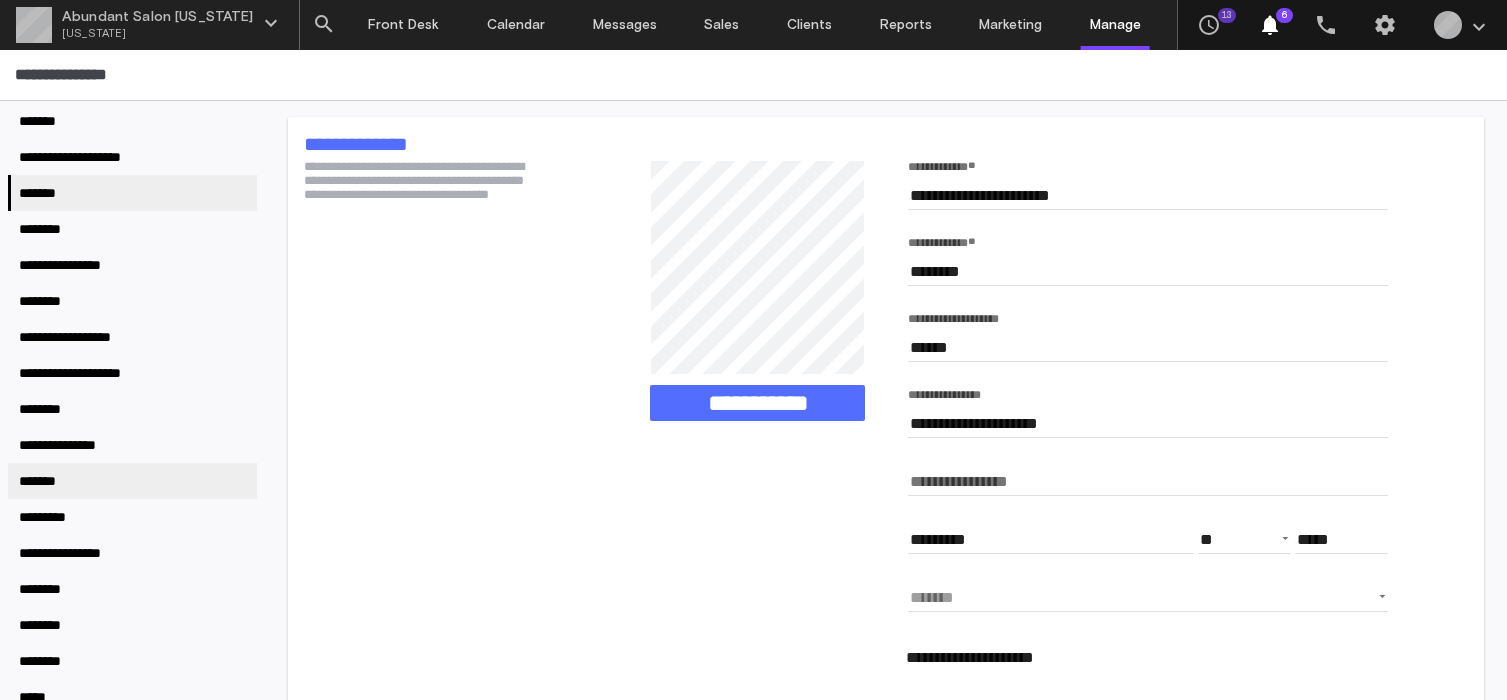 scroll, scrollTop: 29, scrollLeft: 0, axis: vertical 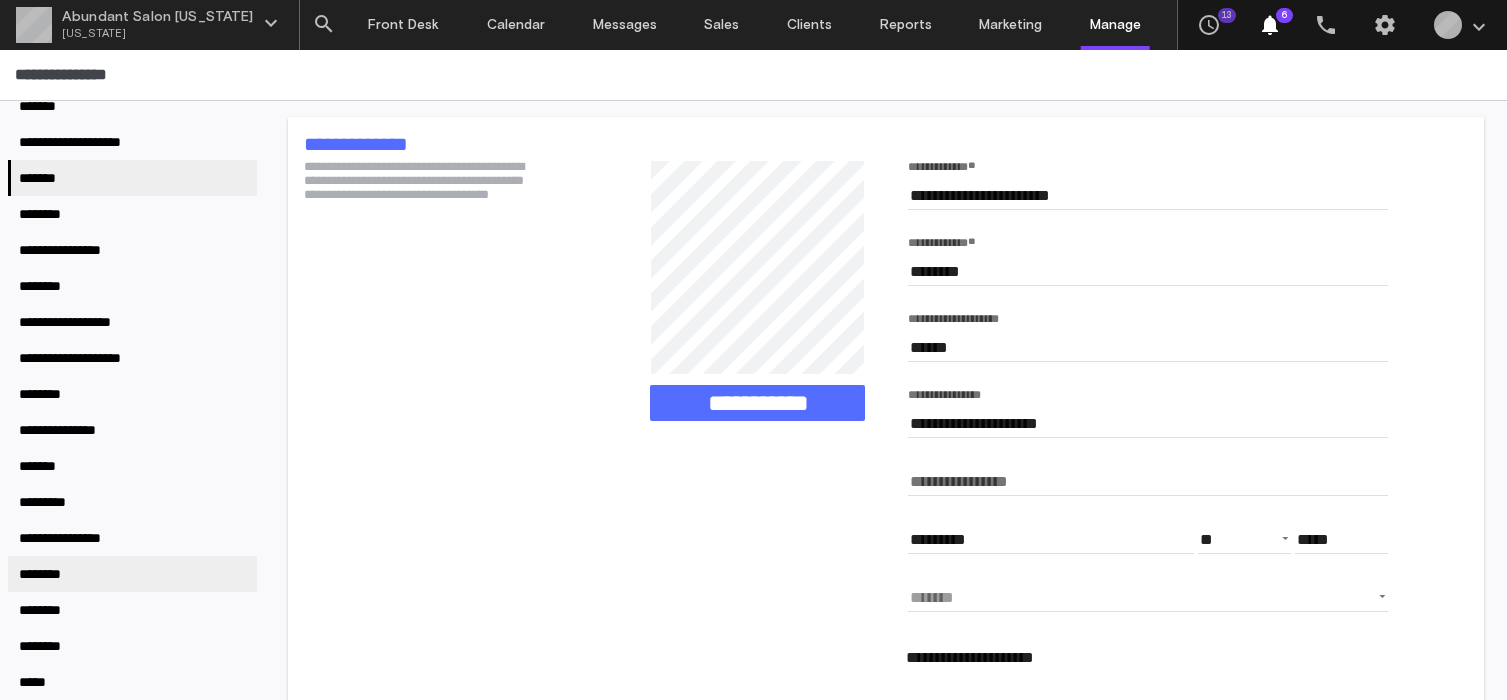 click on "********" at bounding box center (132, 574) 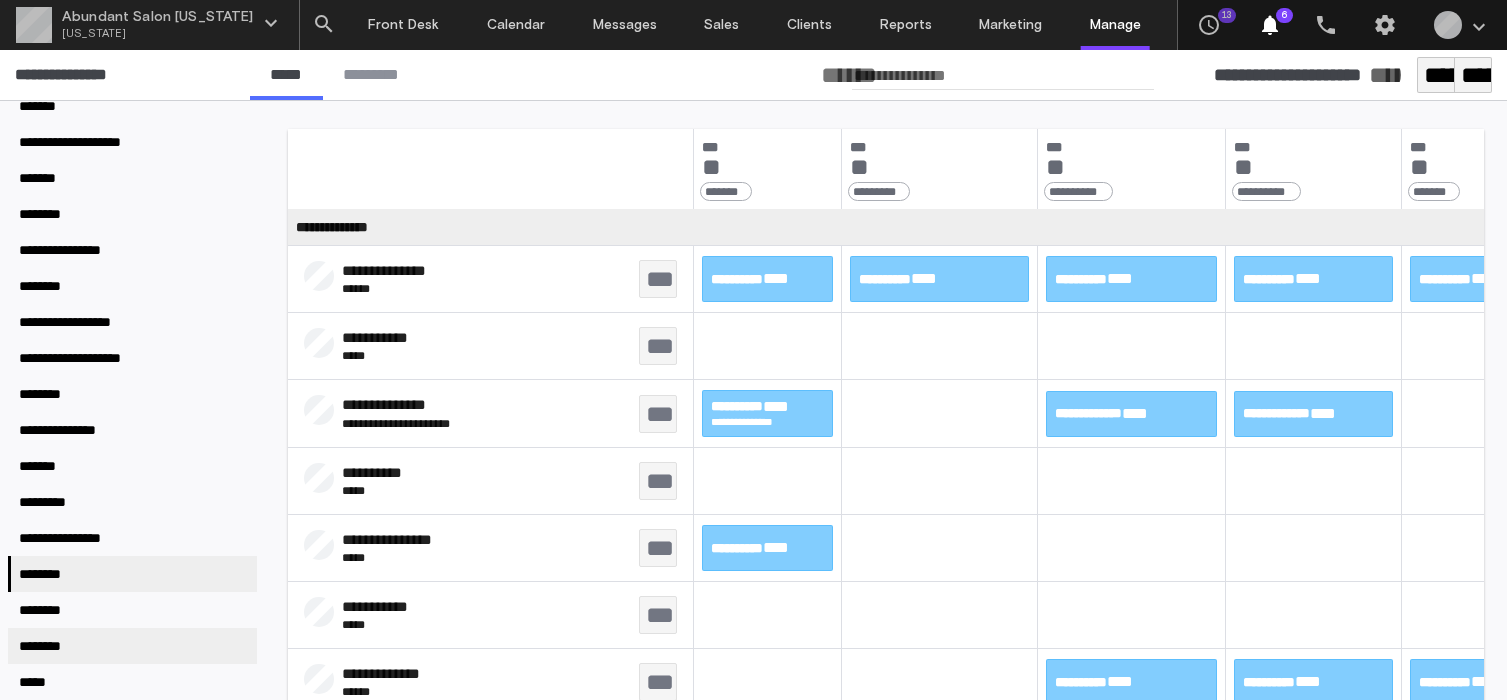 click on "********" at bounding box center [132, 646] 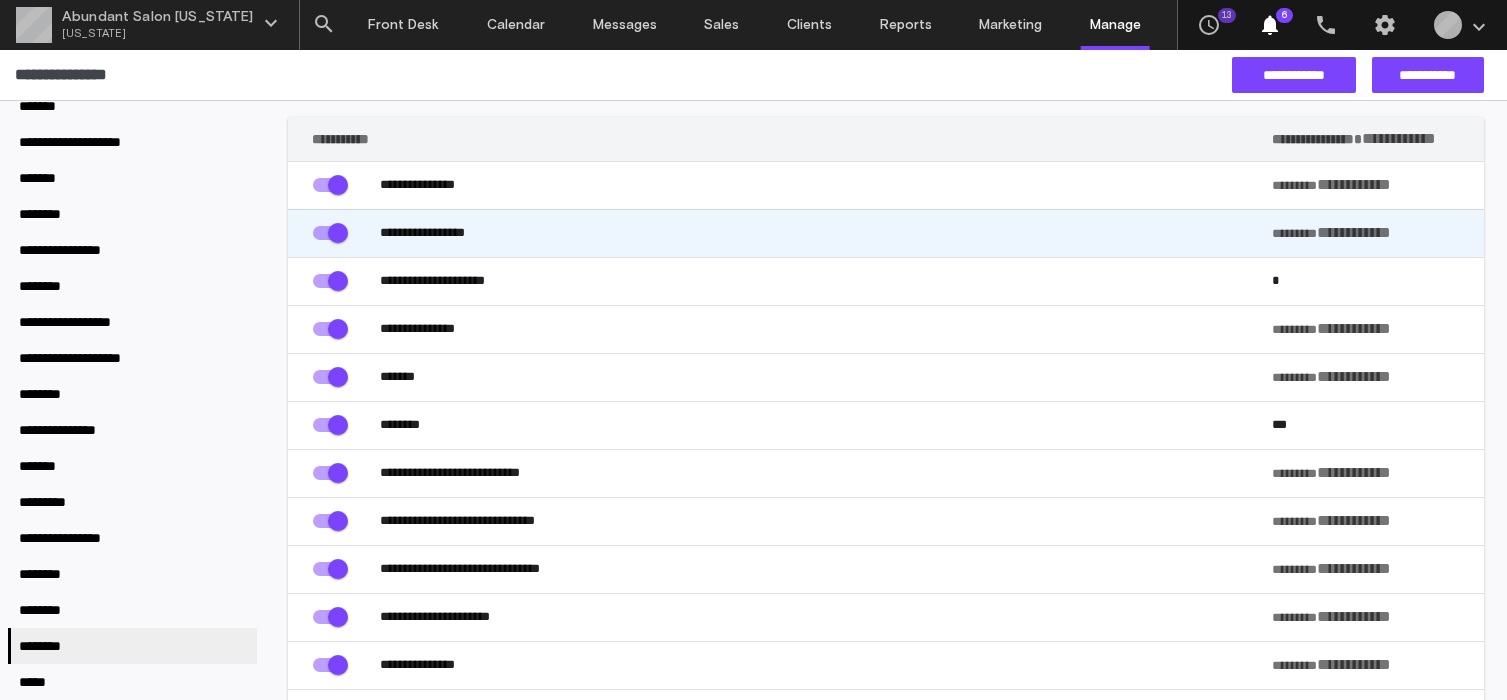 click on "**********" at bounding box center [826, 233] 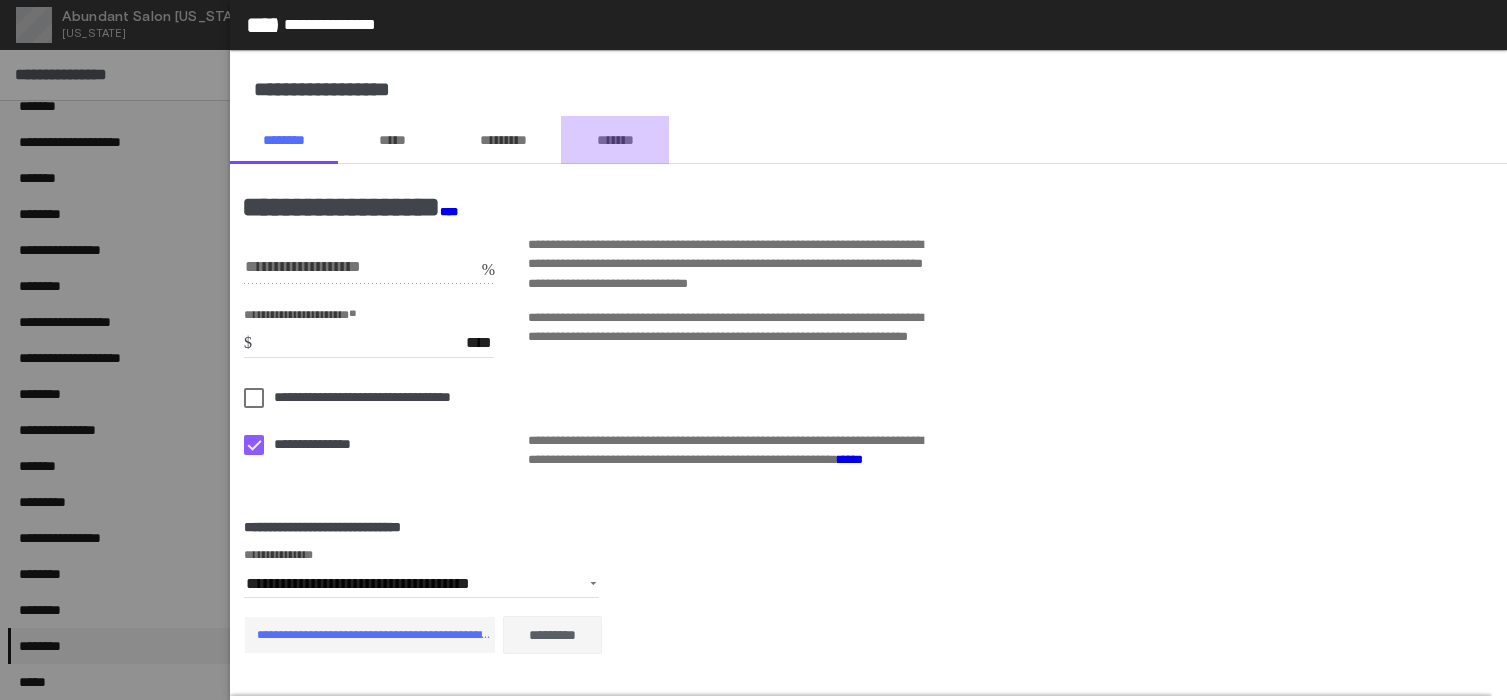 click on "*******" at bounding box center (615, 140) 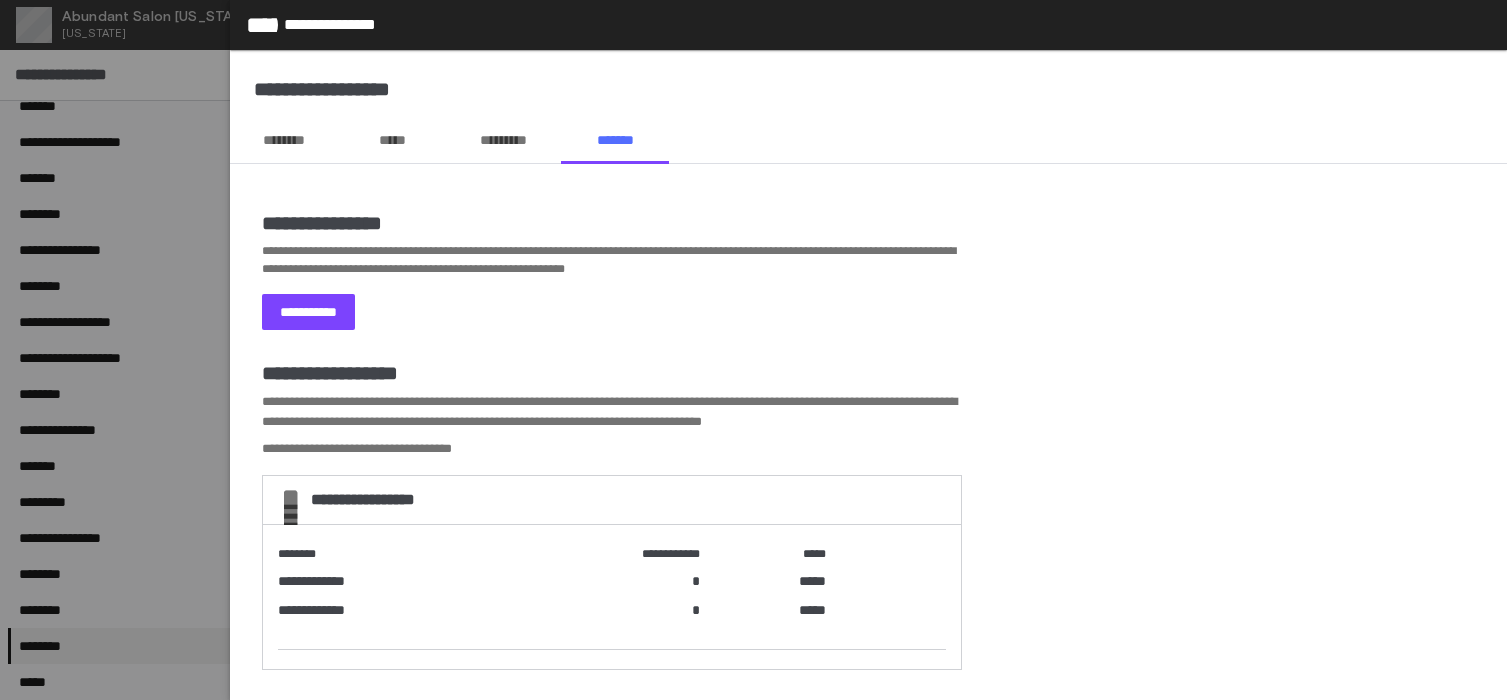 click on "*****" at bounding box center (392, 140) 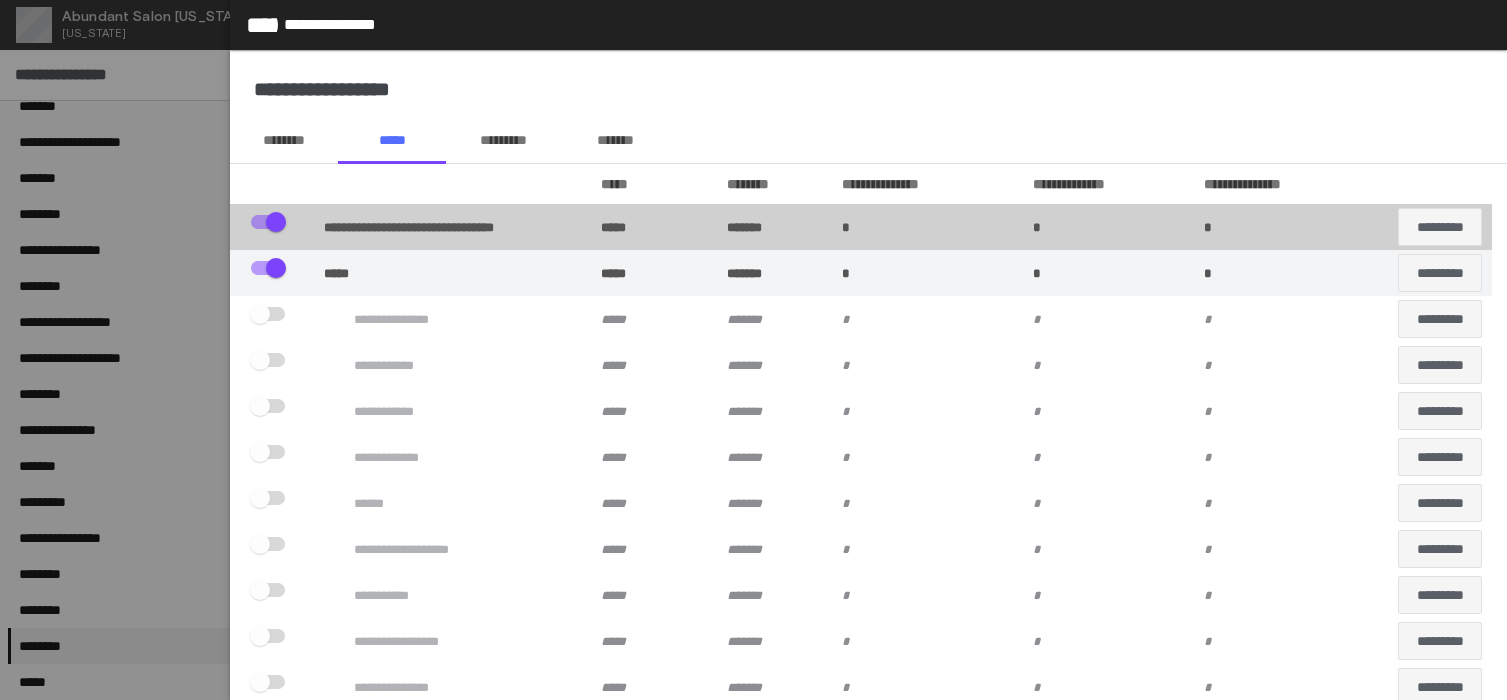 click at bounding box center [268, 360] 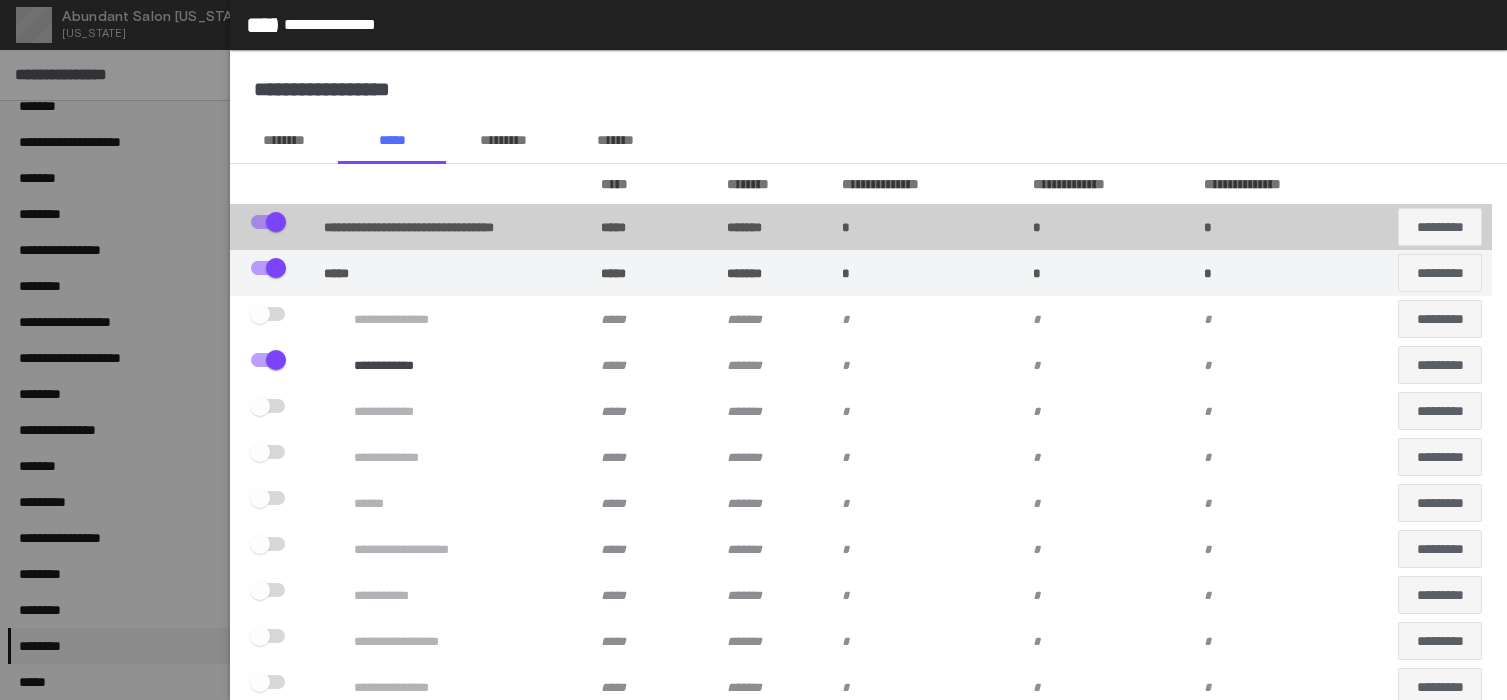 click at bounding box center (268, 406) 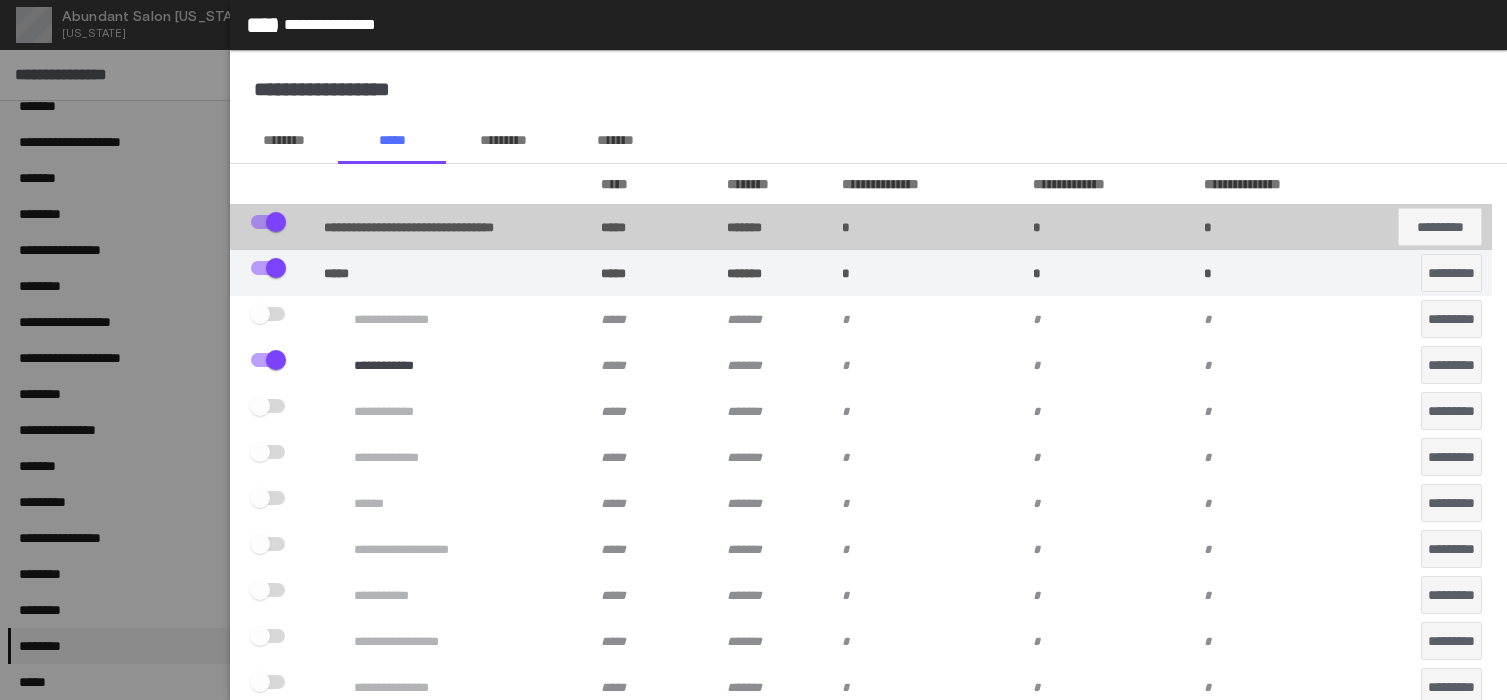 click at bounding box center [268, 452] 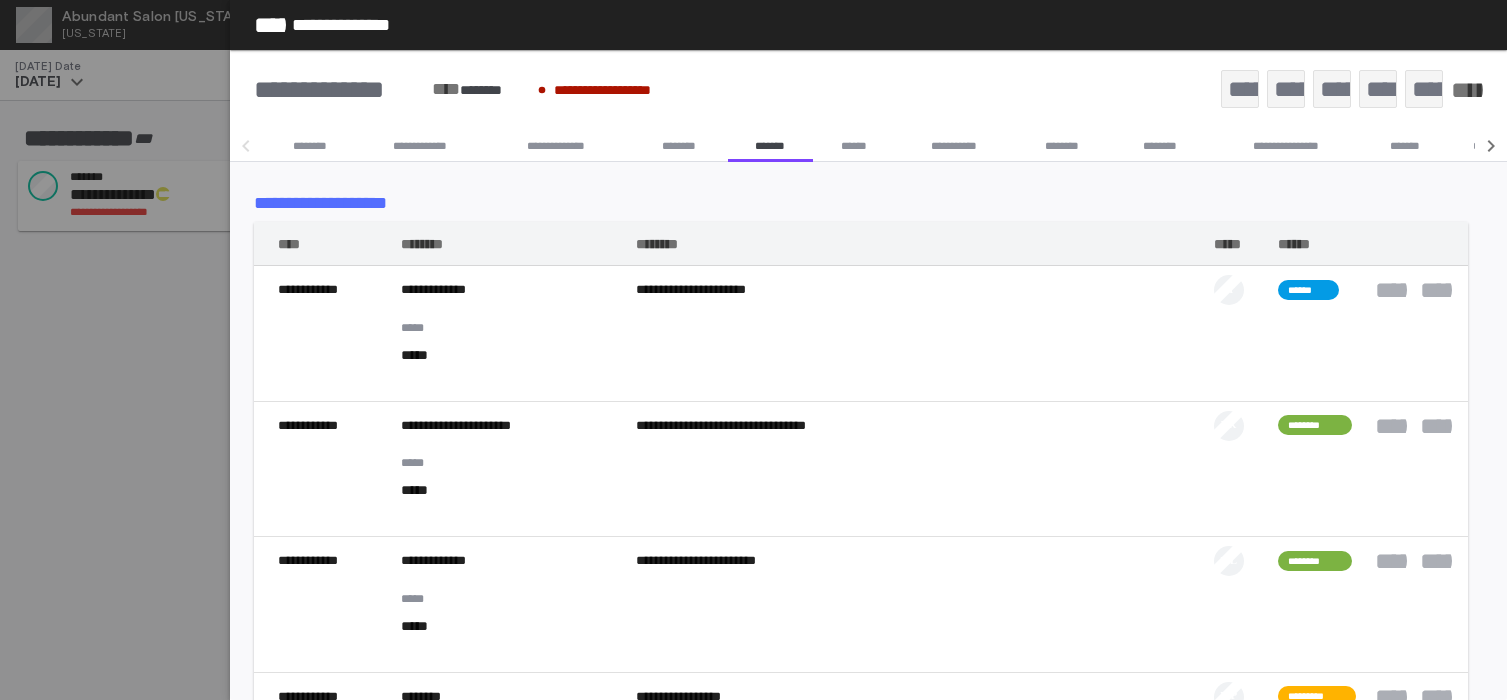 scroll, scrollTop: 0, scrollLeft: 0, axis: both 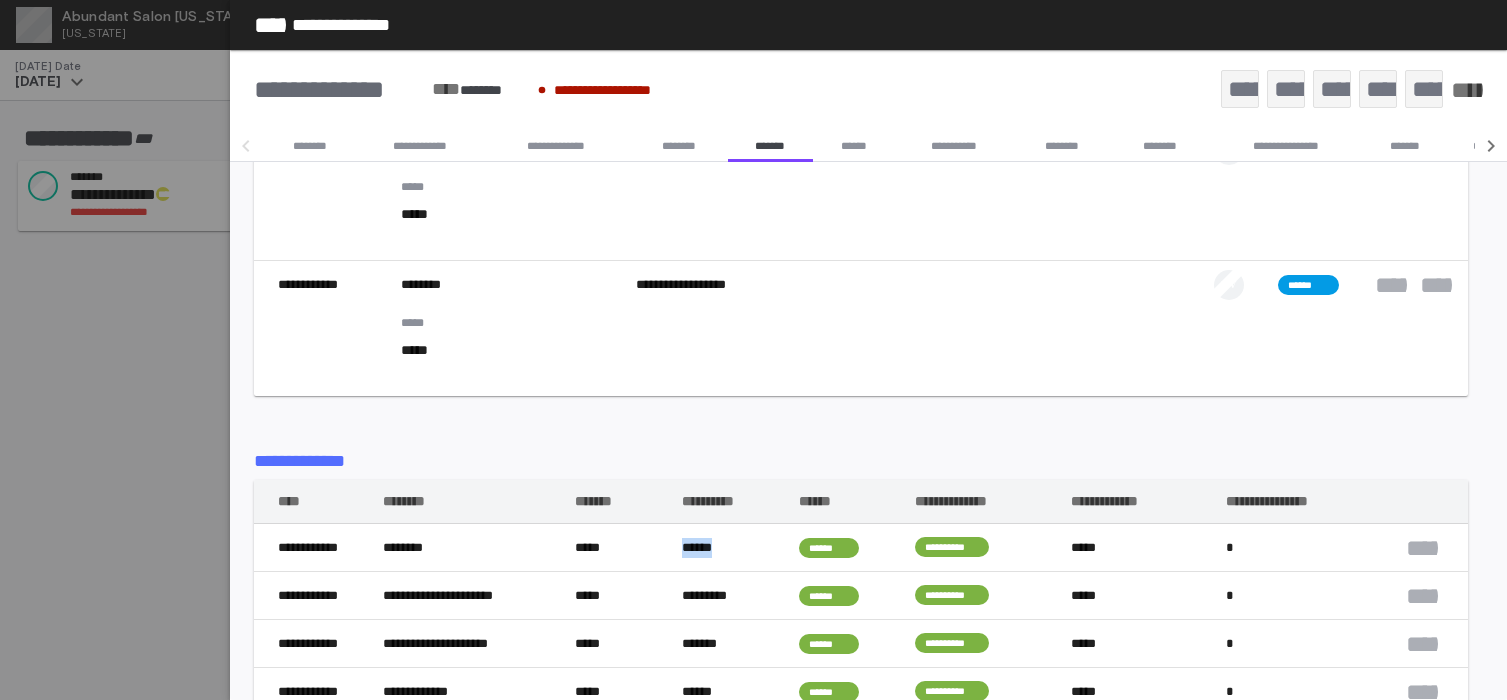 drag, startPoint x: 673, startPoint y: 550, endPoint x: 743, endPoint y: 541, distance: 70.5762 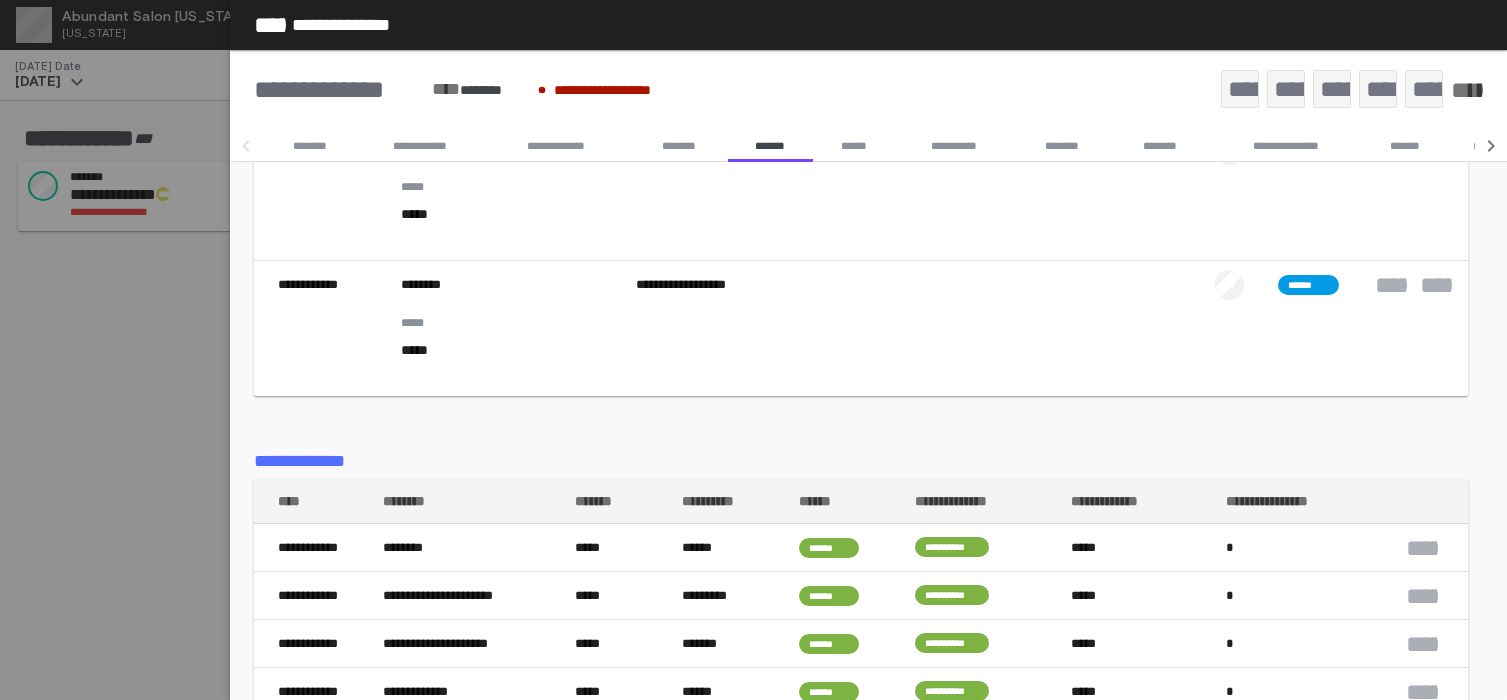 click on "******" at bounding box center [741, 548] 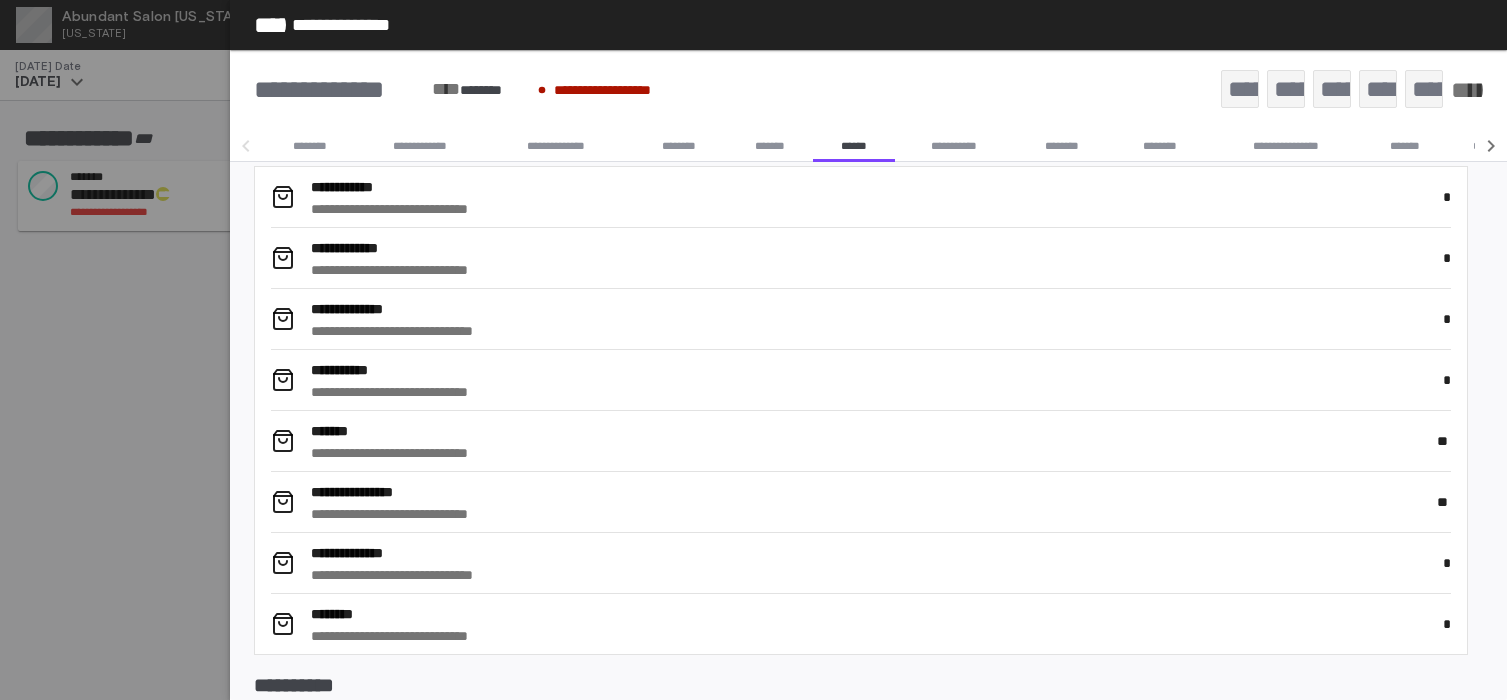 scroll, scrollTop: 996, scrollLeft: 0, axis: vertical 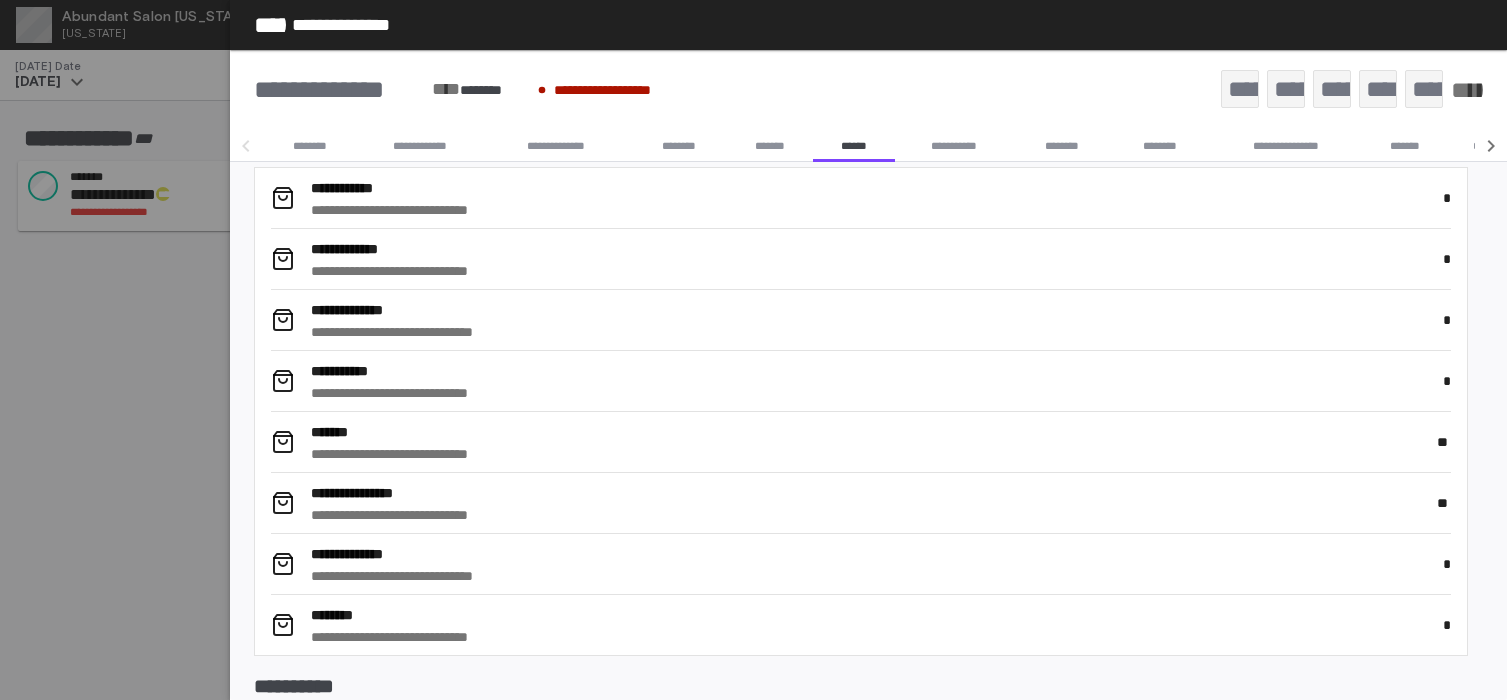 click on "*****" 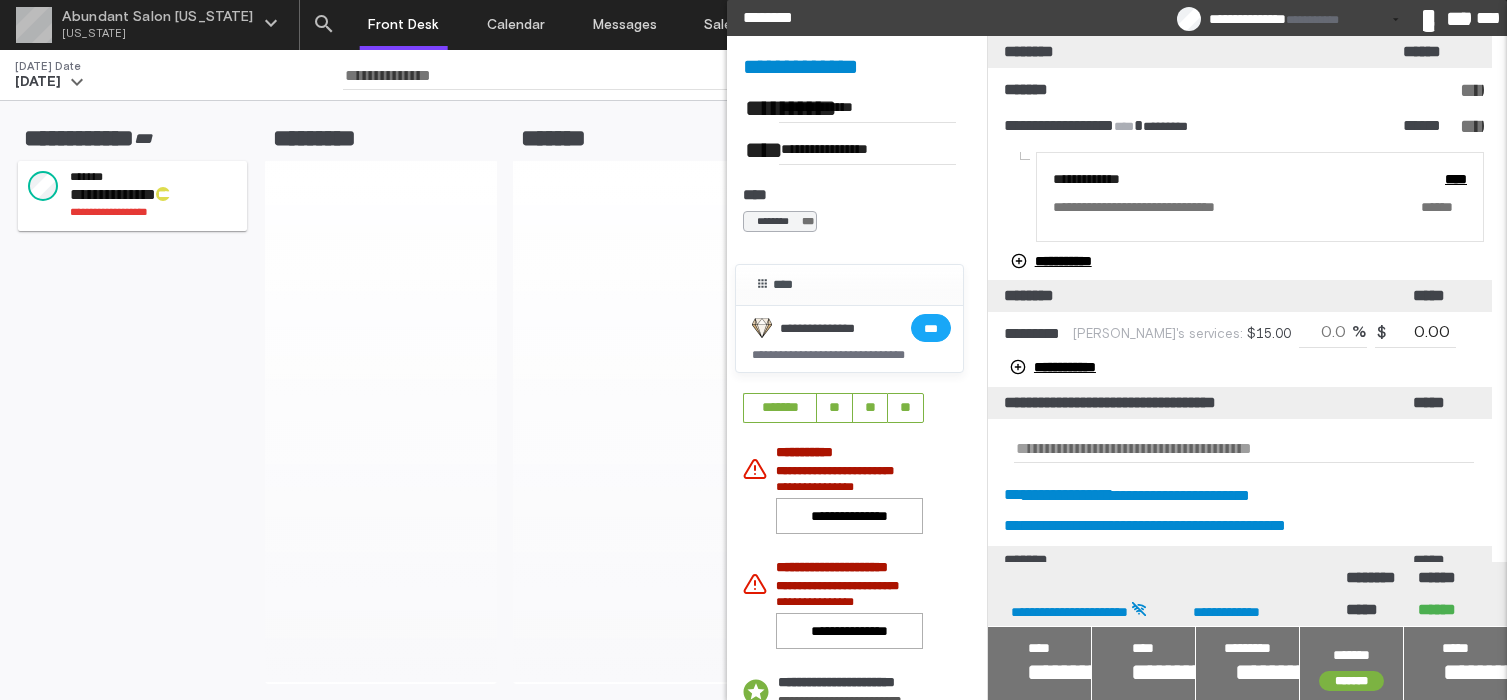 scroll, scrollTop: 0, scrollLeft: 0, axis: both 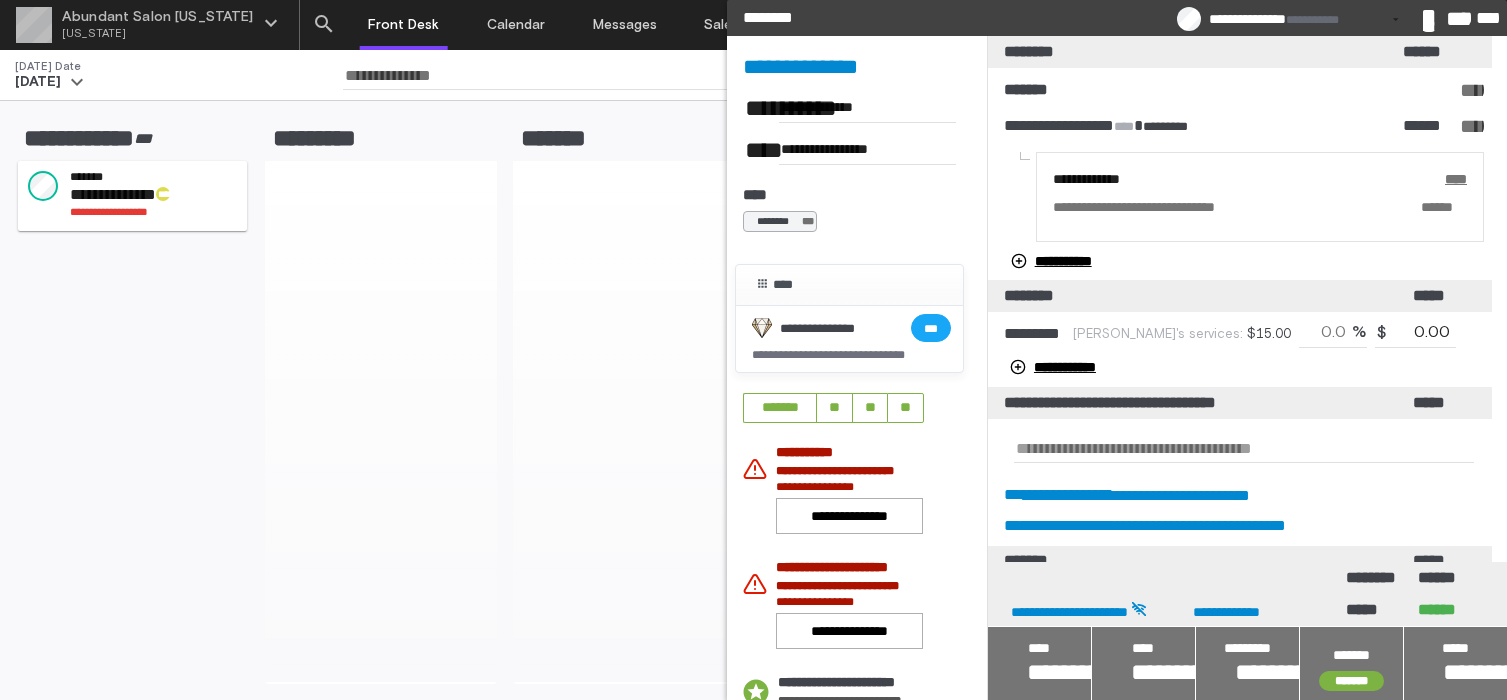click on "****" at bounding box center [1435, 179] 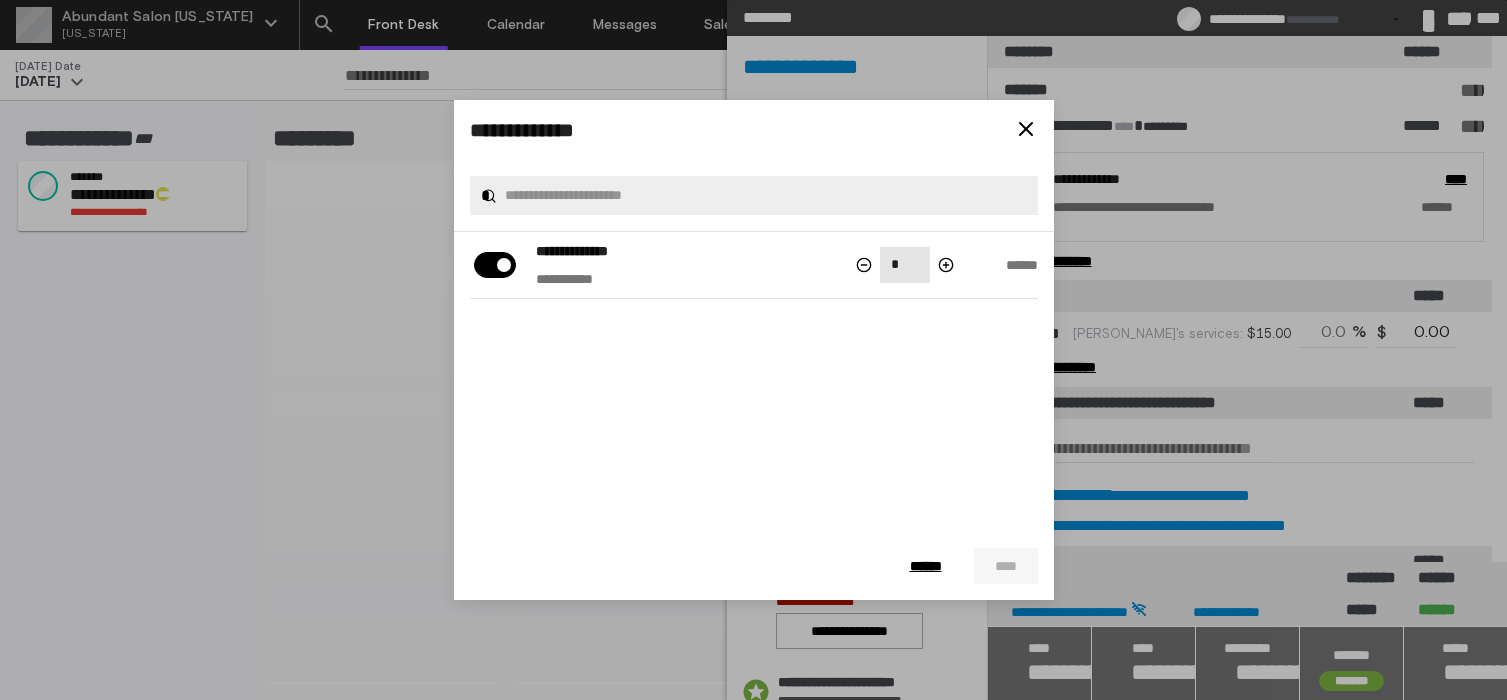 click on "*" at bounding box center (905, 265) 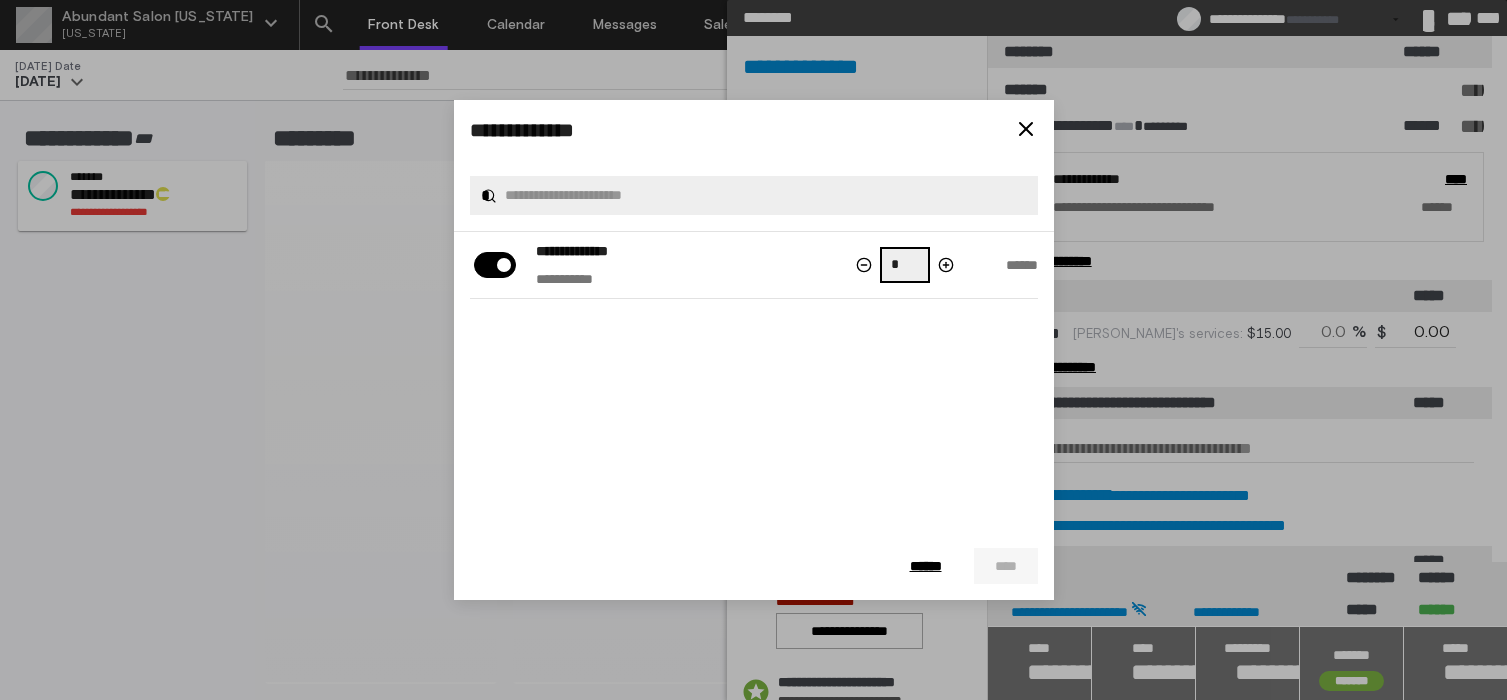click on "**********" at bounding box center [659, 265] 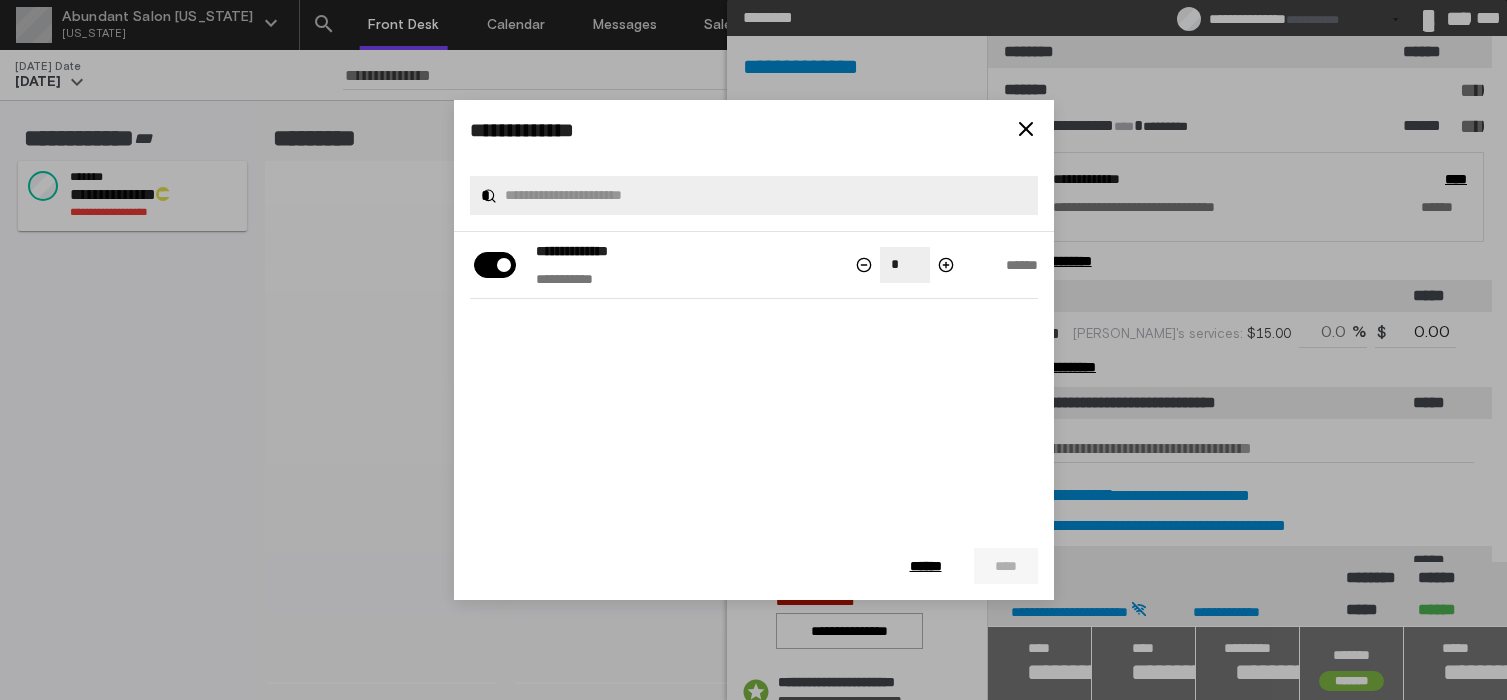 click on "****** *****" at bounding box center [585, 279] 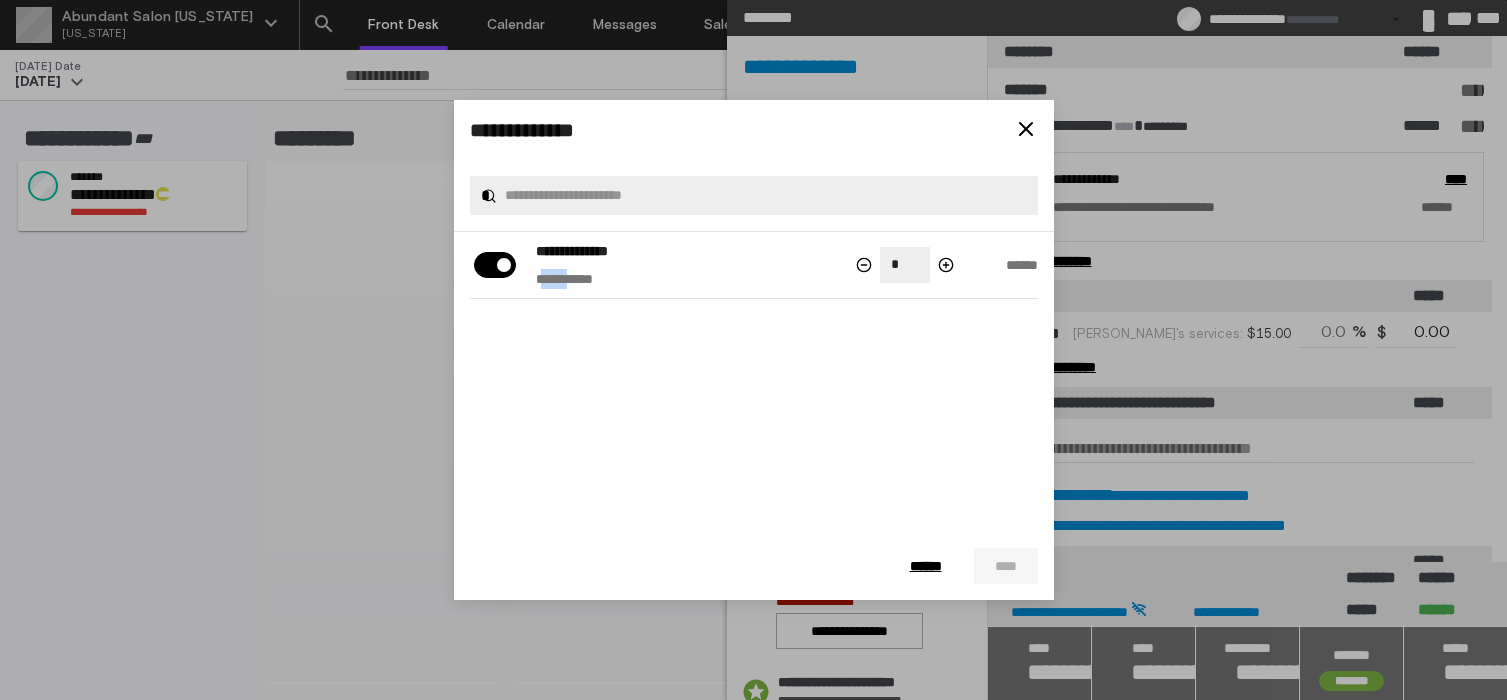 click on "****** *****" at bounding box center (585, 279) 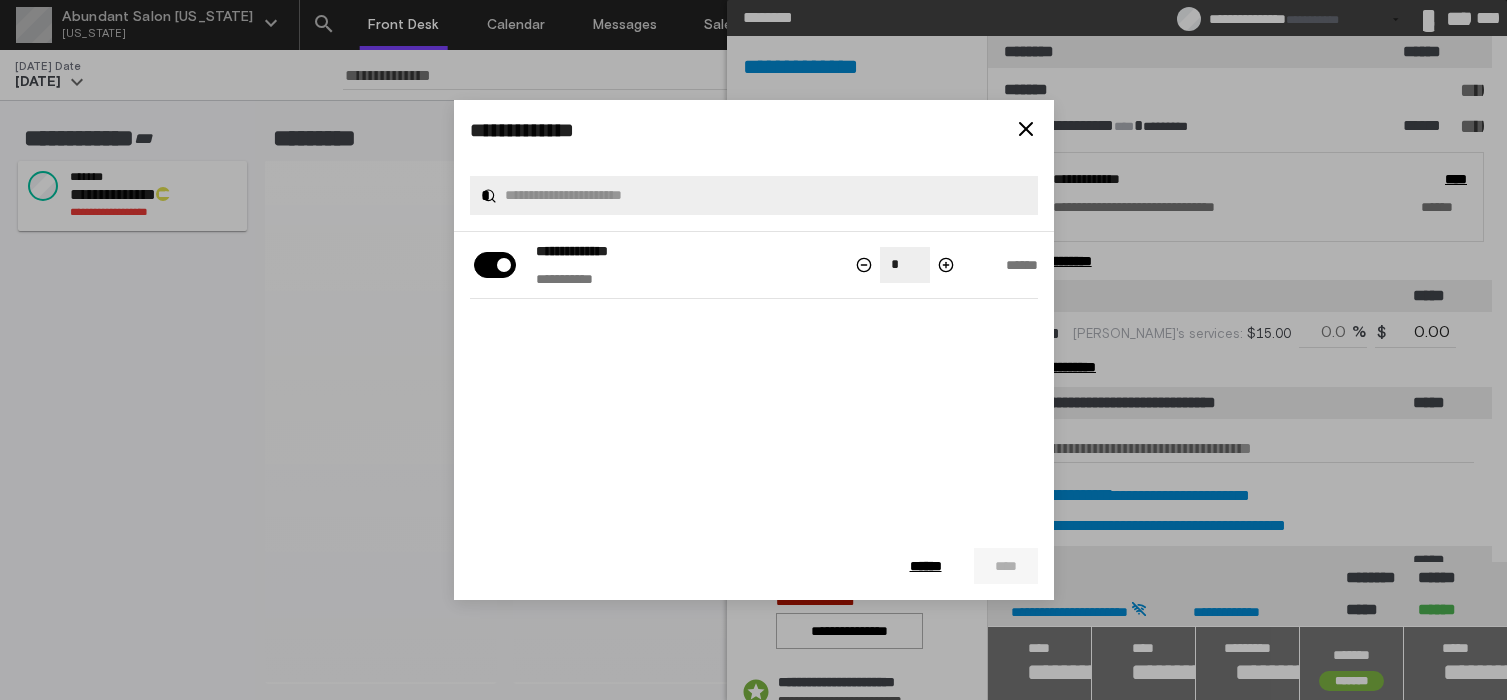 click on "**********" at bounding box center [659, 265] 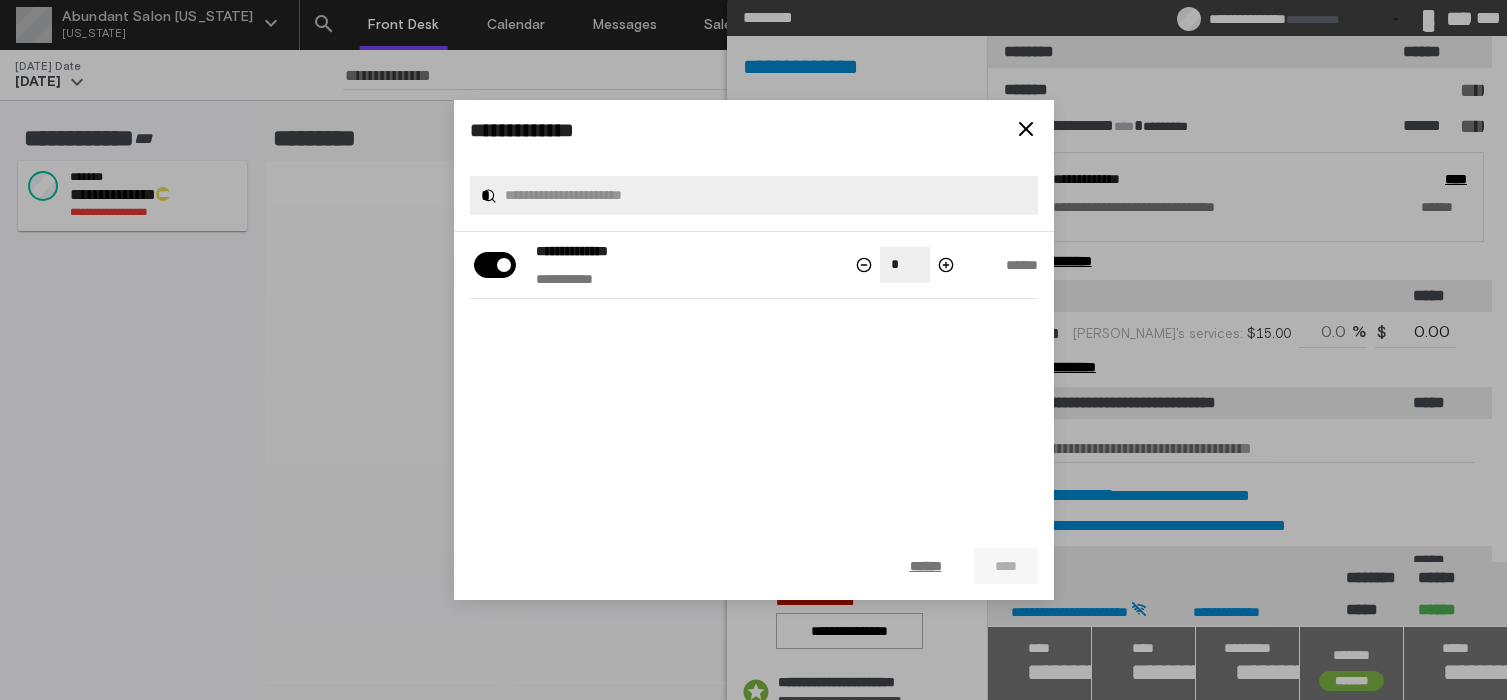click on "******" at bounding box center (926, 566) 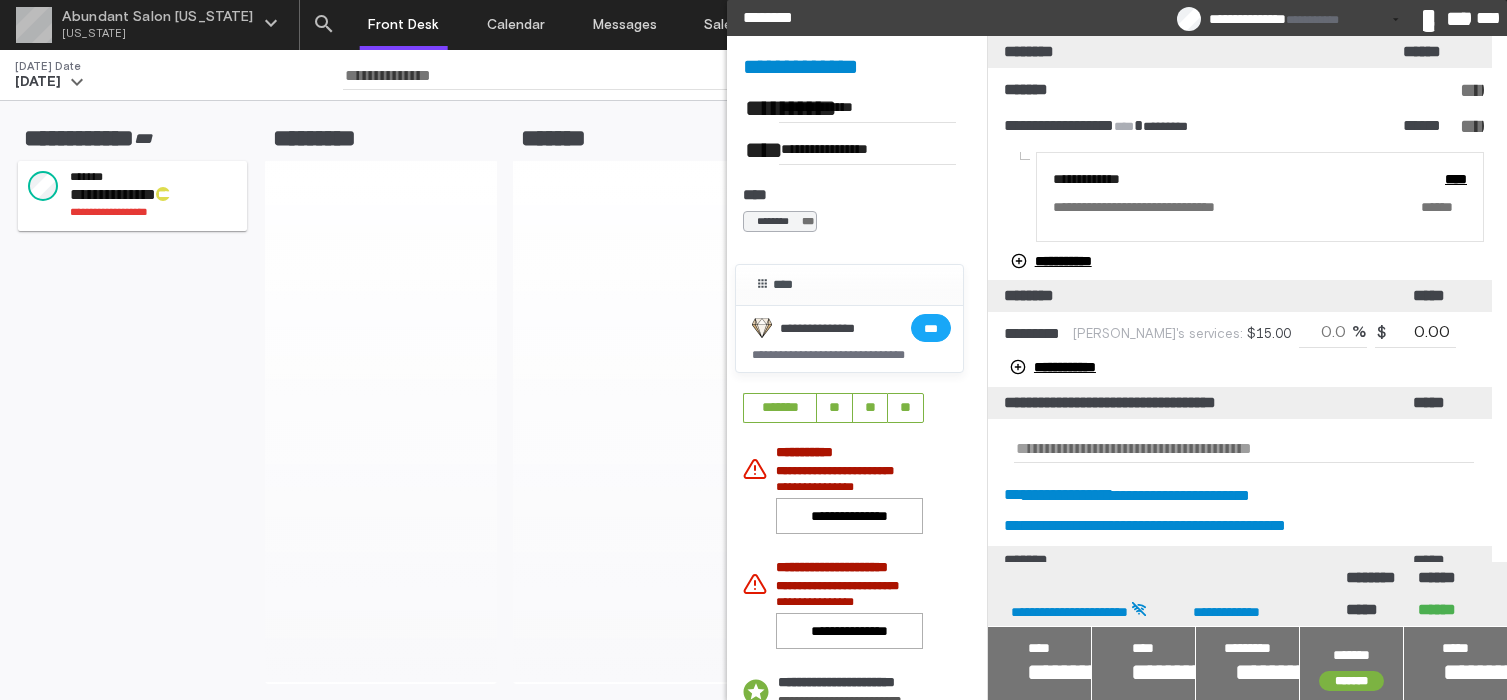 click on "*********" 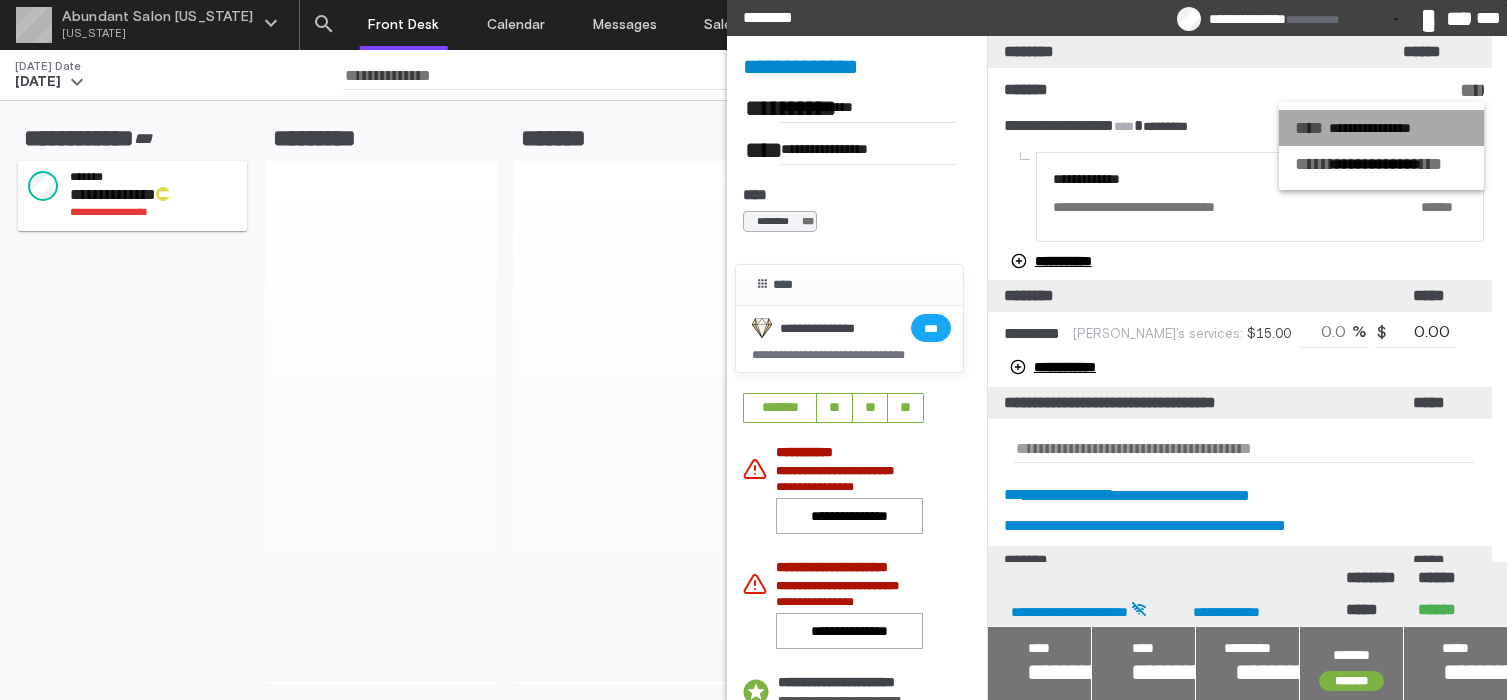 click on "**********" at bounding box center (1381, 128) 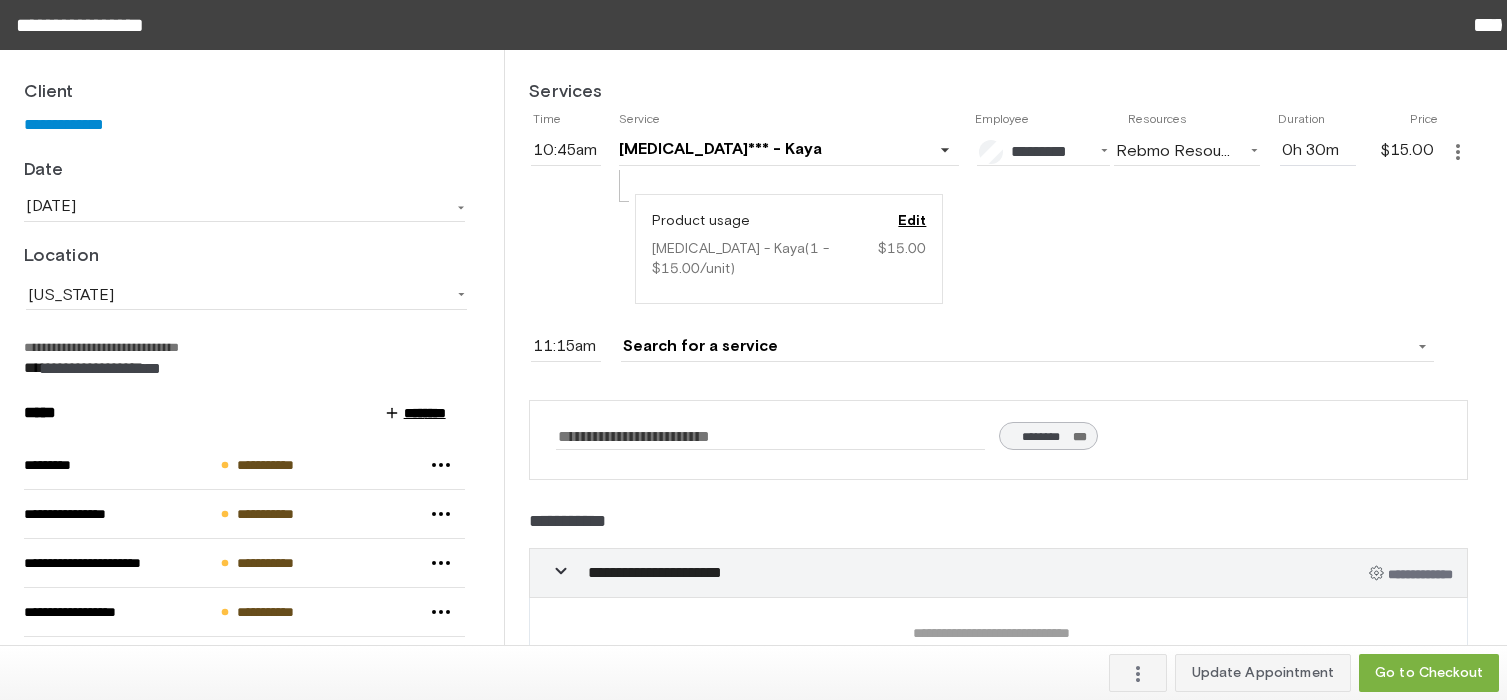 click on "Product usage Edit Dysport - Kaya  ( 1 - $15.00/unit ) $15.00" 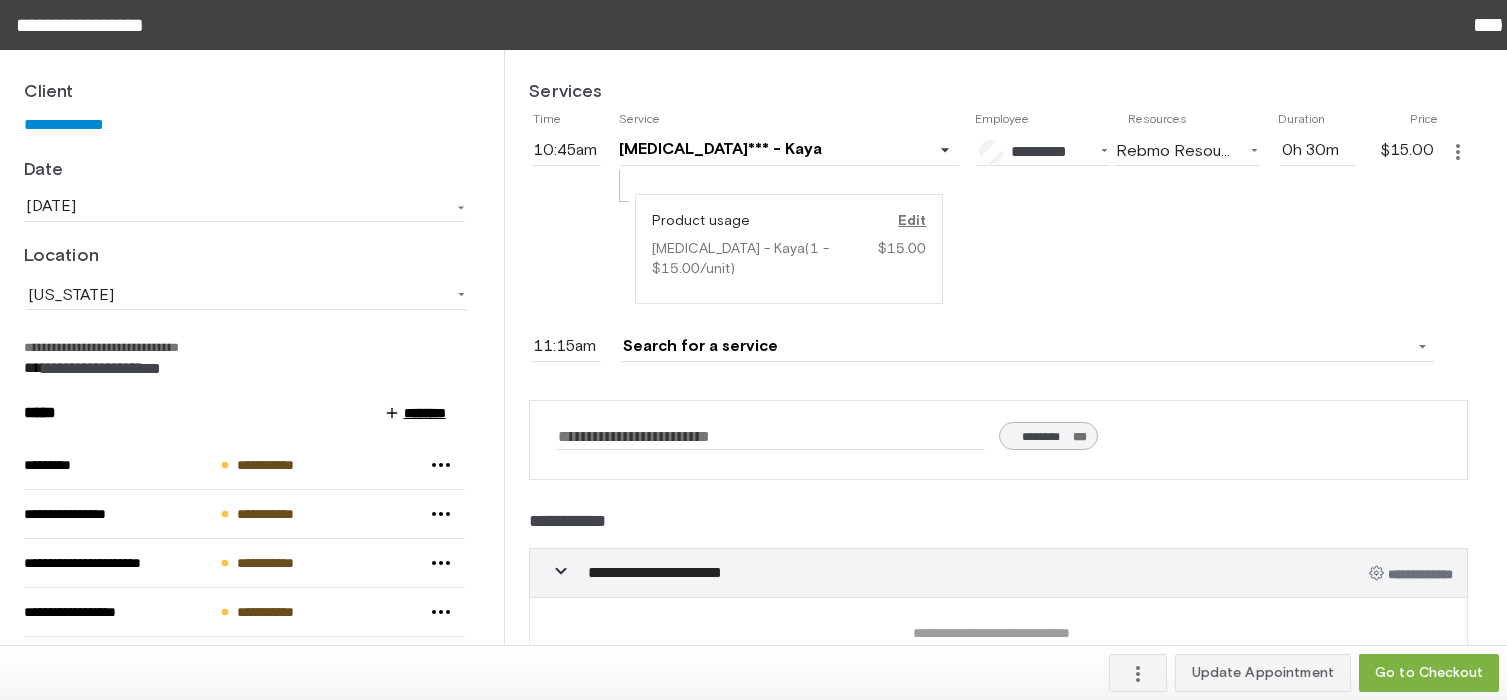 click on "Edit" at bounding box center (894, 221) 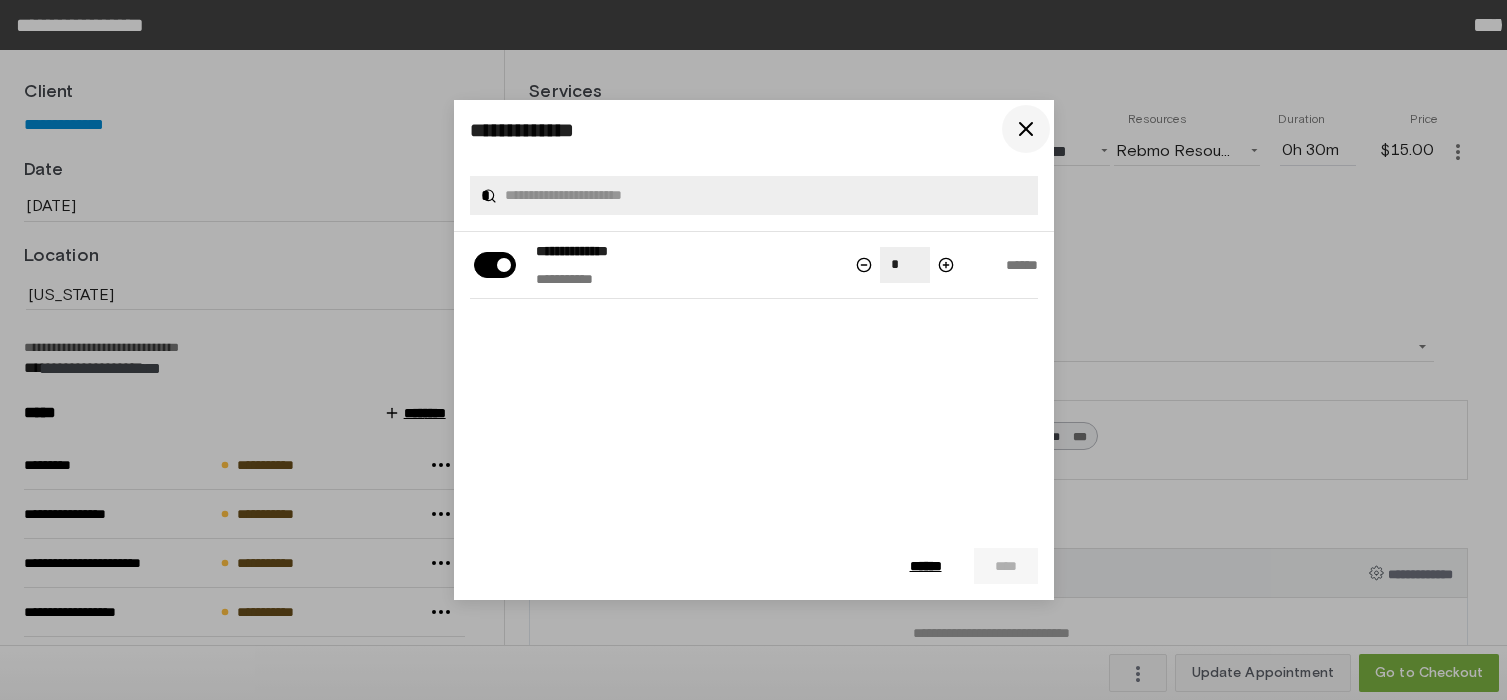 click 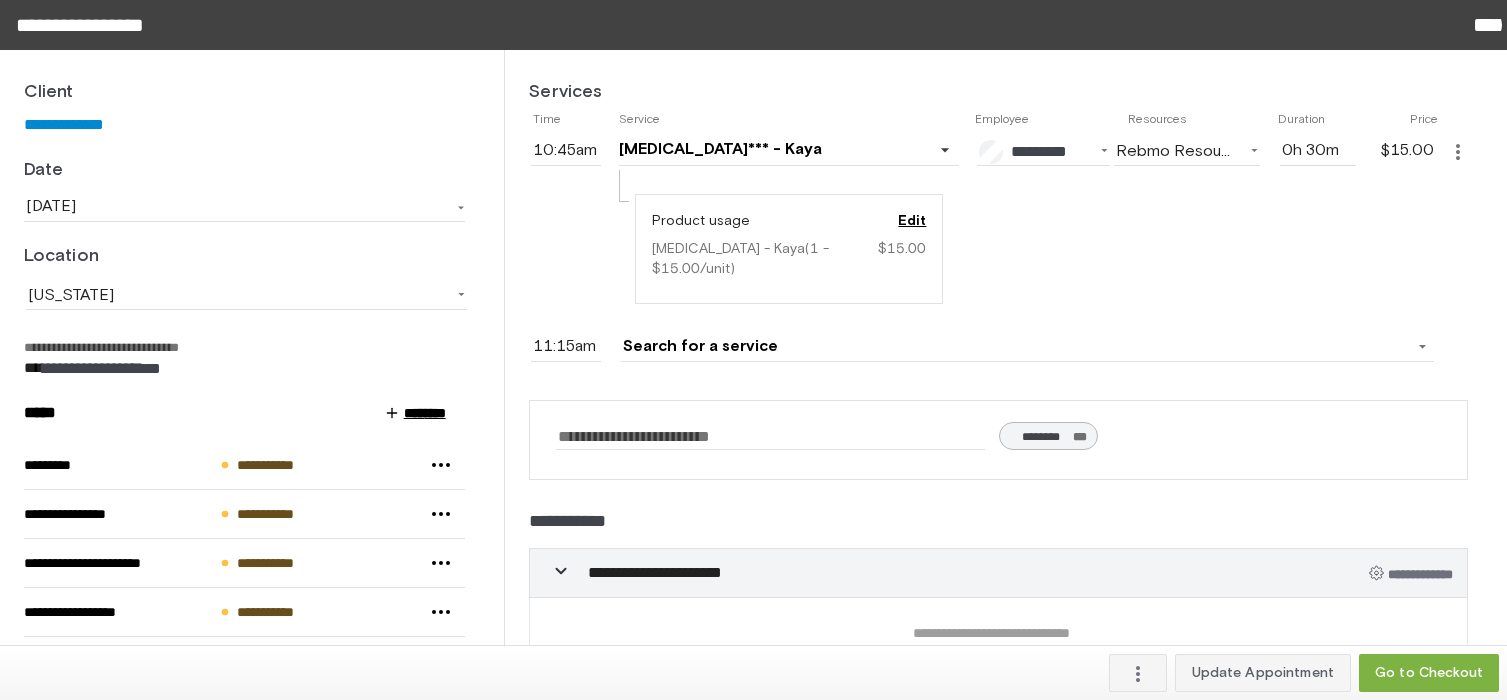drag, startPoint x: 1253, startPoint y: 254, endPoint x: 1270, endPoint y: 251, distance: 17.262676 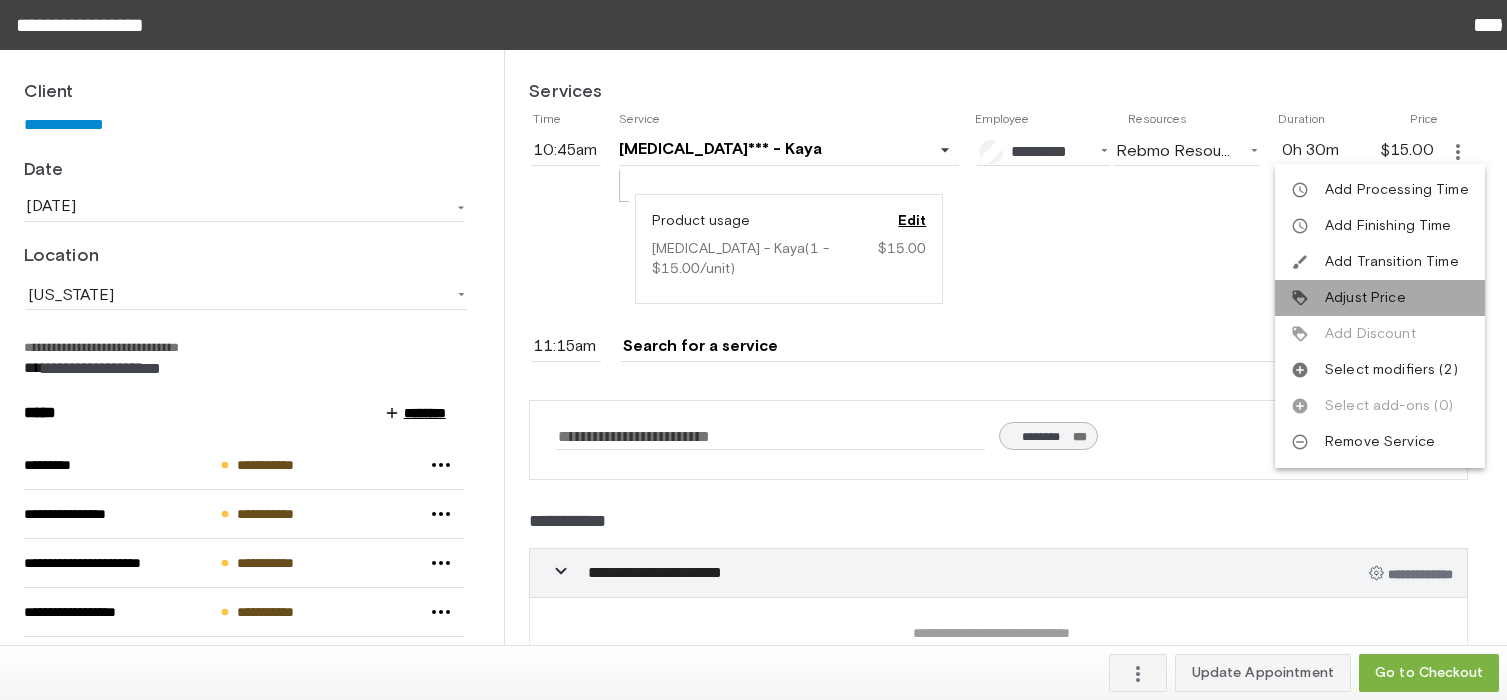 click on "Adjust Price" at bounding box center [1365, 298] 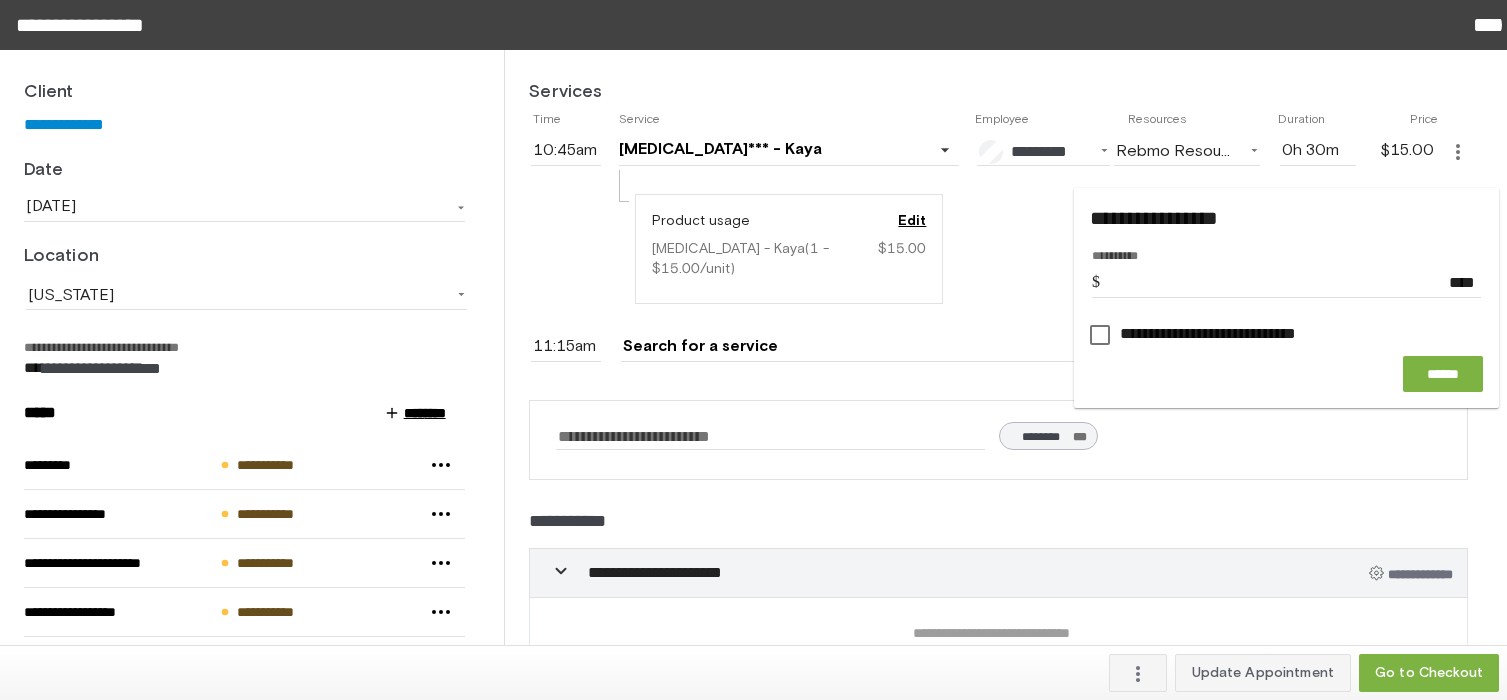 click on "favorite        *********        $0     (30m)           favorite_border               Filters:    All   Assignable                  Admin              favorite        ********        $0     (30m)           favorite_border               favorite        ********        $0     (30m)           favorite_border               favorite        *********        $0     (30m)           favorite_border               favorite        ********        $0     (30m)           favorite_border               favorite        *******        $0     (30m)           favorite_border               favorite        ********        $0     (30m)           favorite_border               favorite        ********        $0     (30m)           favorite_border               favorite        ******        $0     (30m)           favorite_border              Colorist              favorite        *******        $0     (30m)           favorite_border               favorite        *********        $0     (30m)" 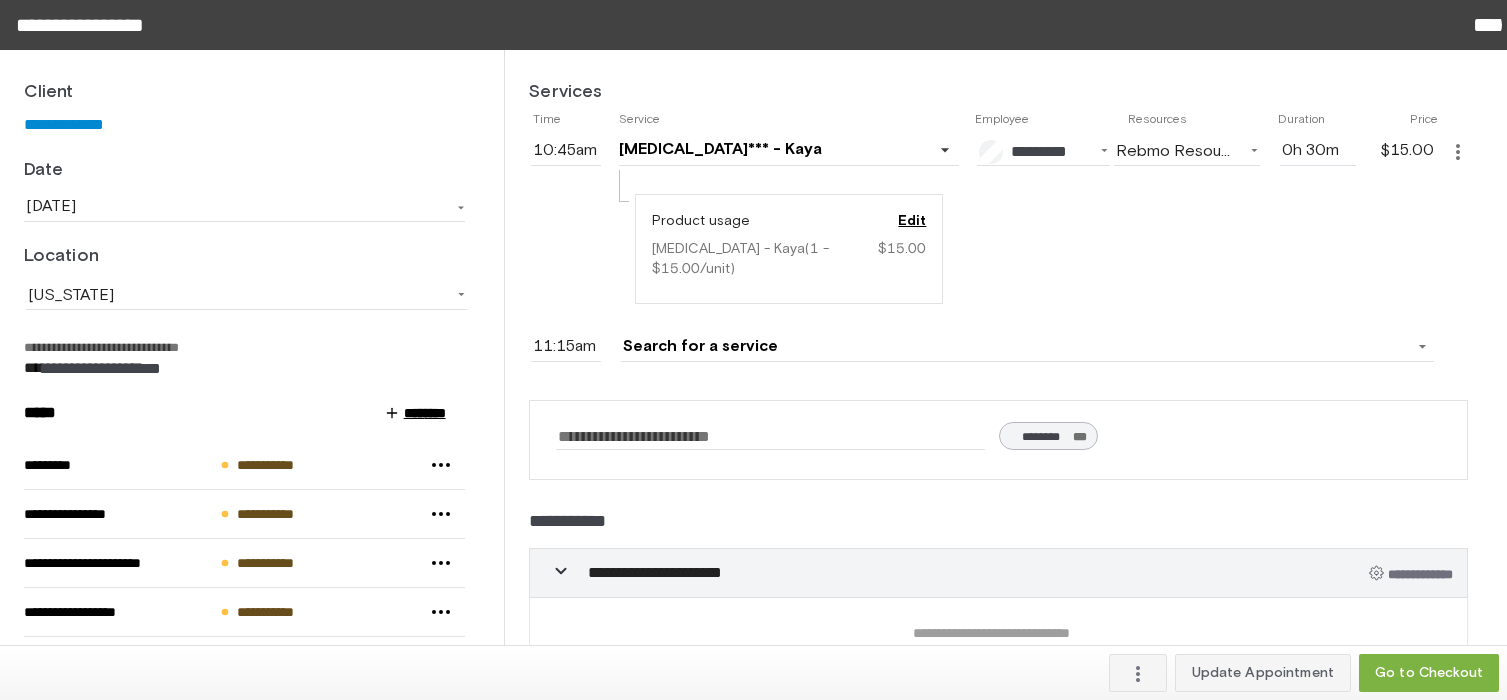click on "Product usage Edit Dysport - Kaya  ( 1 - $15.00/unit ) $15.00" 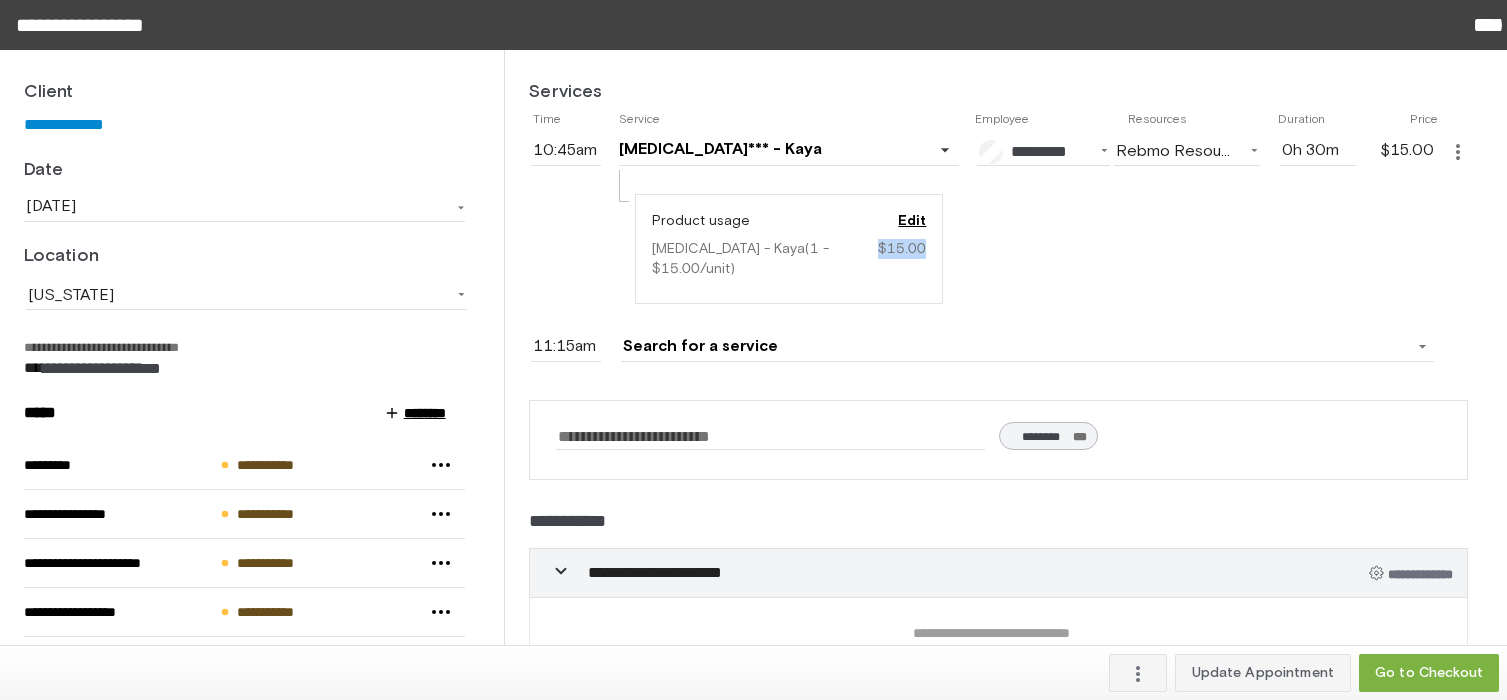 drag, startPoint x: 863, startPoint y: 249, endPoint x: 946, endPoint y: 241, distance: 83.38465 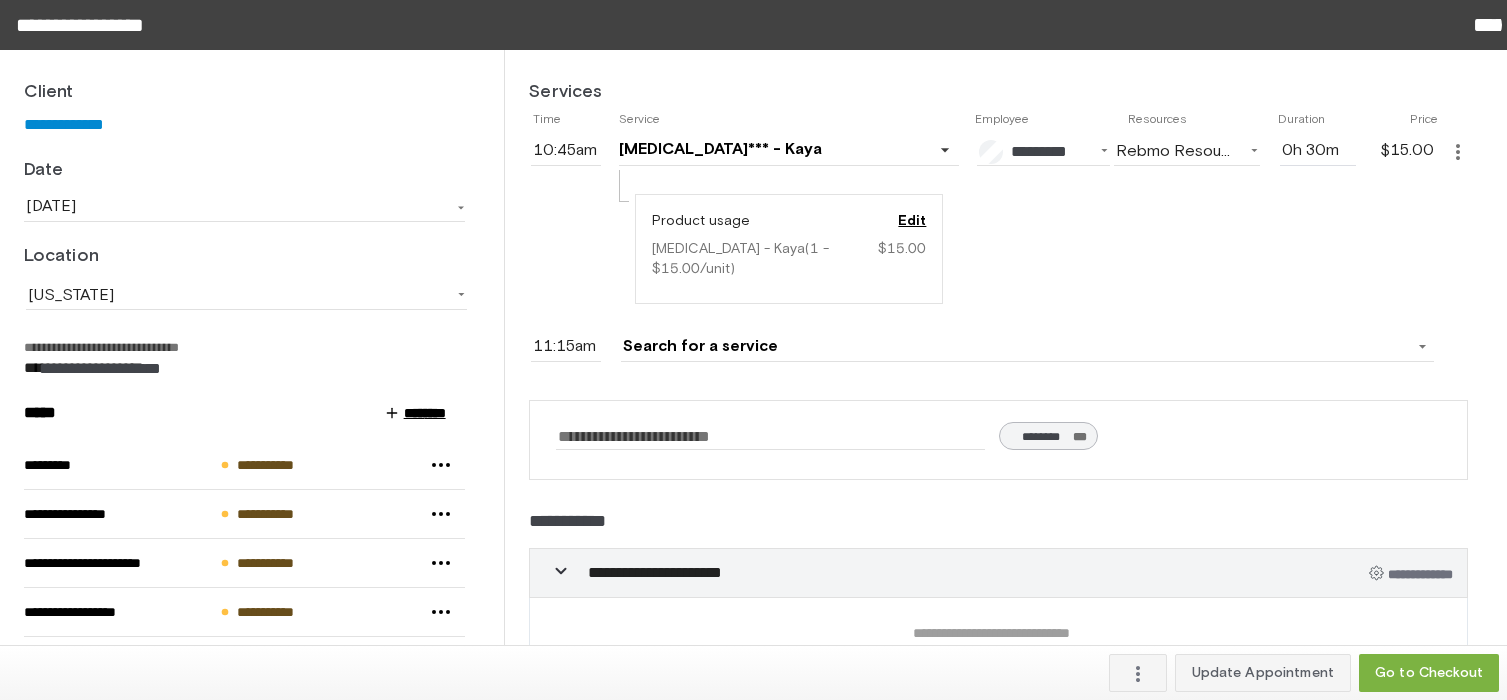 click on "Product usage Edit Dysport - Kaya  ( 1 - $15.00/unit ) $15.00" 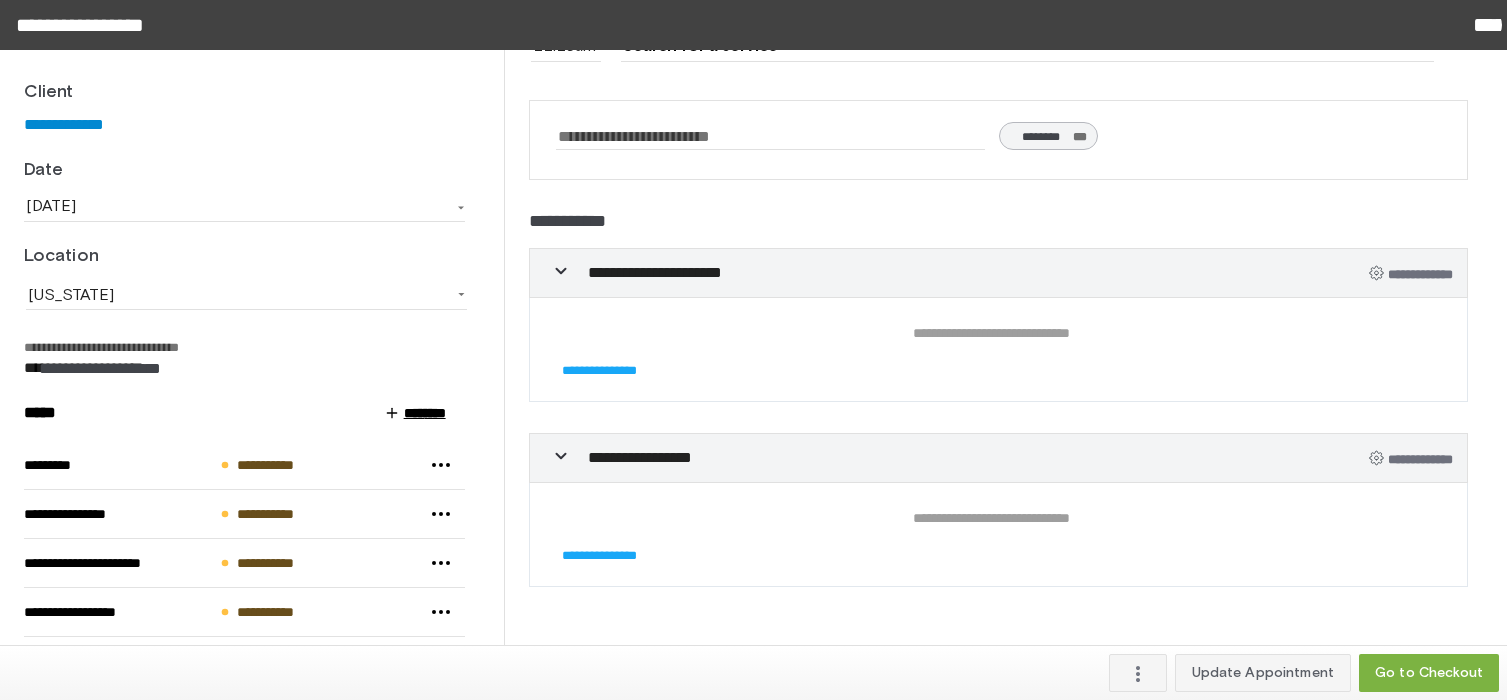 scroll, scrollTop: 0, scrollLeft: 0, axis: both 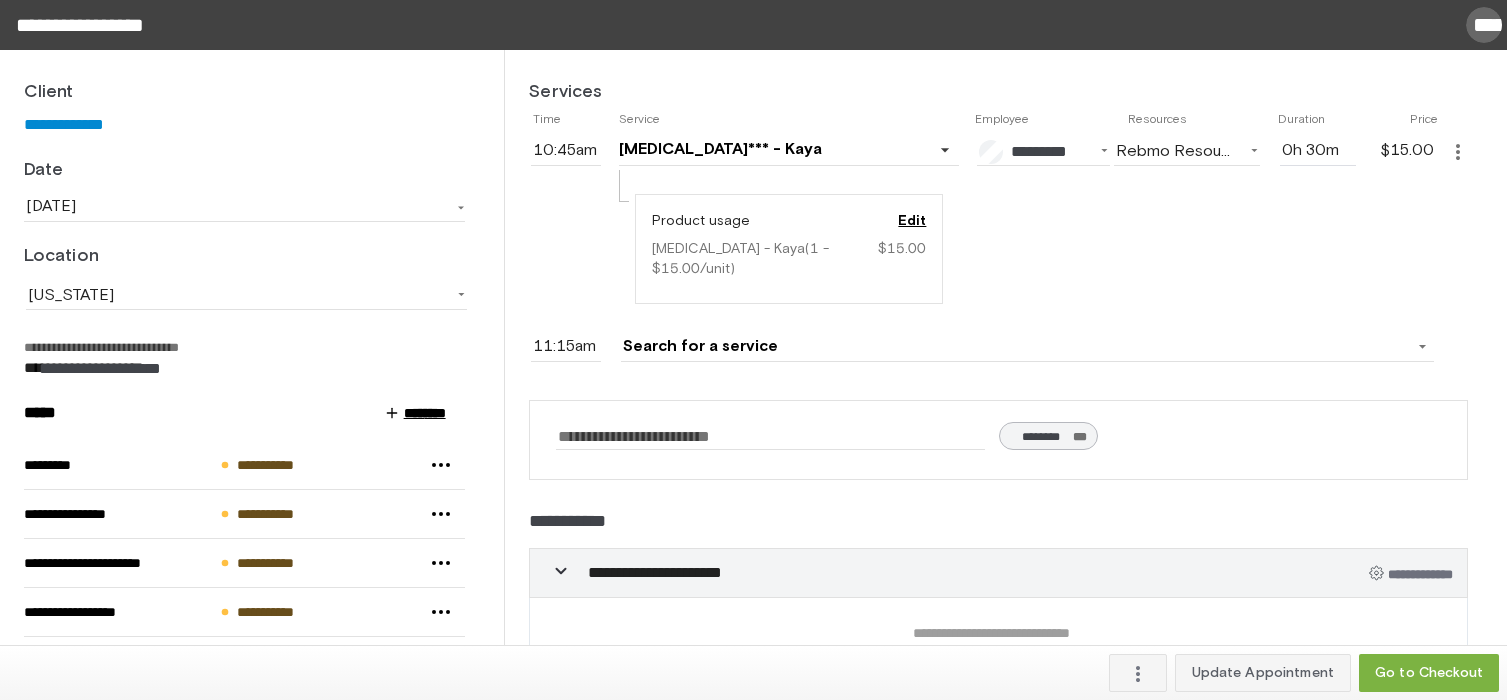 click on "*****" at bounding box center (1483, 24) 